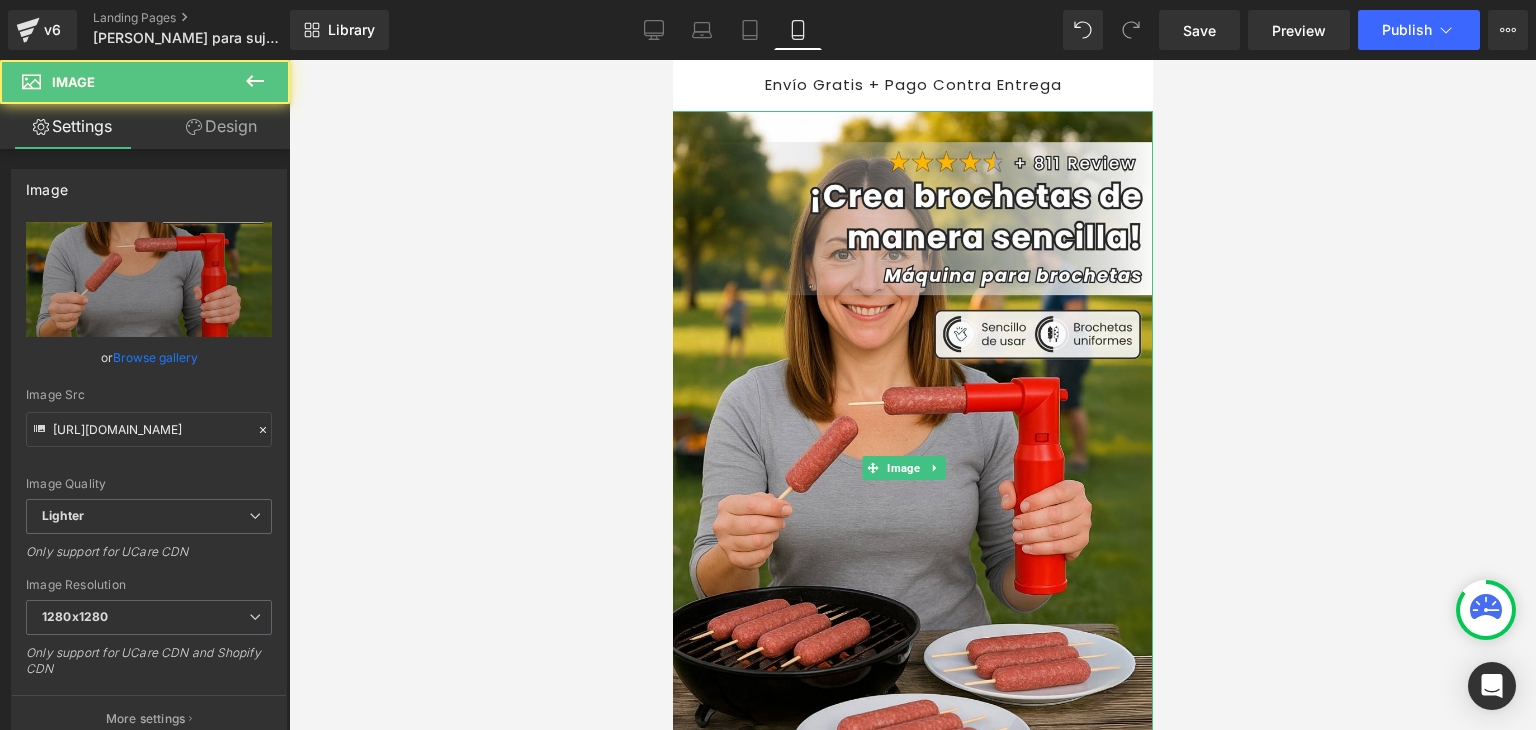 scroll, scrollTop: 0, scrollLeft: 0, axis: both 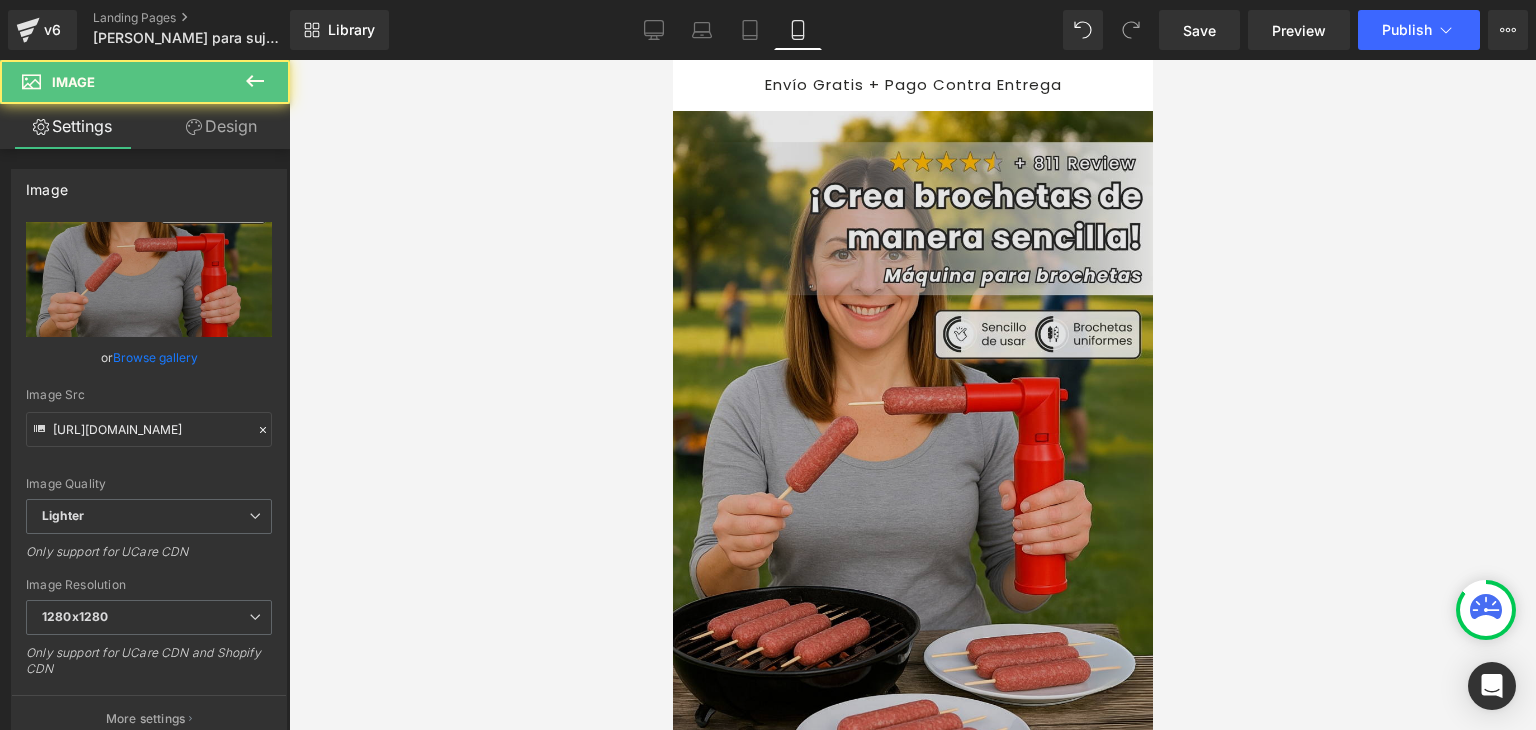 click at bounding box center [910, 469] 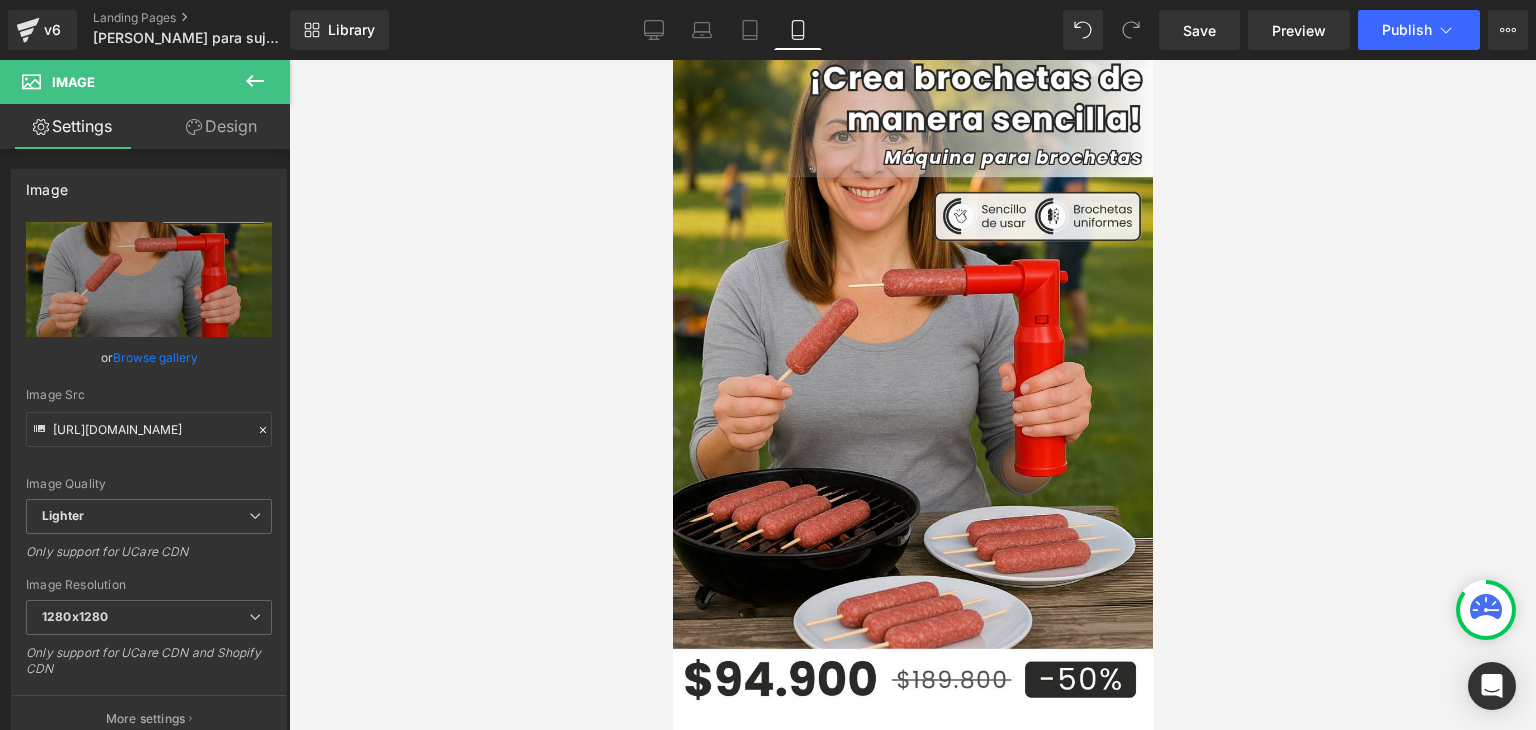 scroll, scrollTop: 0, scrollLeft: 0, axis: both 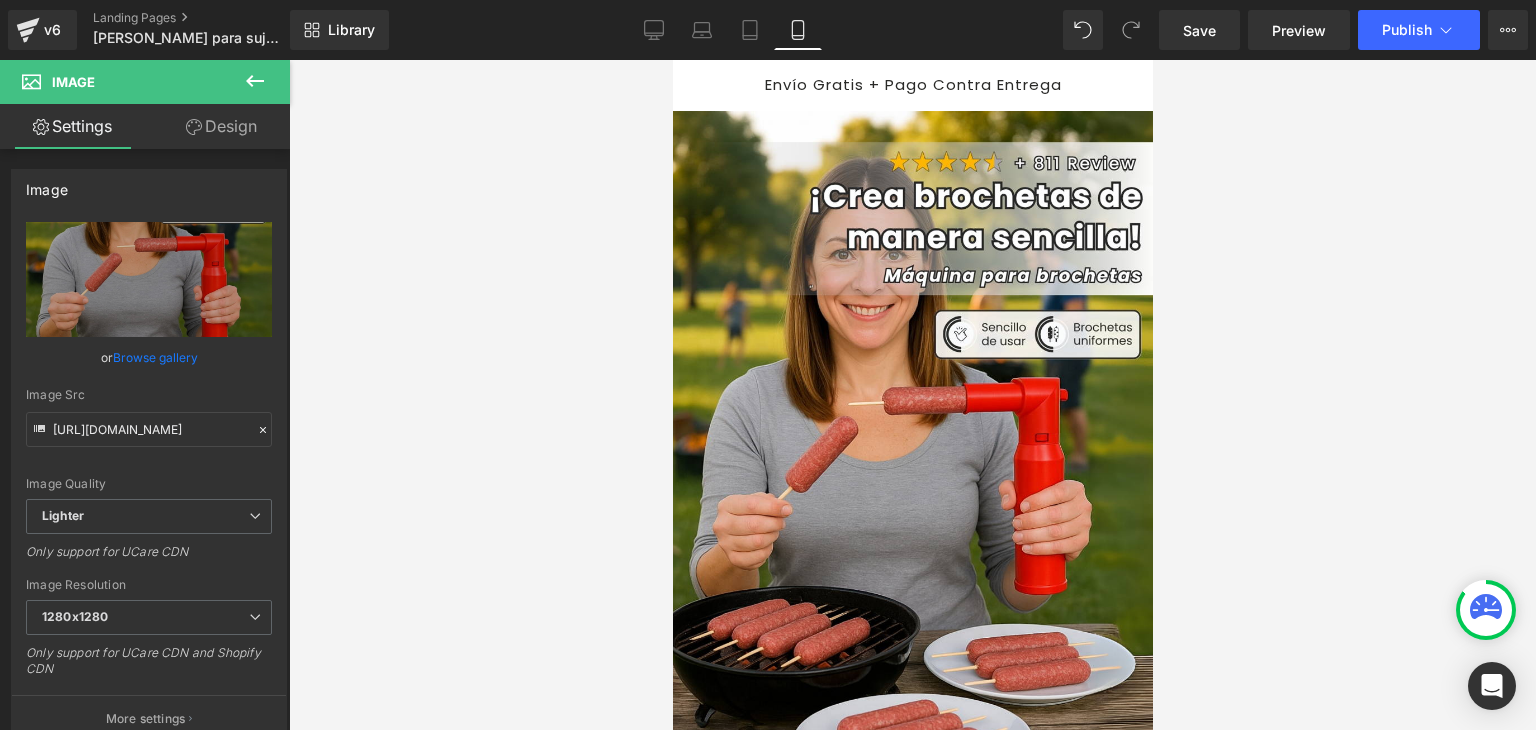 click at bounding box center (910, 469) 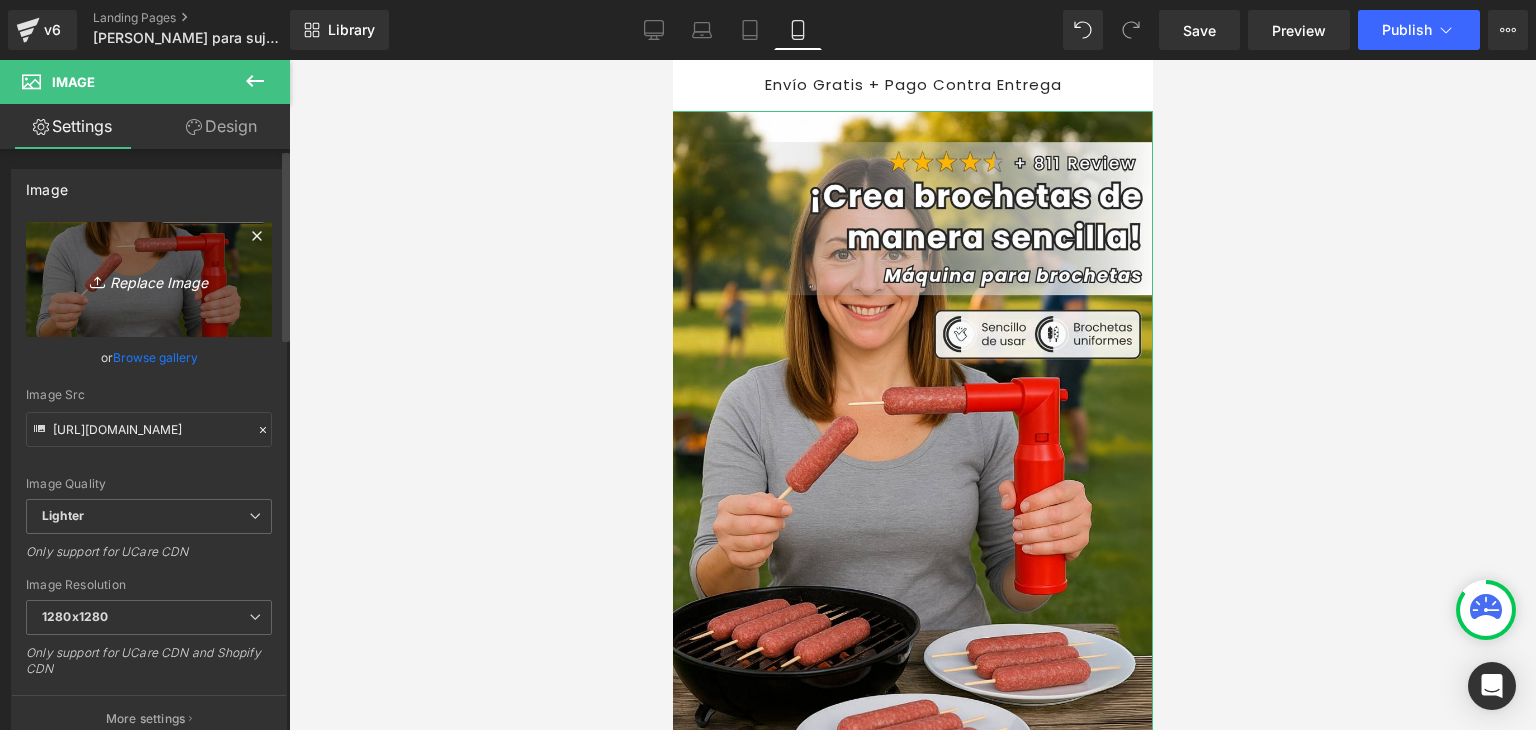 click on "Replace Image" at bounding box center [149, 279] 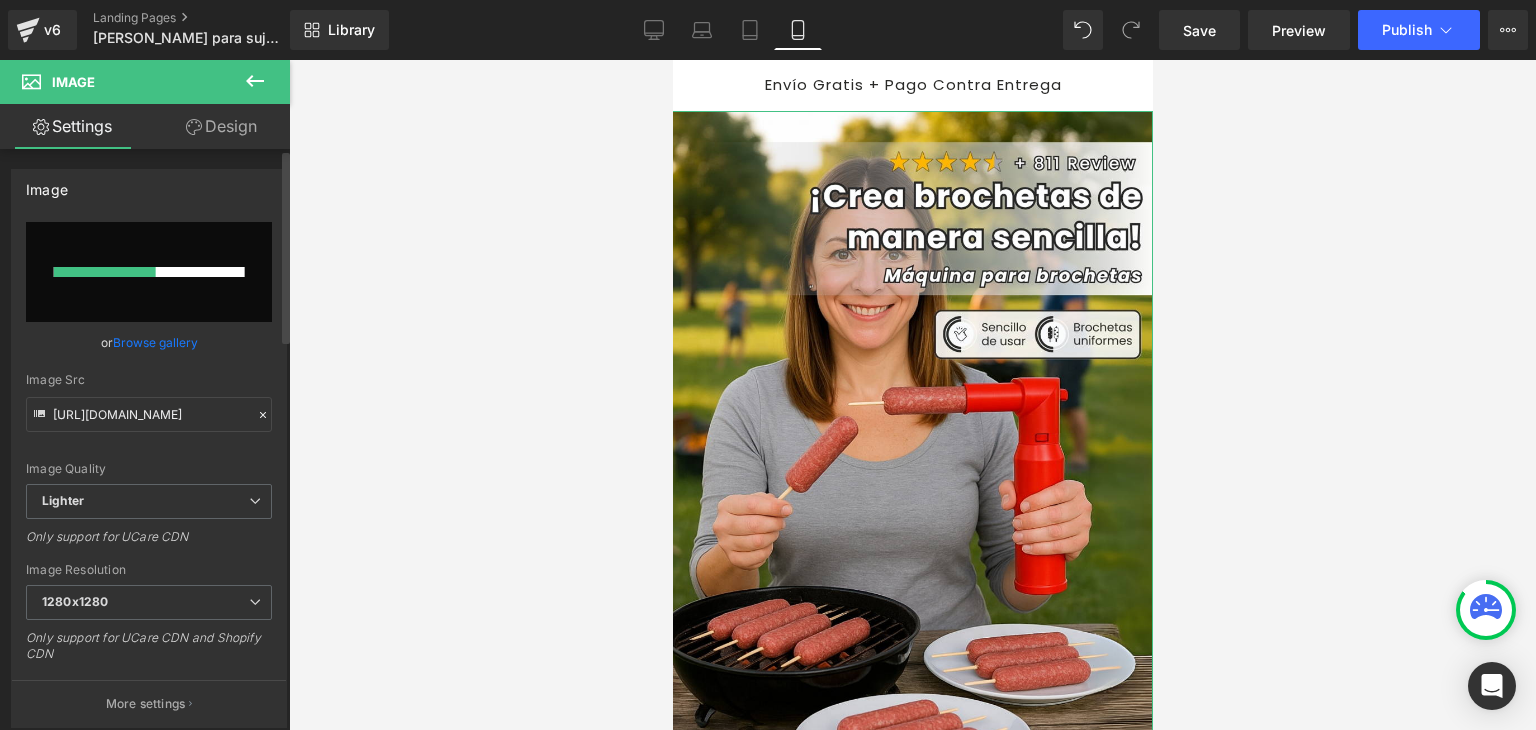 type 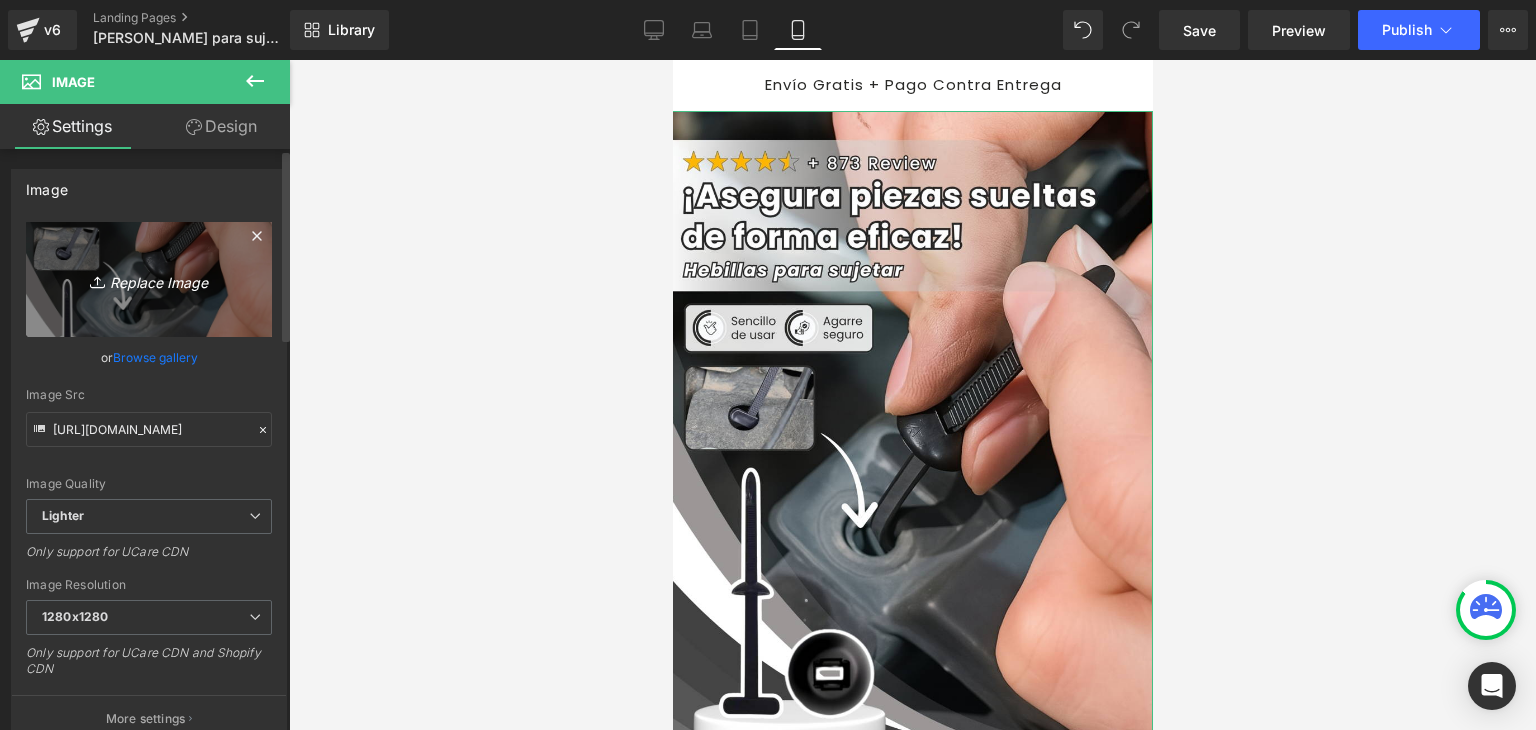 type on "[URL][DOMAIN_NAME]" 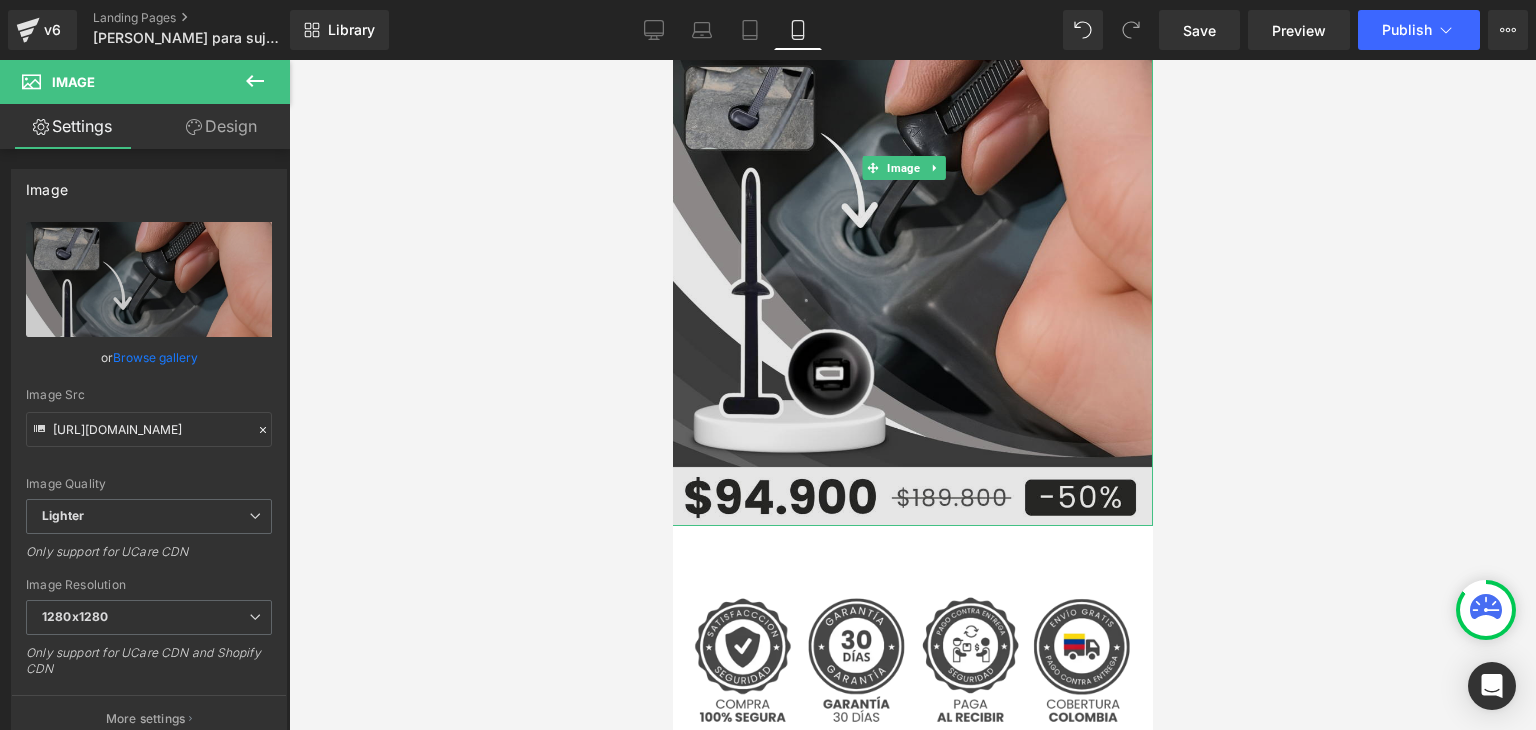 scroll, scrollTop: 0, scrollLeft: 0, axis: both 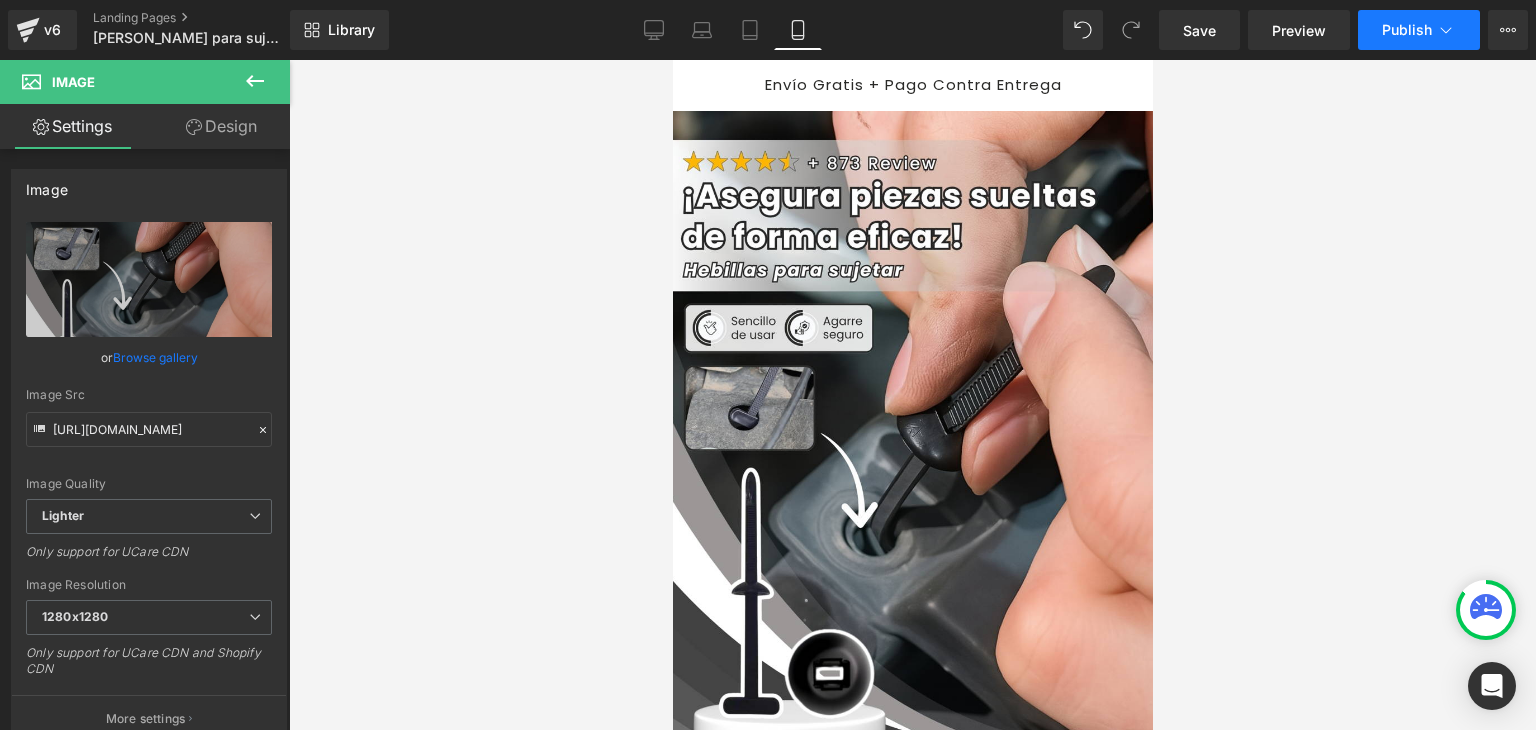 click on "Publish" at bounding box center [1407, 30] 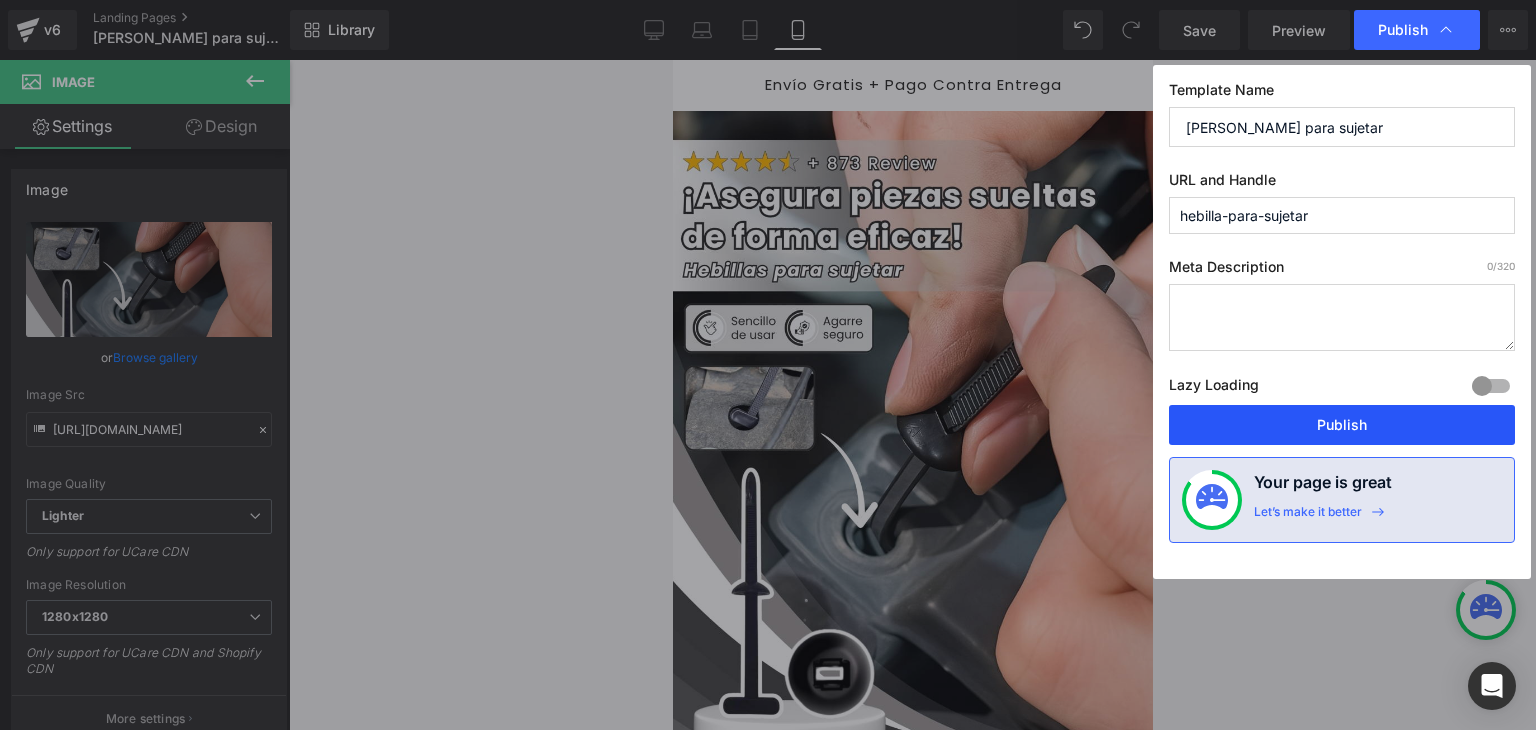 click on "Publish" at bounding box center [1342, 425] 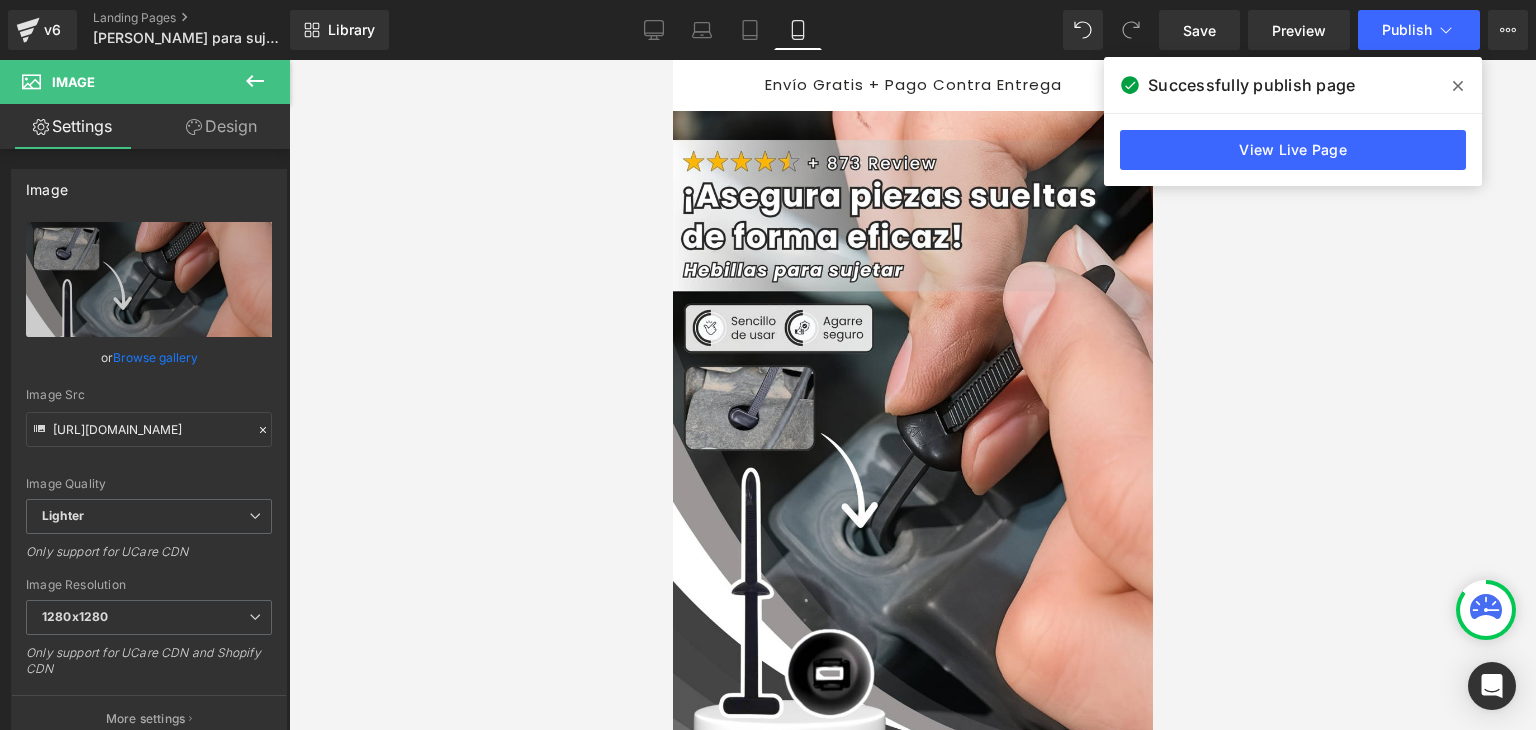 click 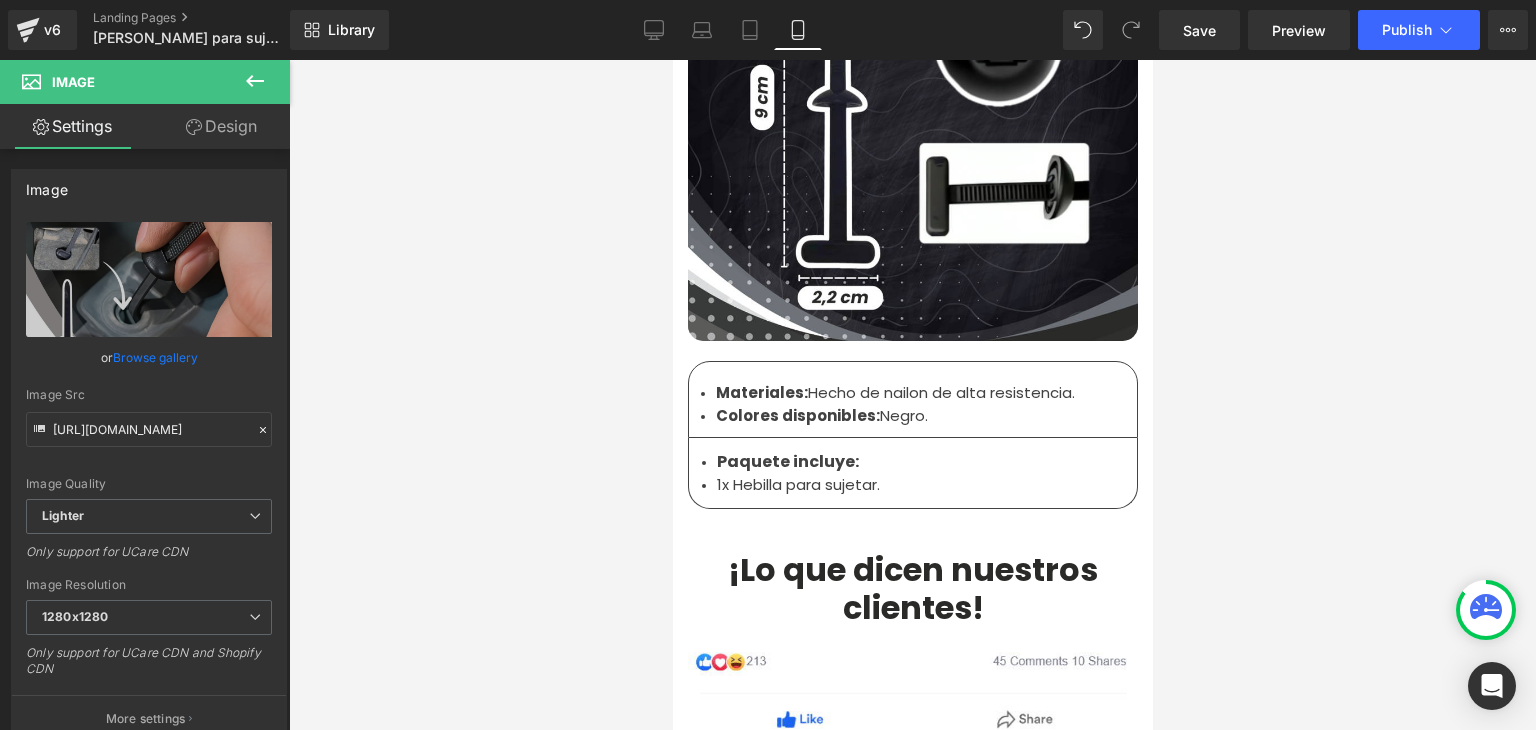 scroll, scrollTop: 7200, scrollLeft: 0, axis: vertical 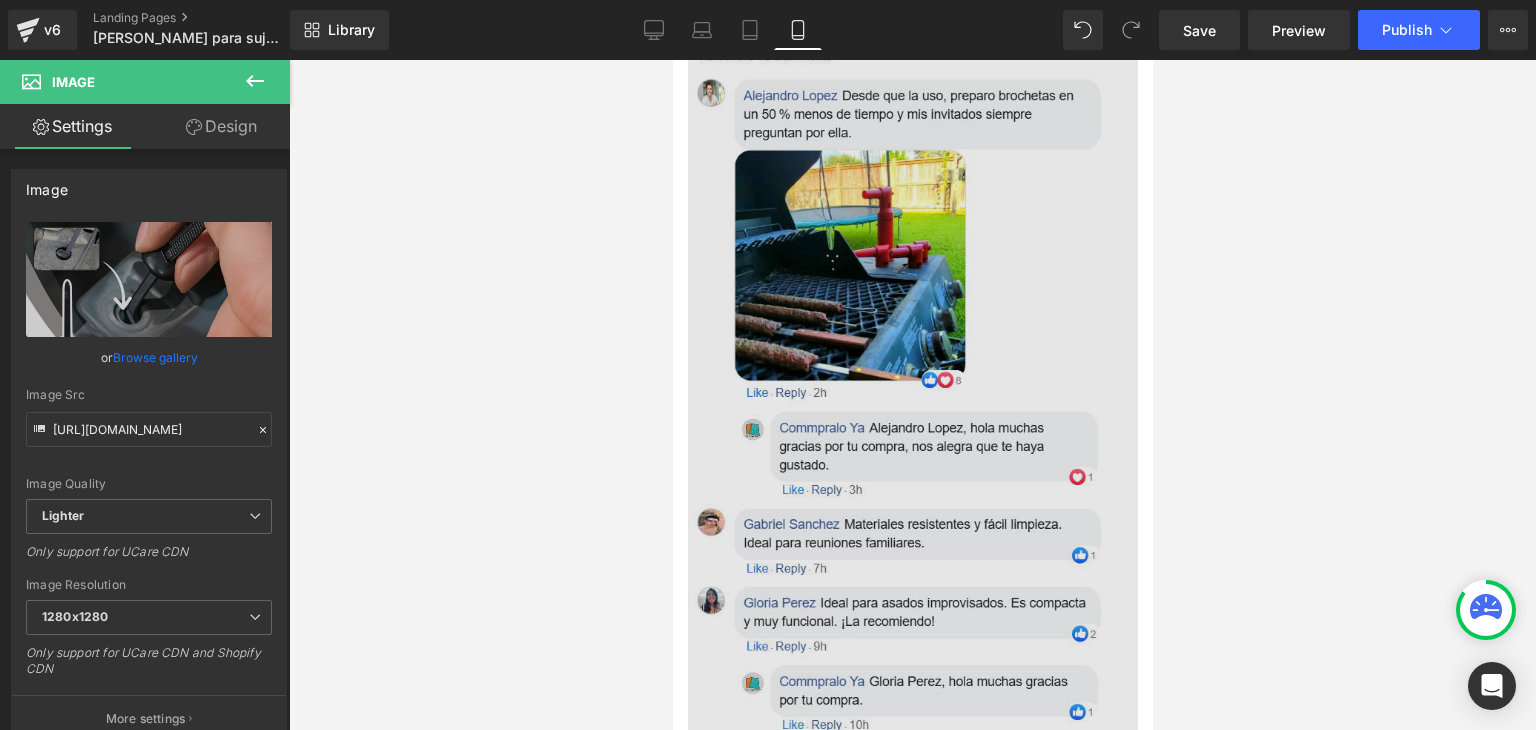 click on "Image" at bounding box center [912, 360] 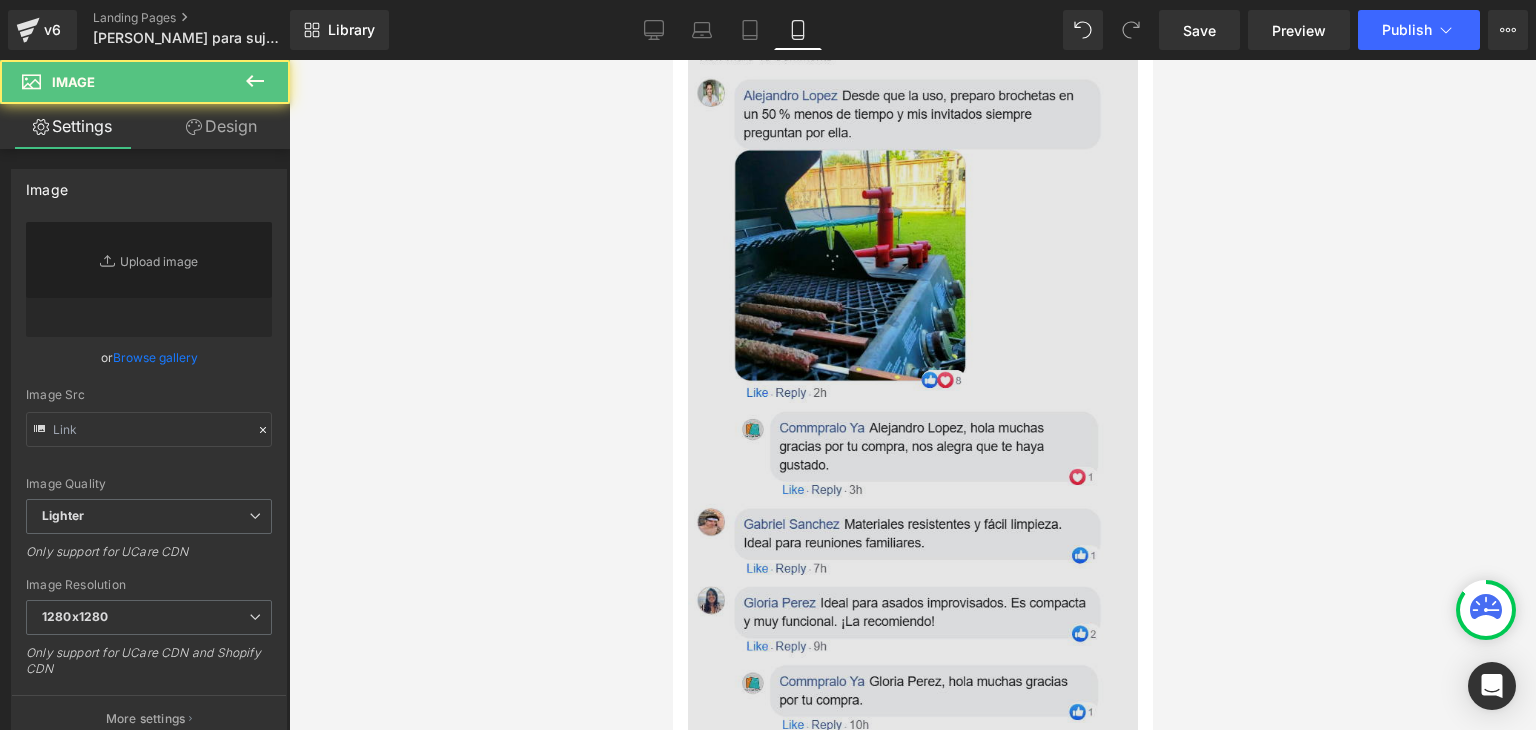 type on "https://ucarecdn.com/7cd4eeec-f1d2-4029-96bc-f2e22175578d/-/format/auto/-/preview/1280x1280/-/quality/lighter/zeoob.com_k3jotjcd1c_photo.webp" 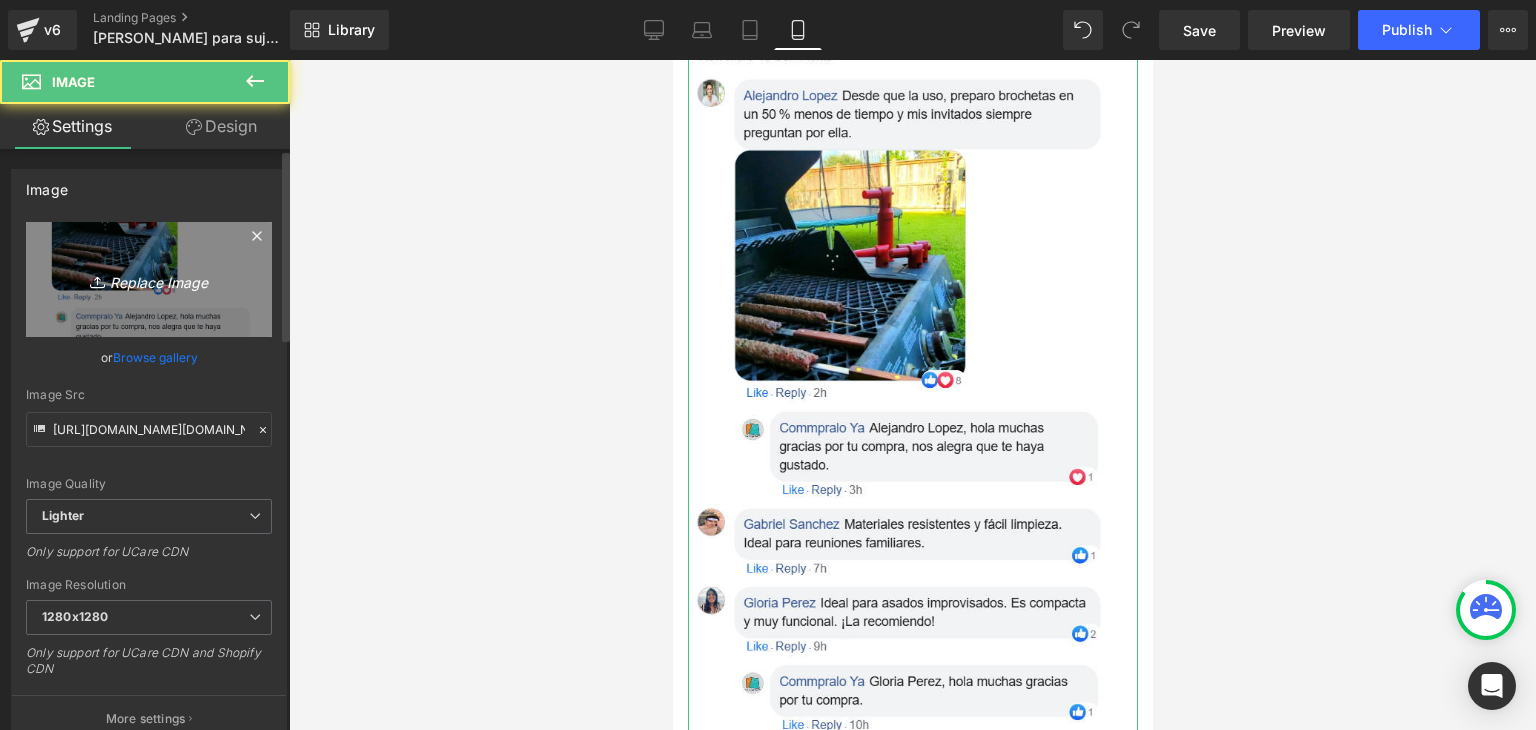 click on "Replace Image" at bounding box center (149, 279) 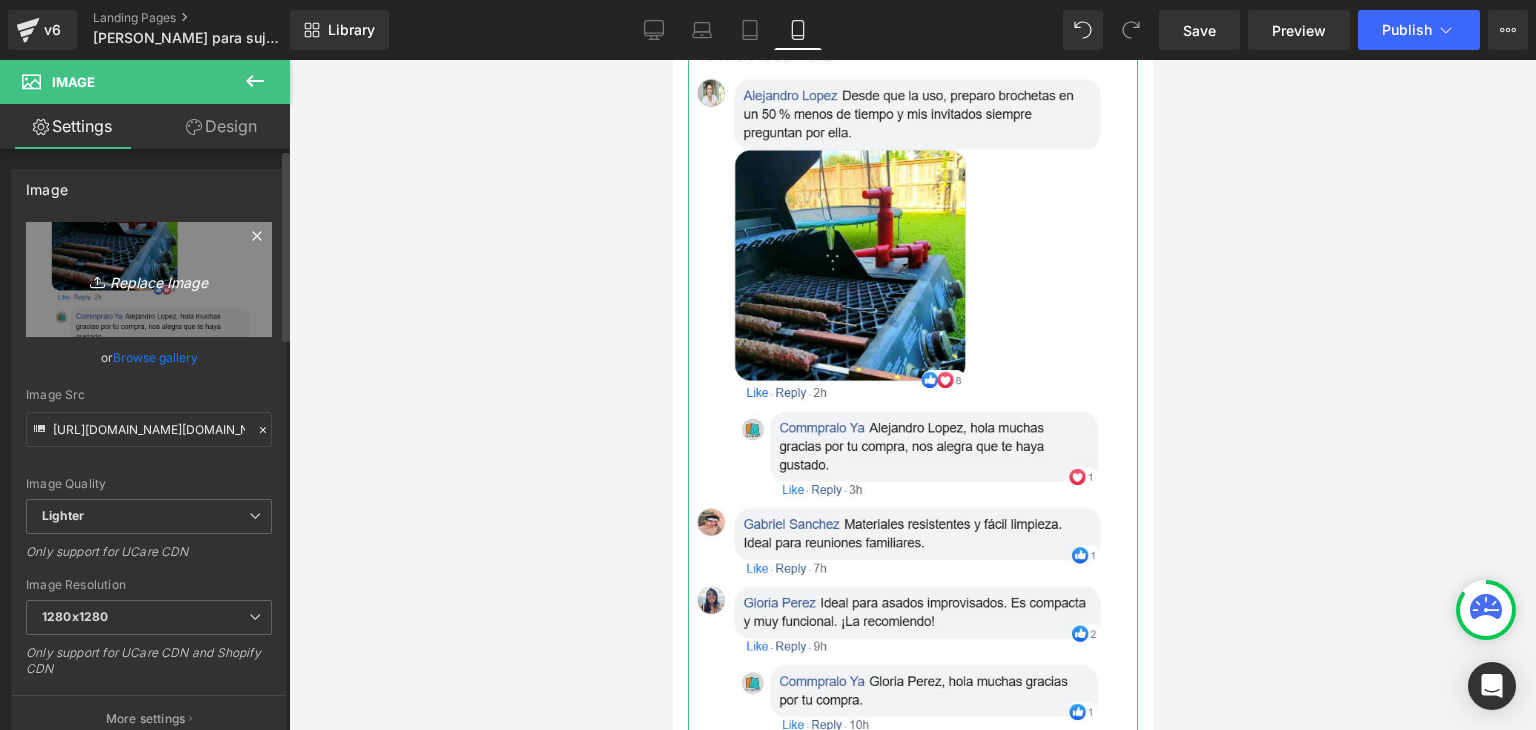 type on "C:\fakepath\zeoob.com_mag94e3no8_photo.png" 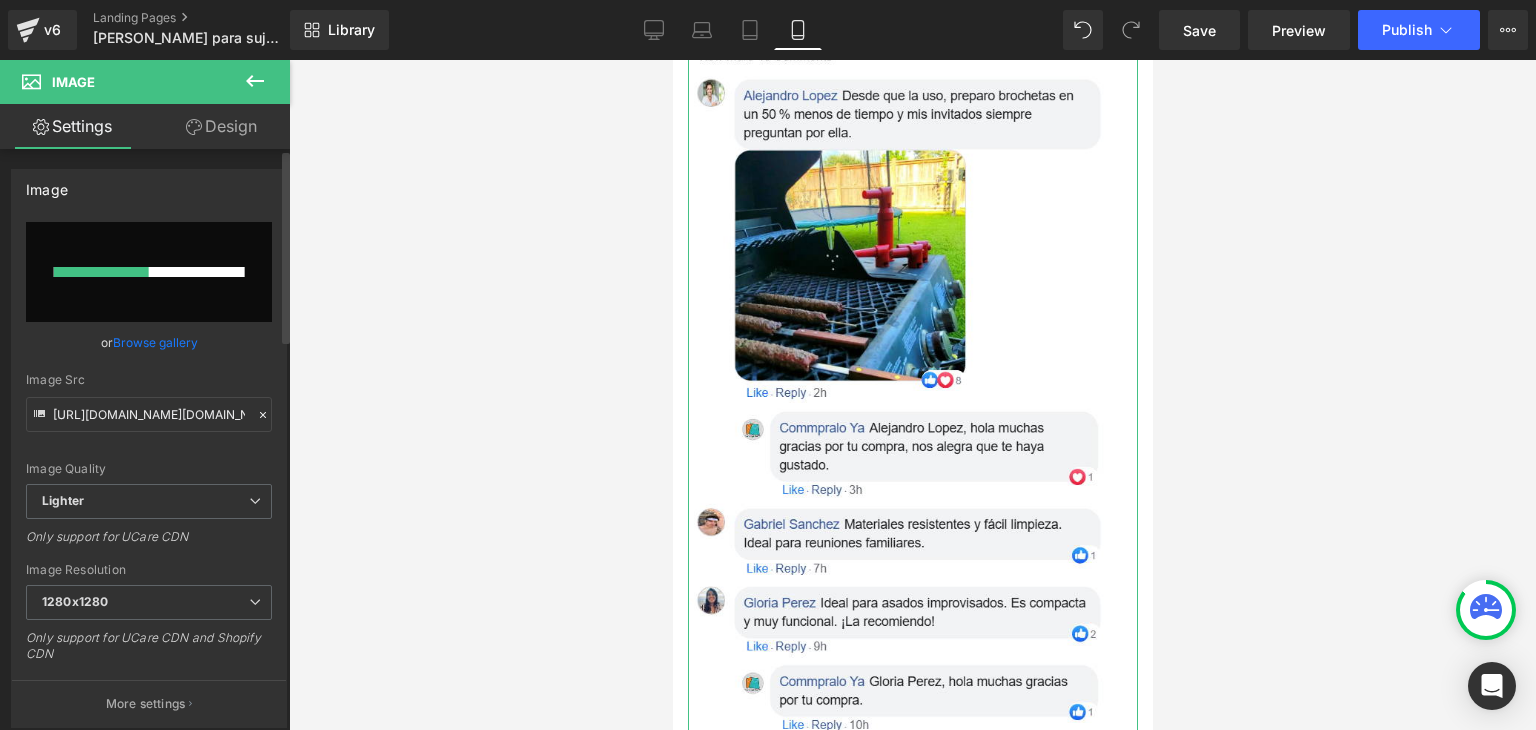 type 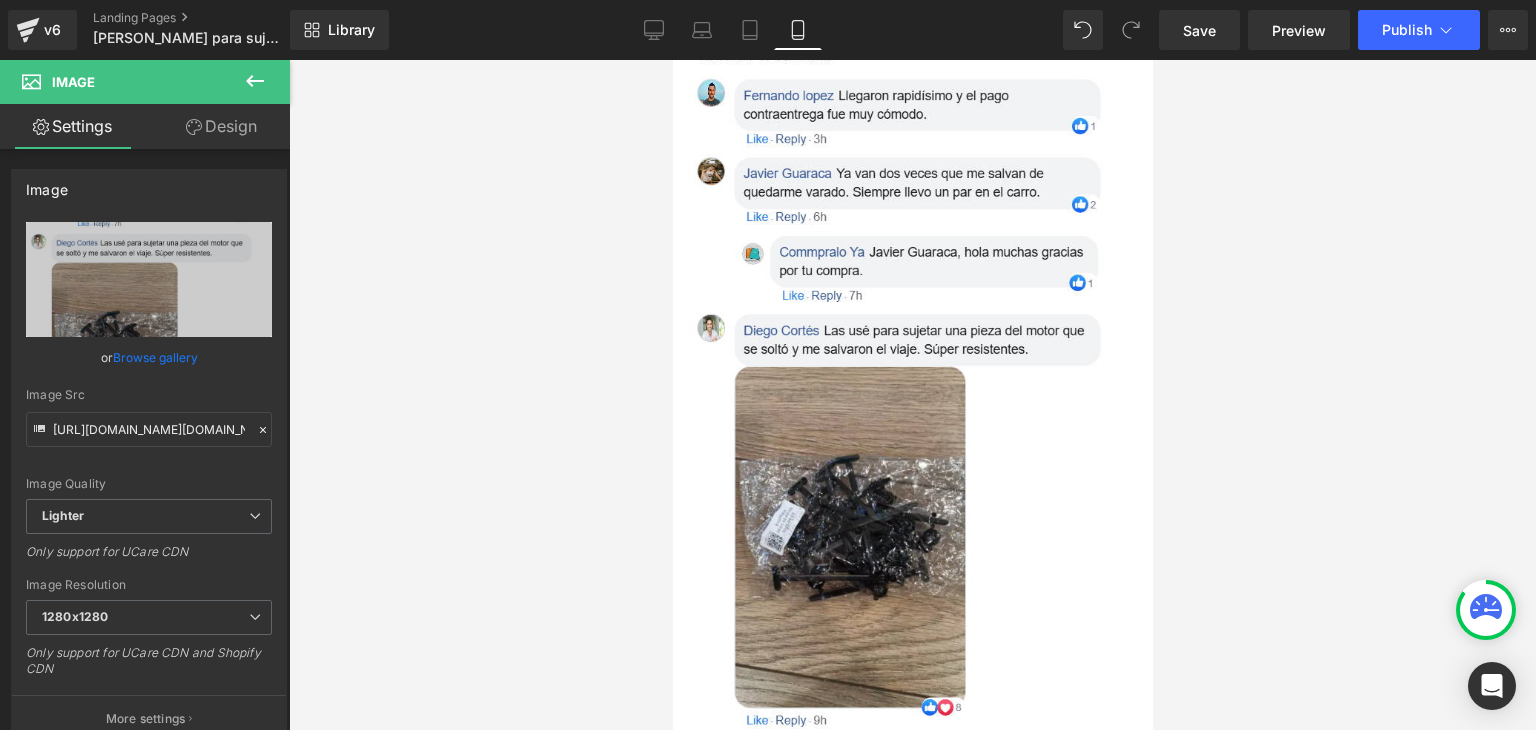 type on "https://ucarecdn.com/d78442c0-9d73-4f51-9fd1-8b275c4b6d4f/-/format/auto/-/preview/1280x1280/-/quality/lighter/zeoob.com_mag94e3no8_photo.png" 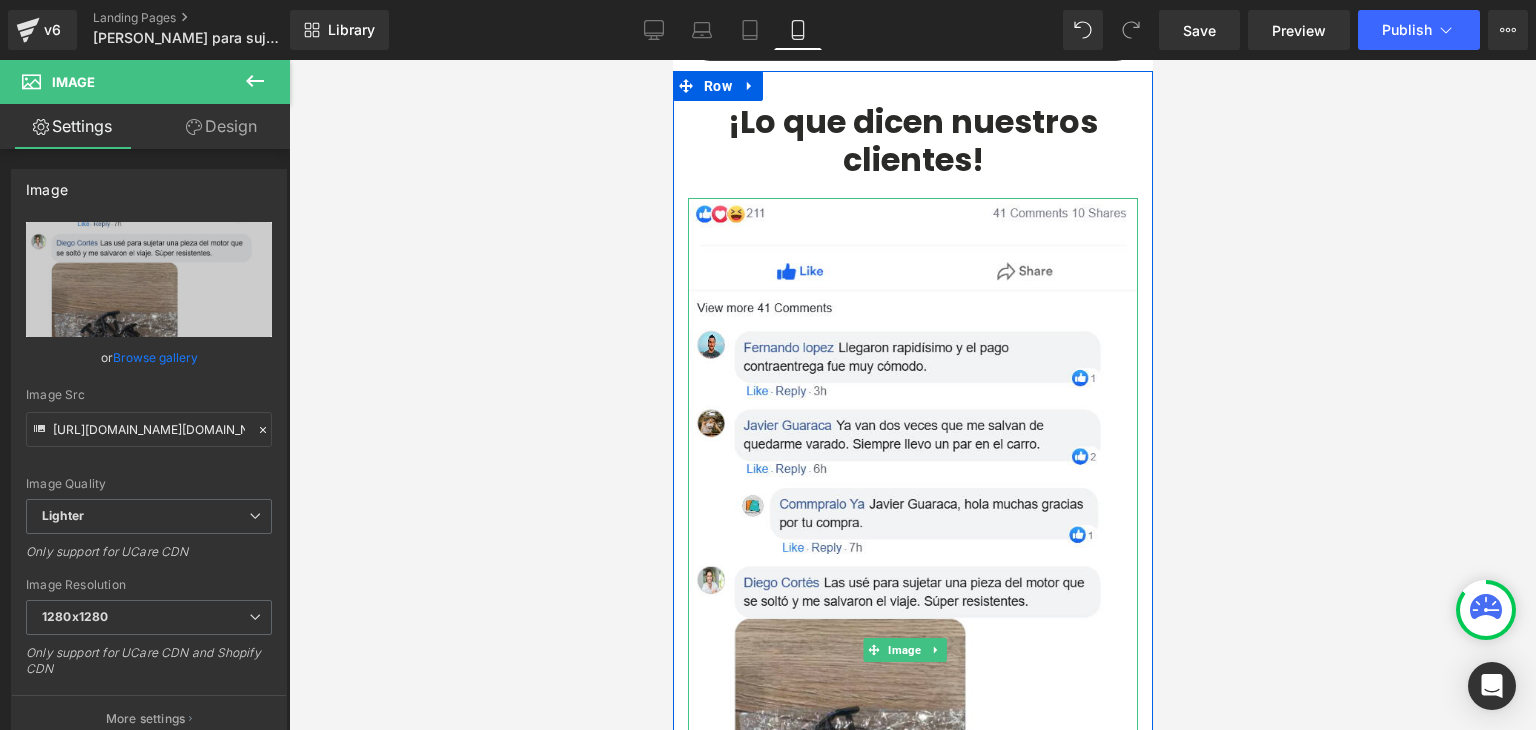 scroll, scrollTop: 6900, scrollLeft: 0, axis: vertical 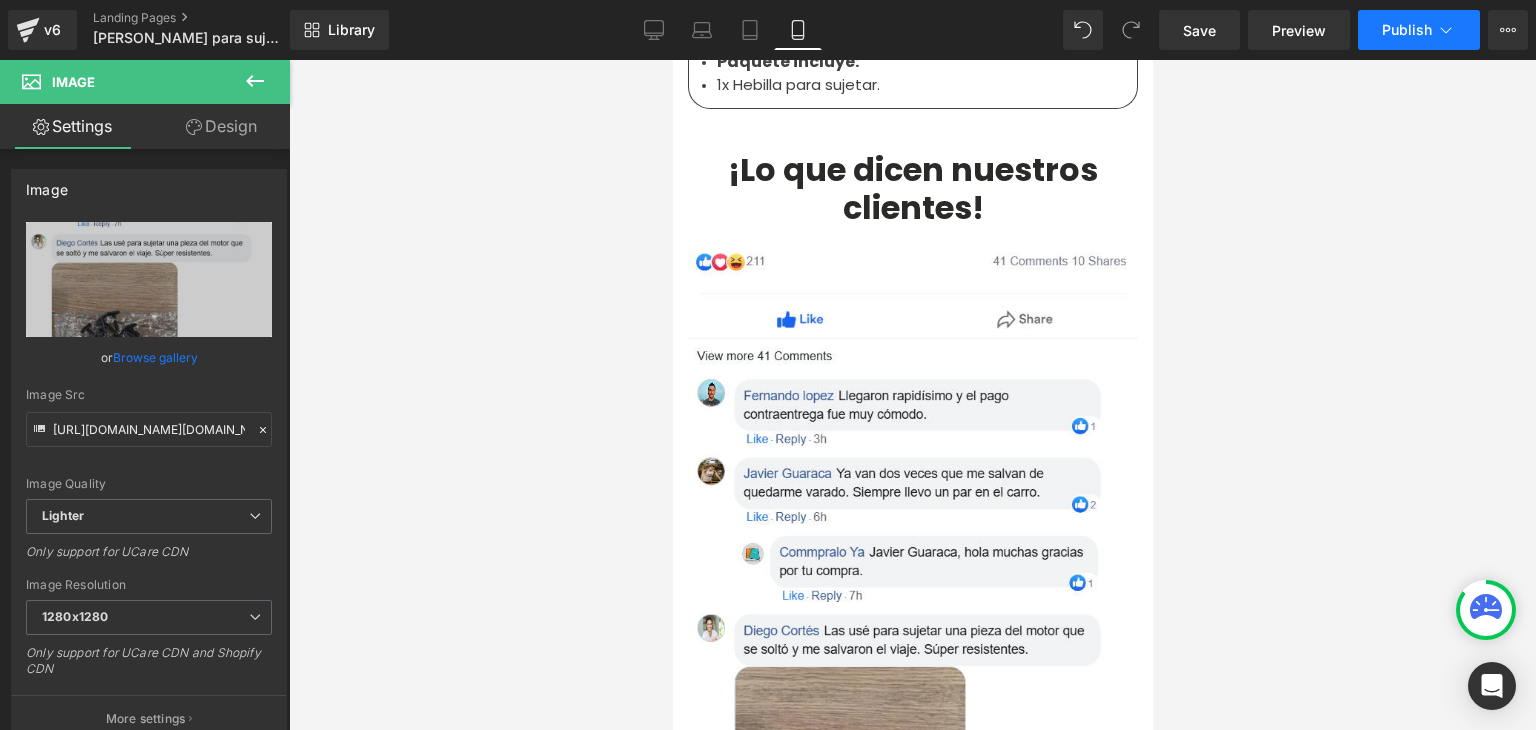 click 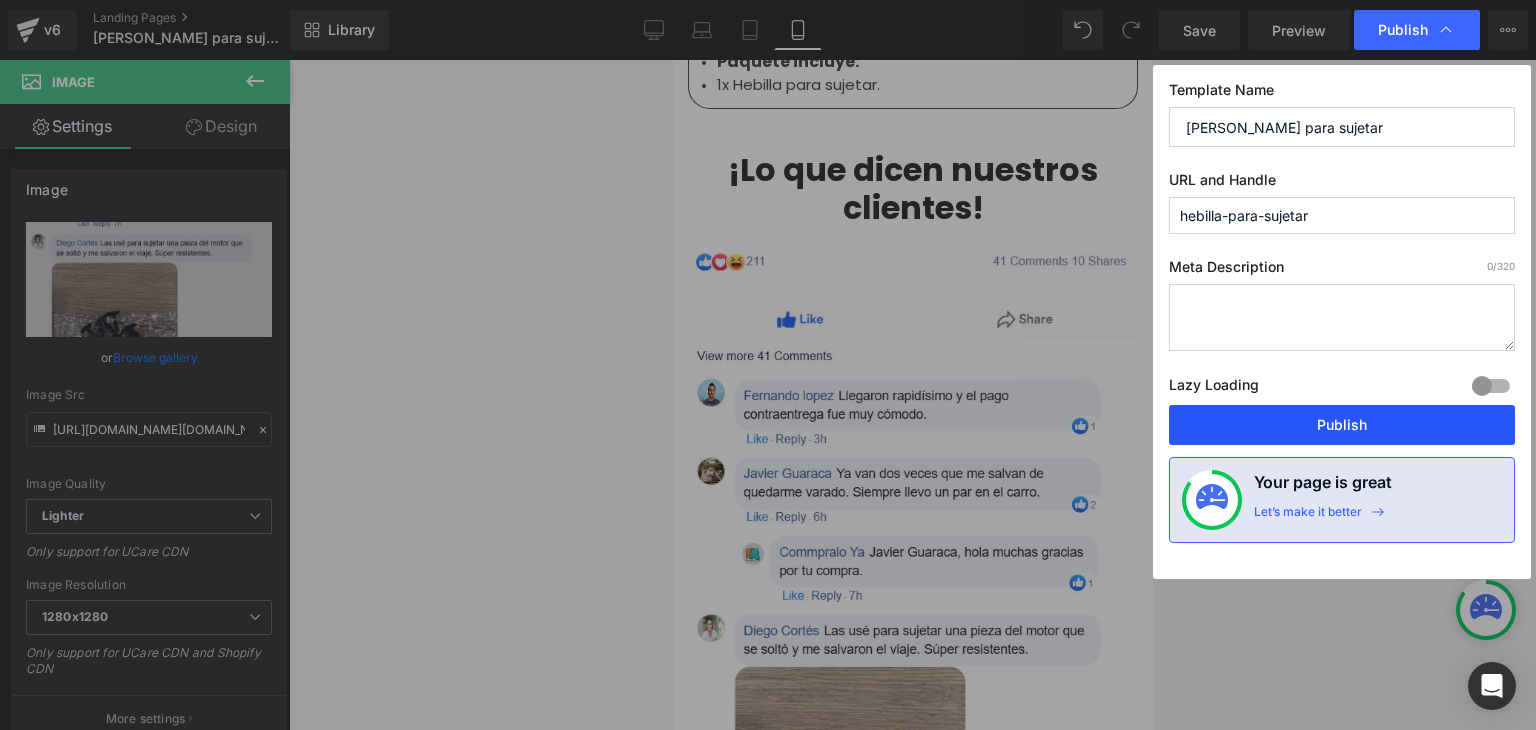 click on "Publish" at bounding box center [1342, 425] 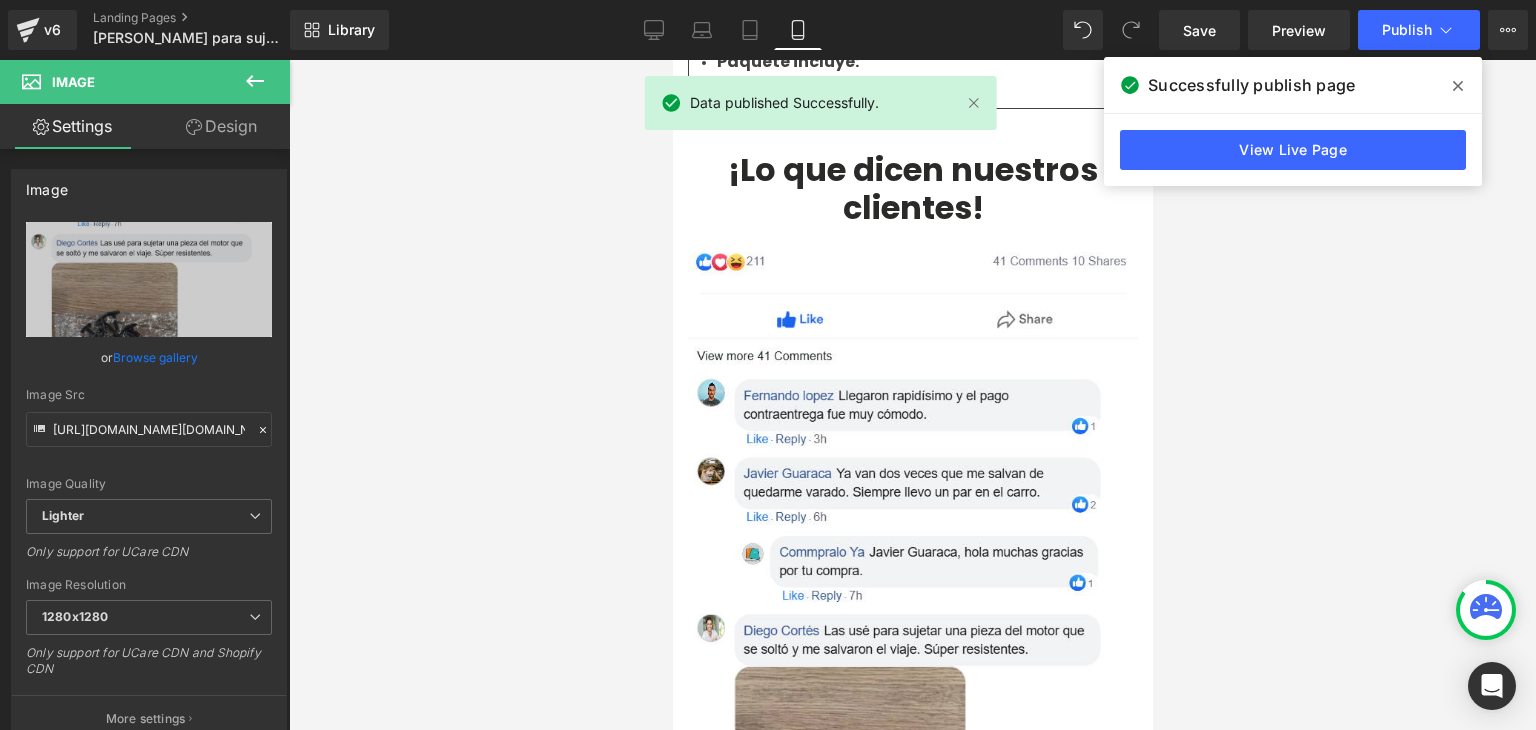 click 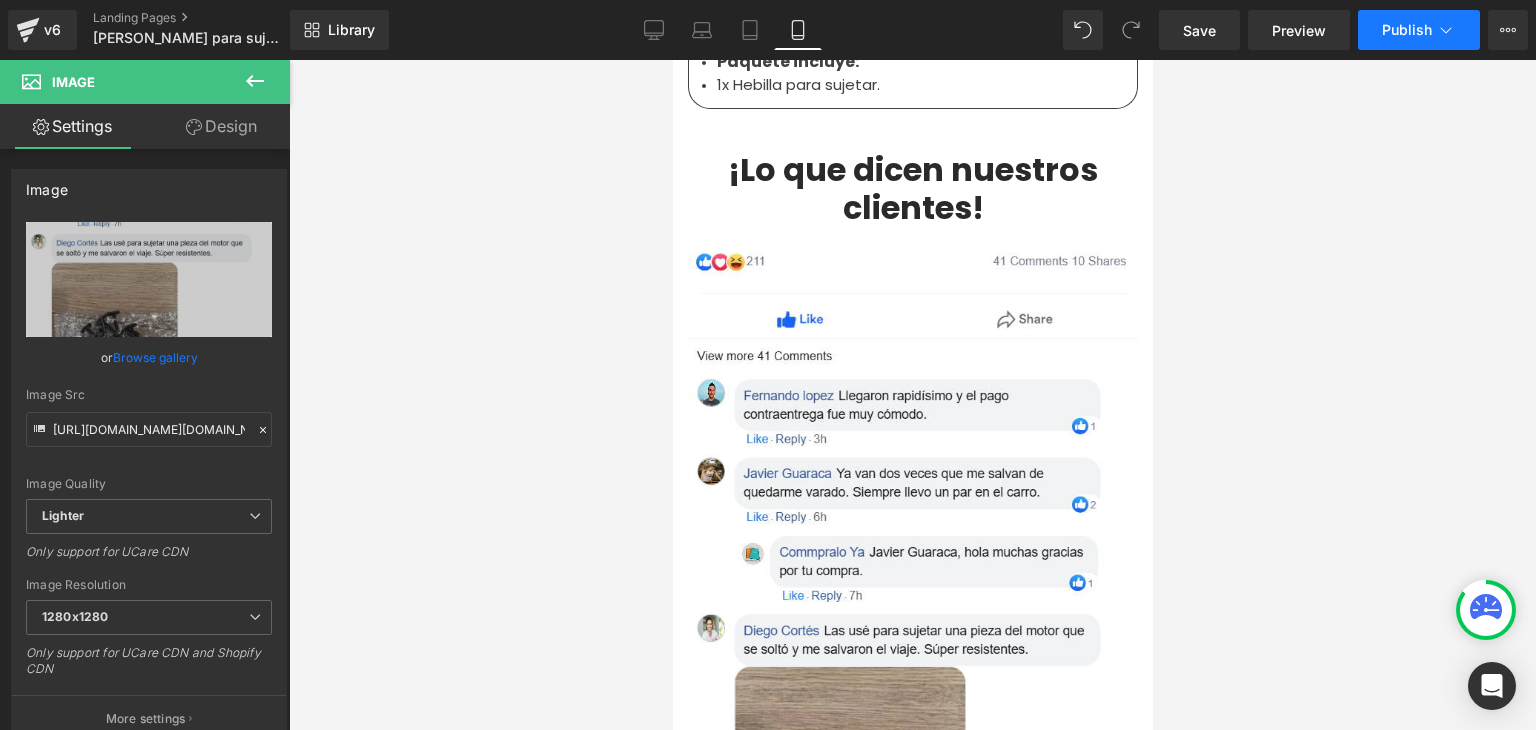 click on "Publish" at bounding box center [1407, 30] 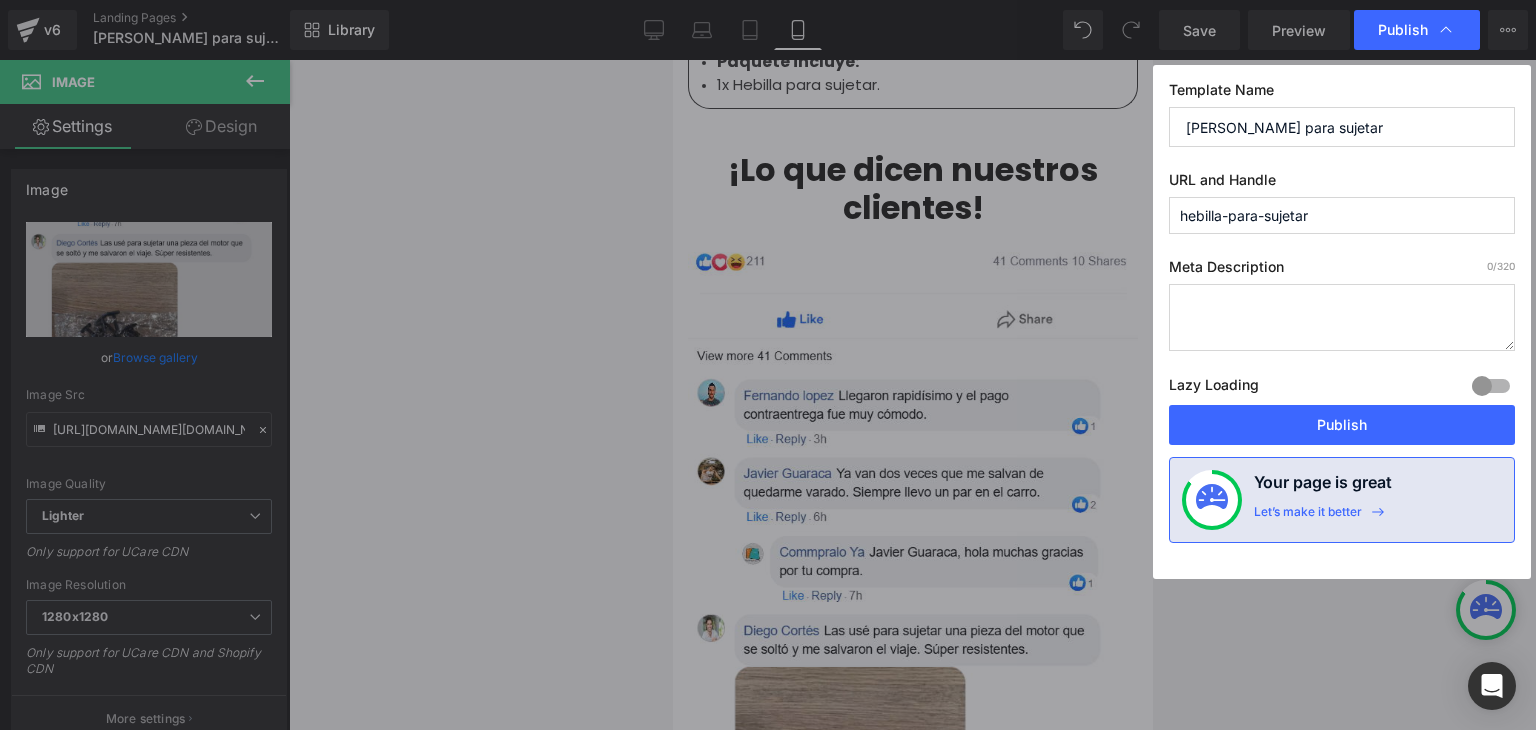 click on "Publish" at bounding box center (1342, 425) 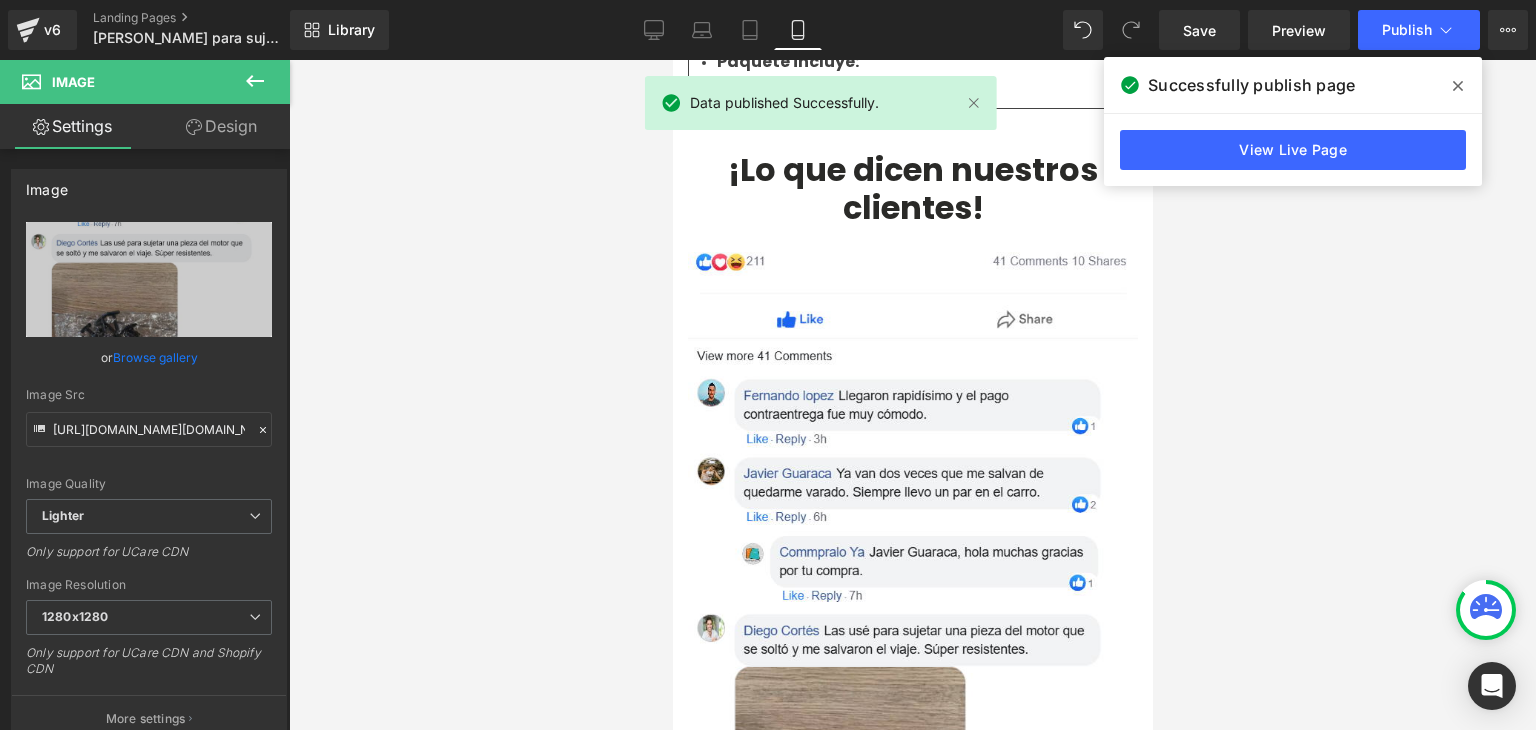 click 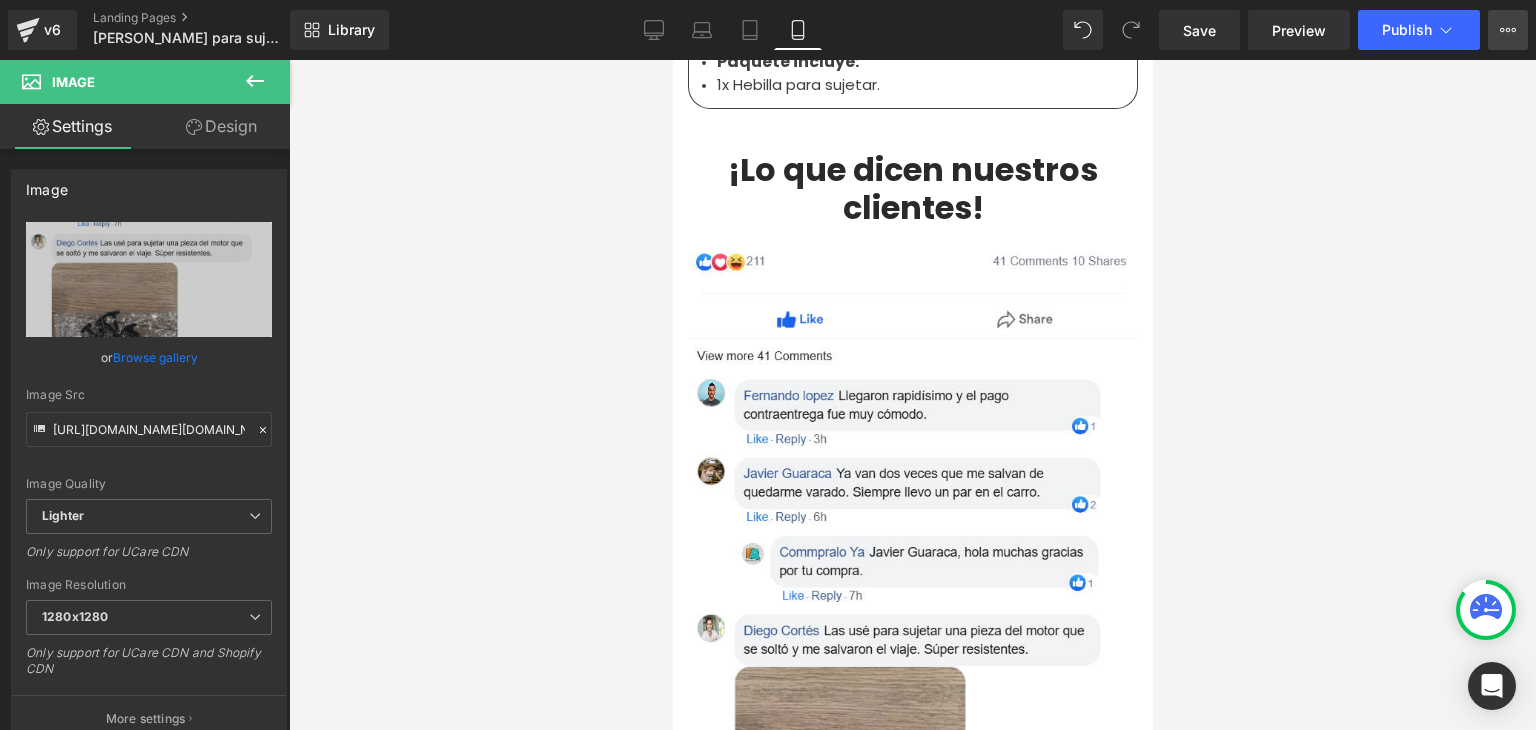 click 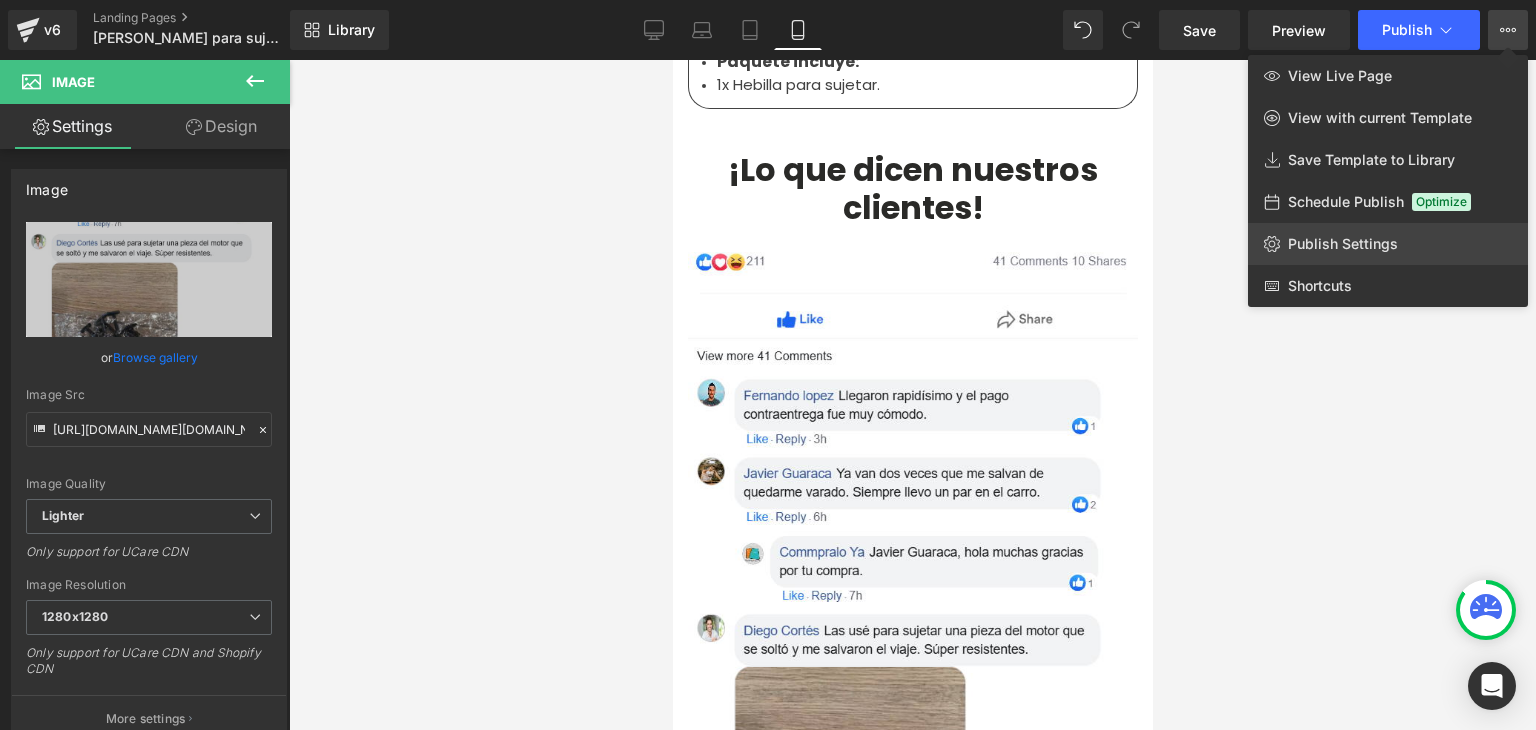 click on "Publish Settings" at bounding box center [1343, 244] 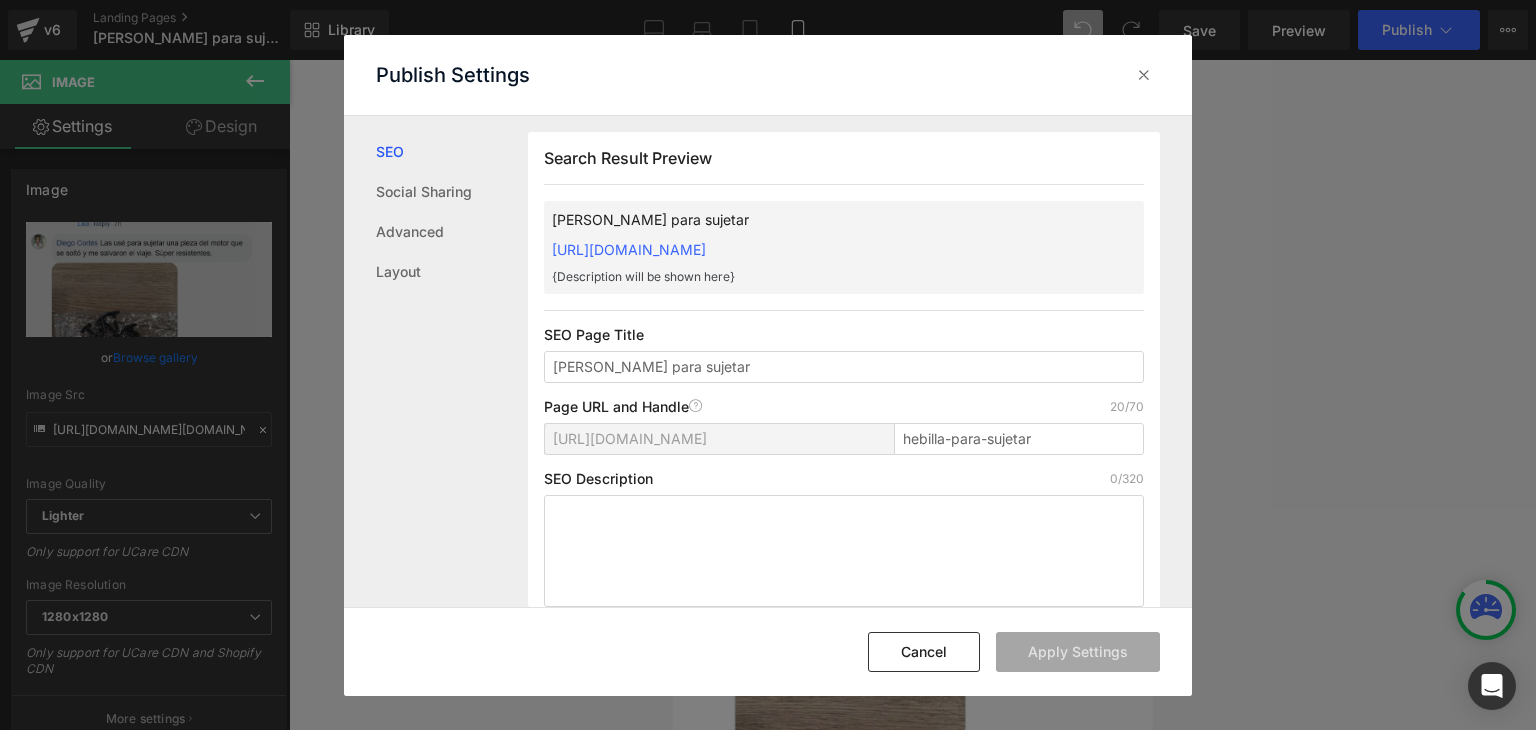 scroll, scrollTop: 0, scrollLeft: 0, axis: both 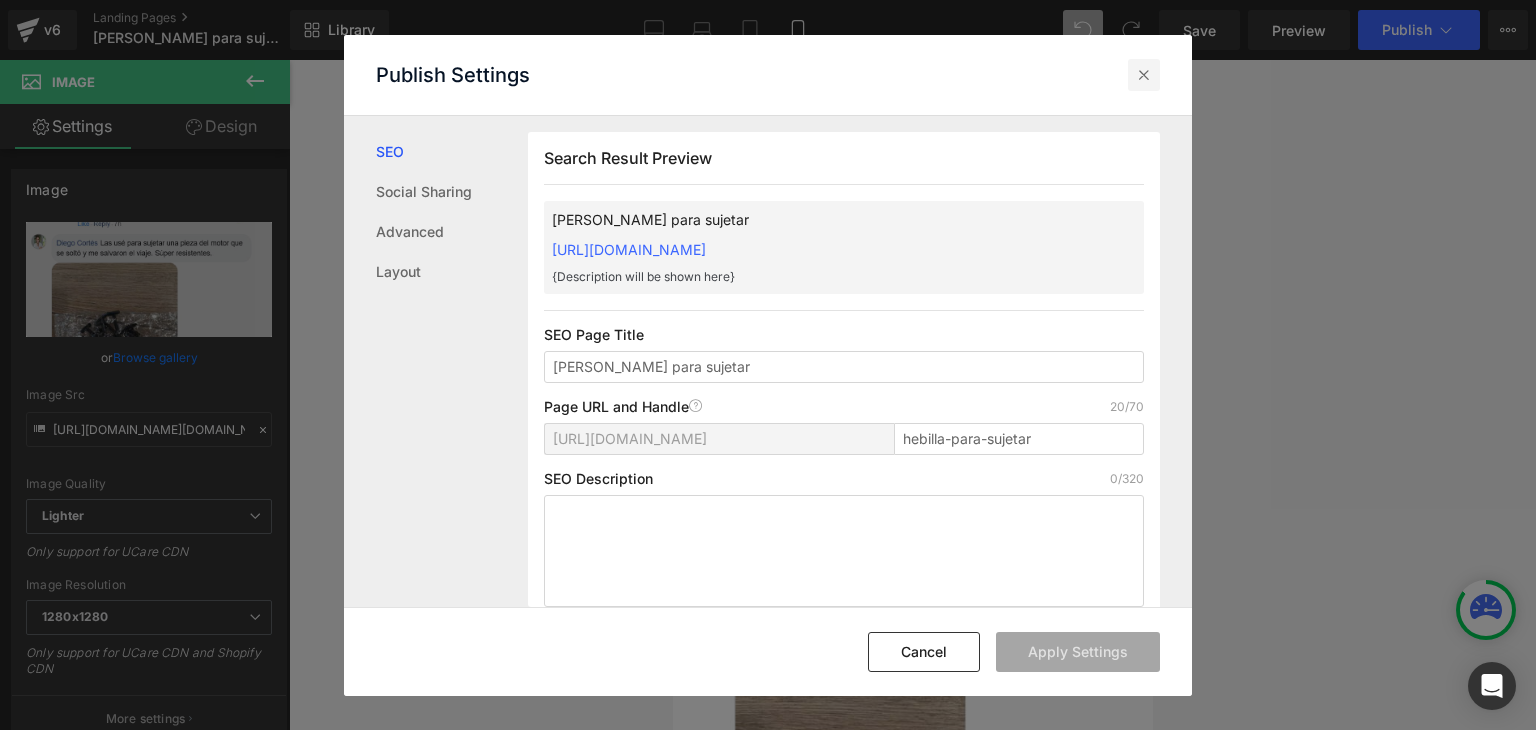 click at bounding box center (1144, 75) 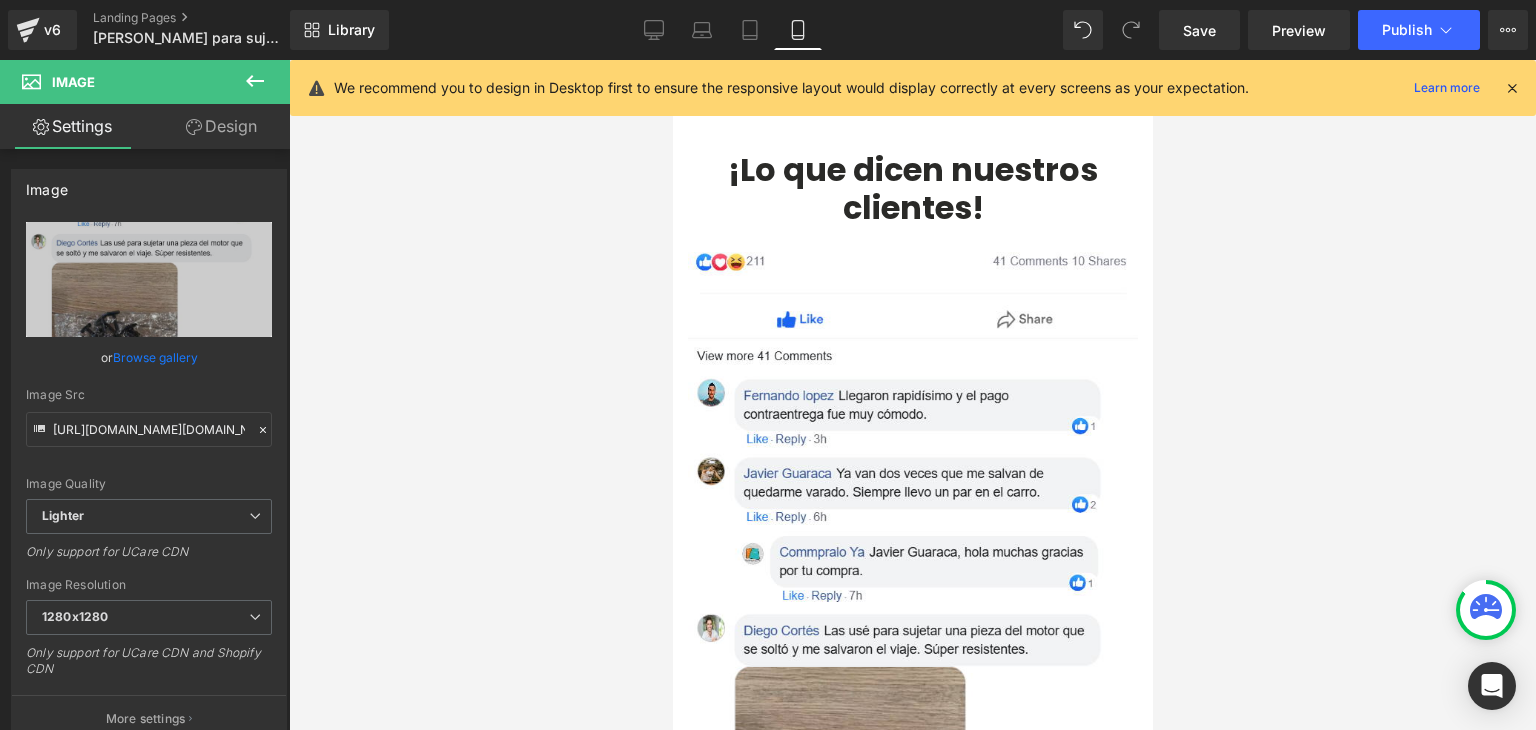 drag, startPoint x: 1512, startPoint y: 83, endPoint x: 1519, endPoint y: 67, distance: 17.464249 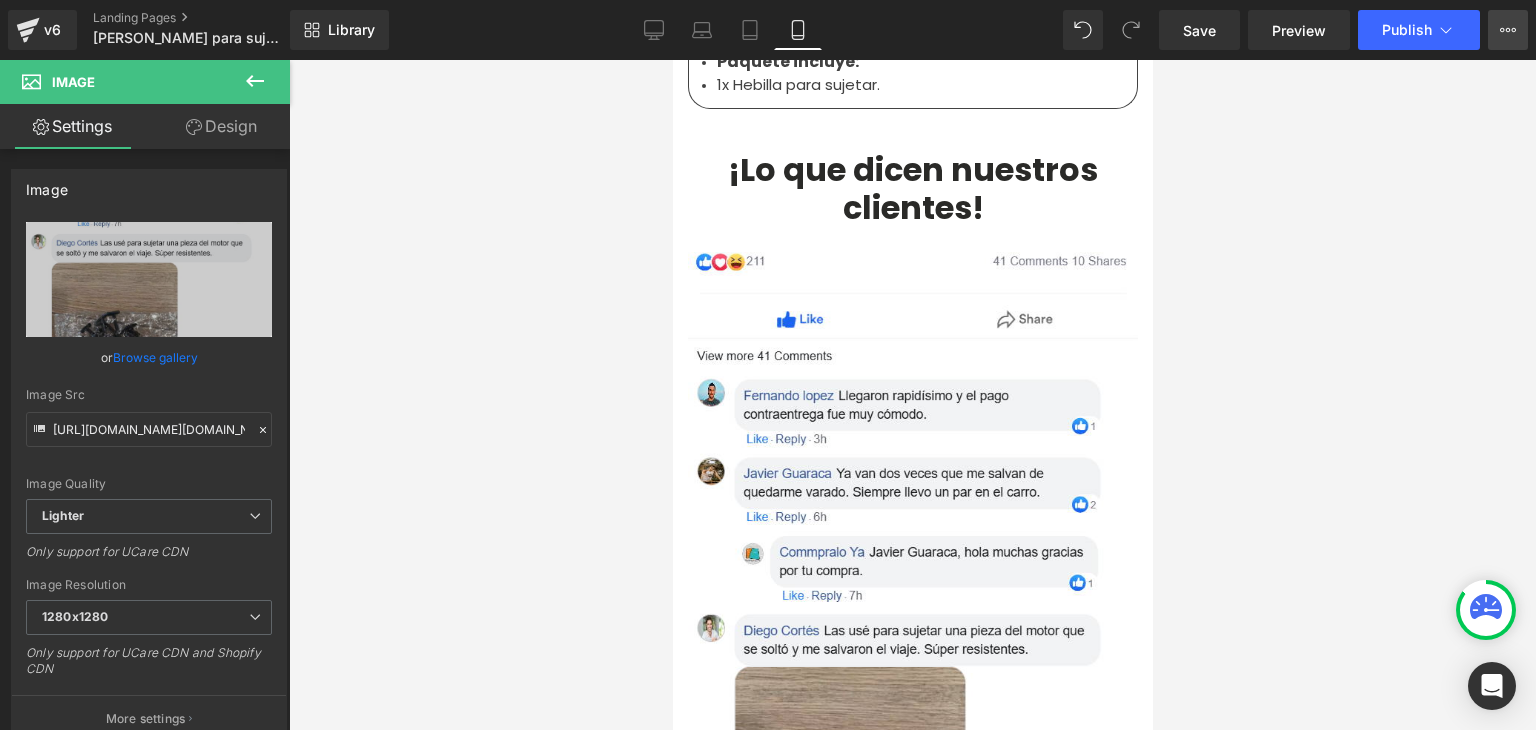 click on "View Live Page View with current Template Save Template to Library Schedule Publish  Optimize  Publish Settings Shortcuts" at bounding box center [1508, 30] 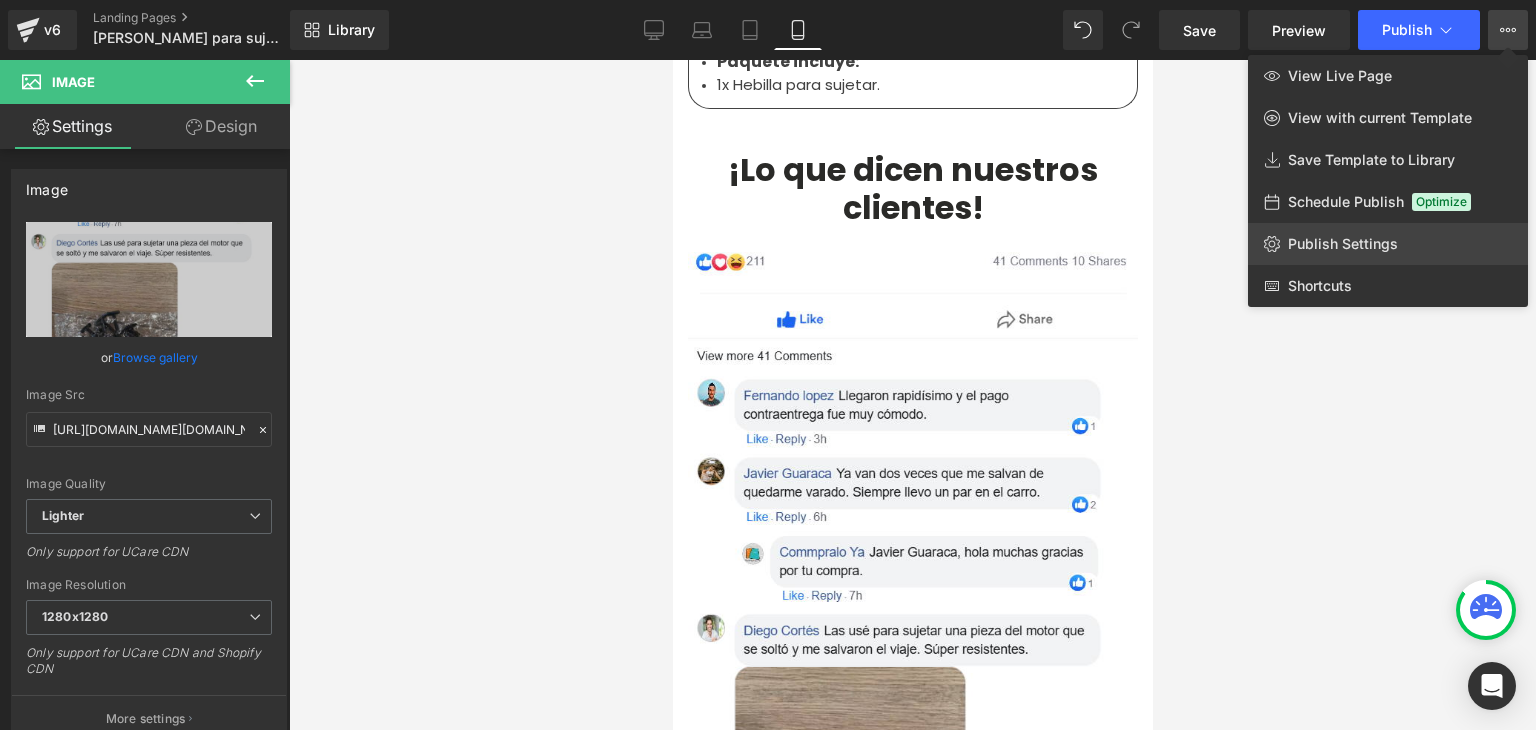 click on "Publish Settings" at bounding box center [1343, 244] 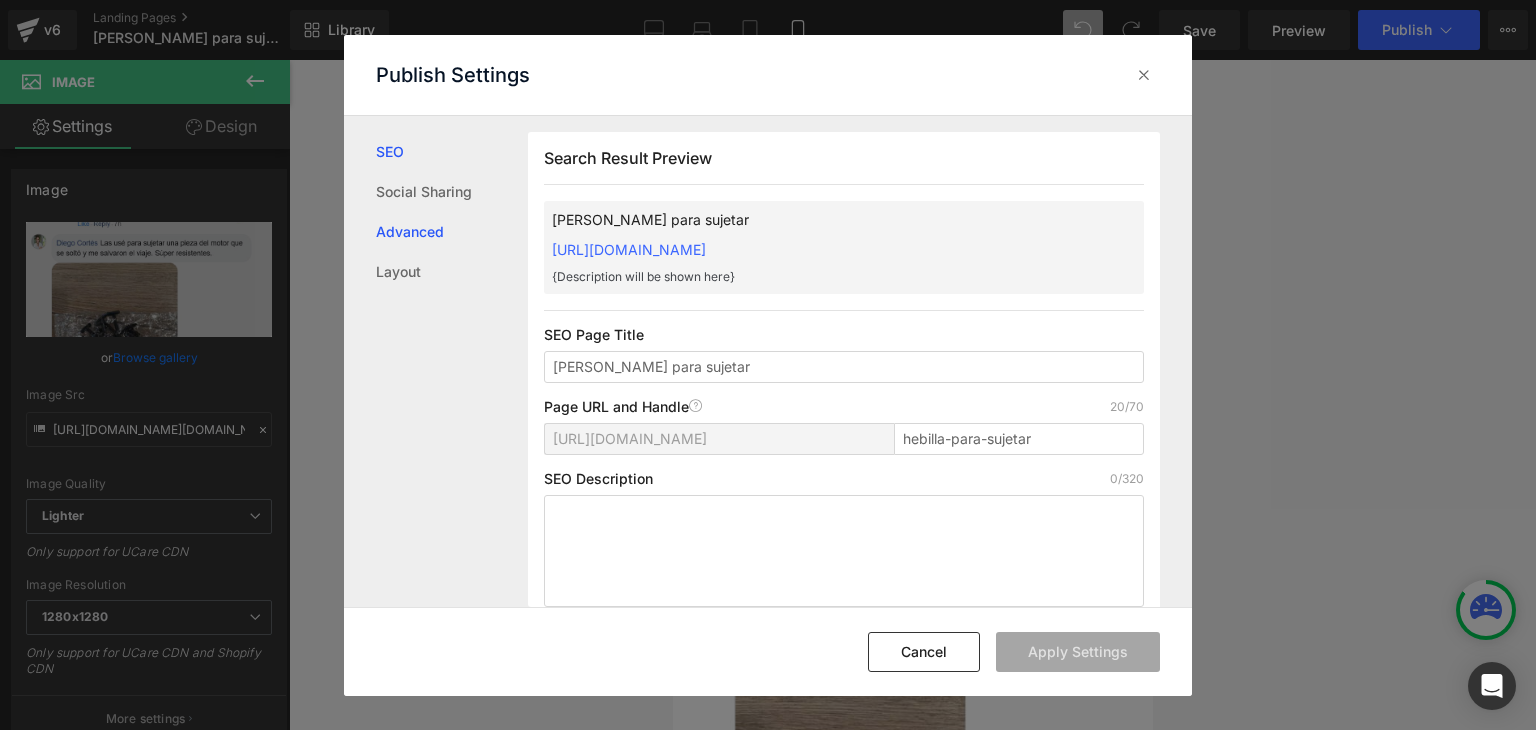 scroll, scrollTop: 0, scrollLeft: 0, axis: both 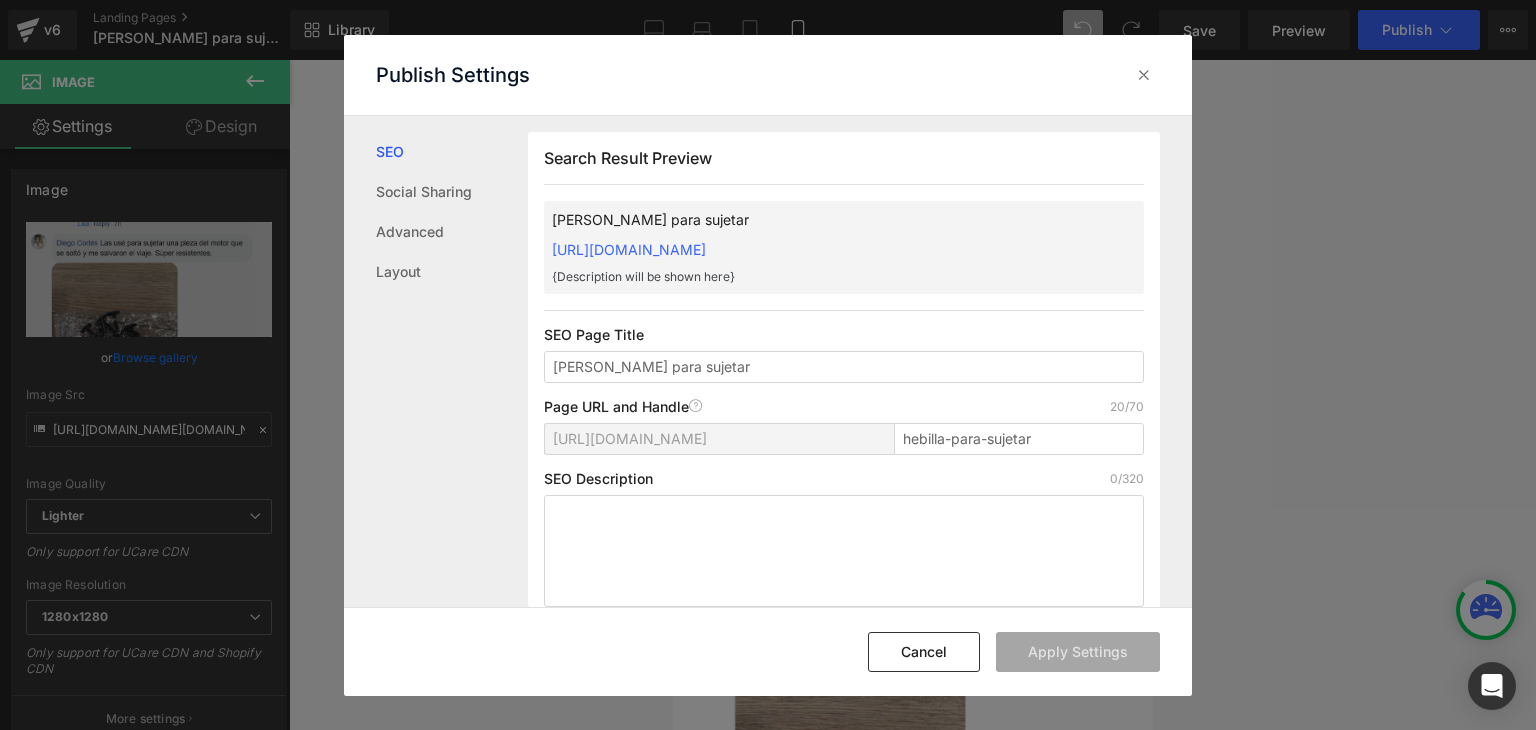 drag, startPoint x: 540, startPoint y: 242, endPoint x: 1011, endPoint y: 241, distance: 471.00107 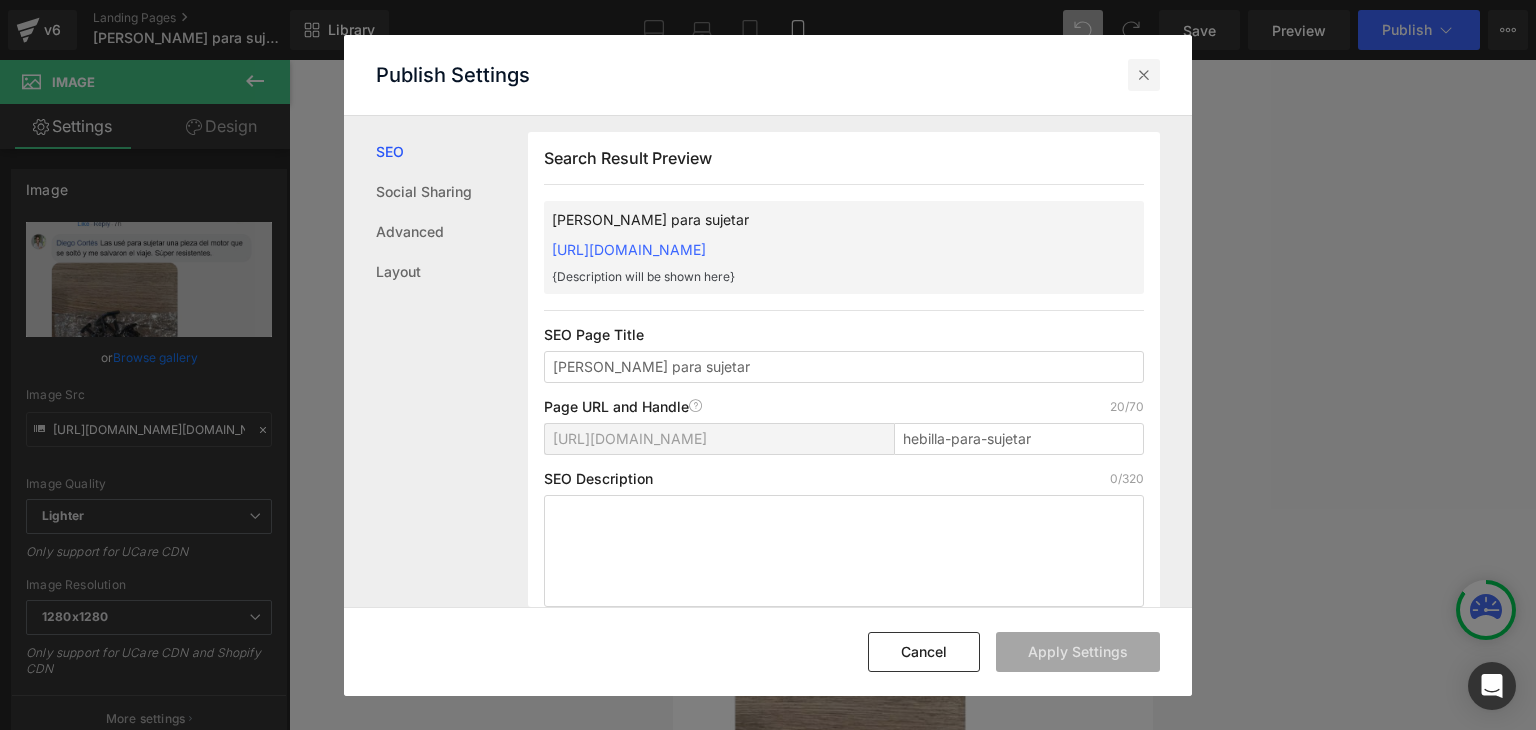 click at bounding box center (1144, 75) 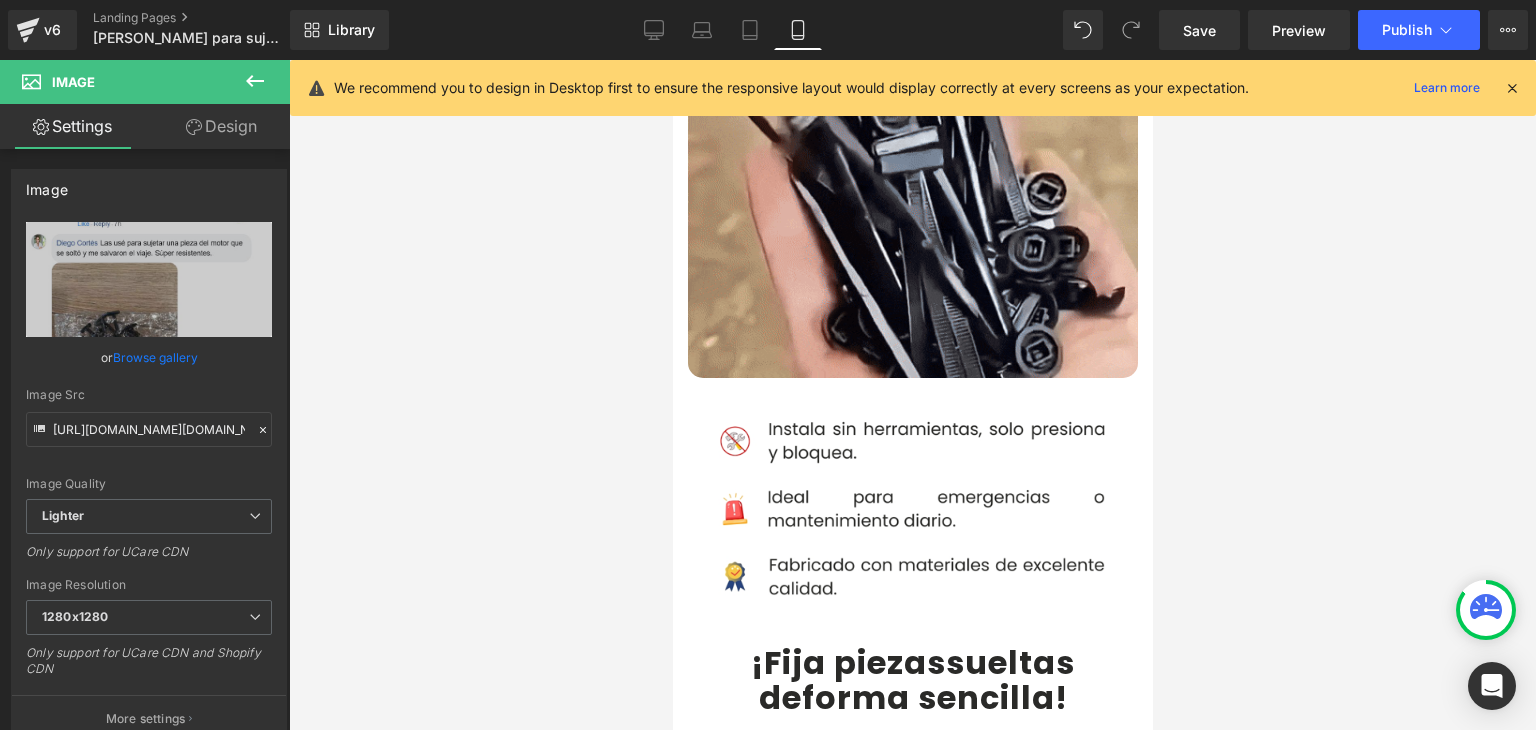 scroll, scrollTop: 700, scrollLeft: 0, axis: vertical 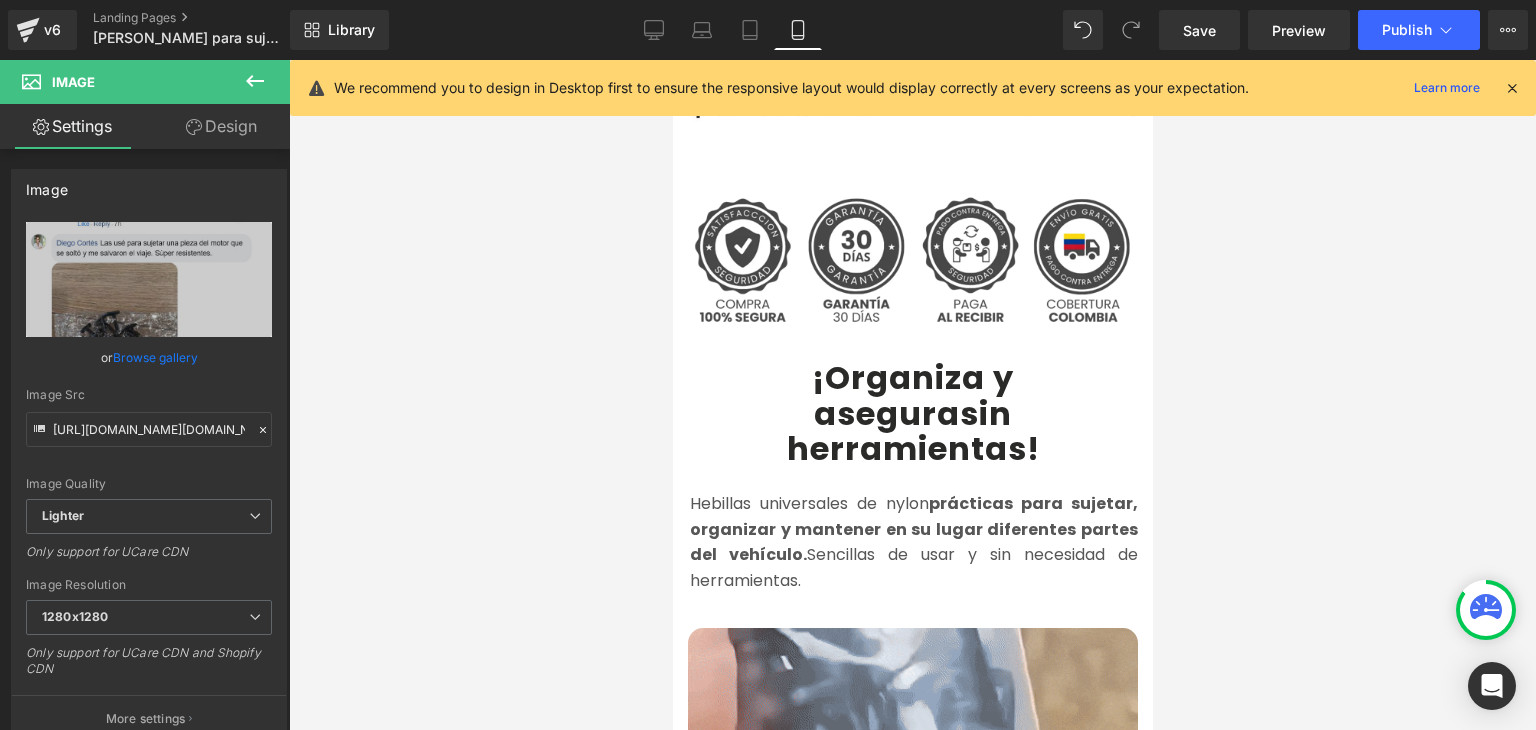 click at bounding box center (1512, 88) 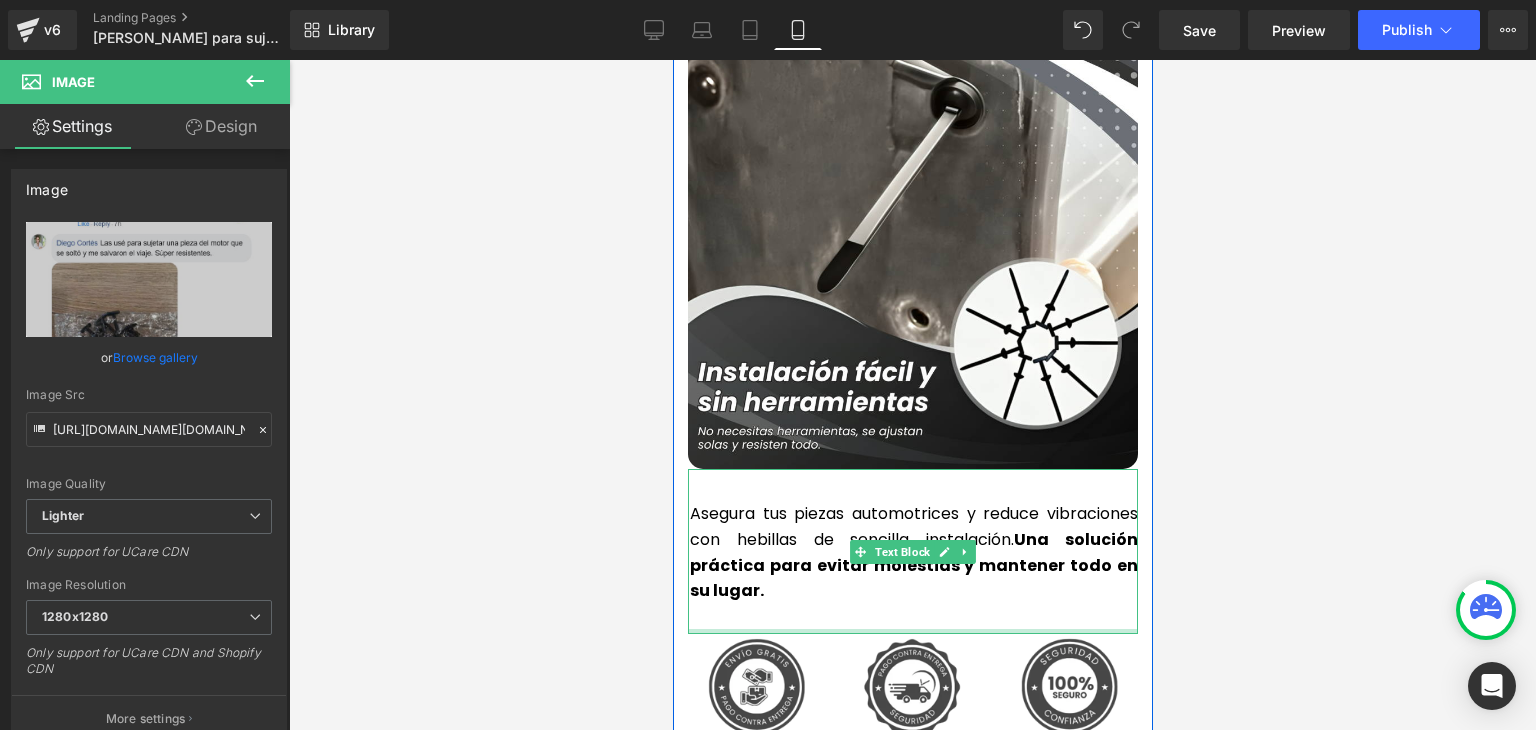 scroll, scrollTop: 4500, scrollLeft: 0, axis: vertical 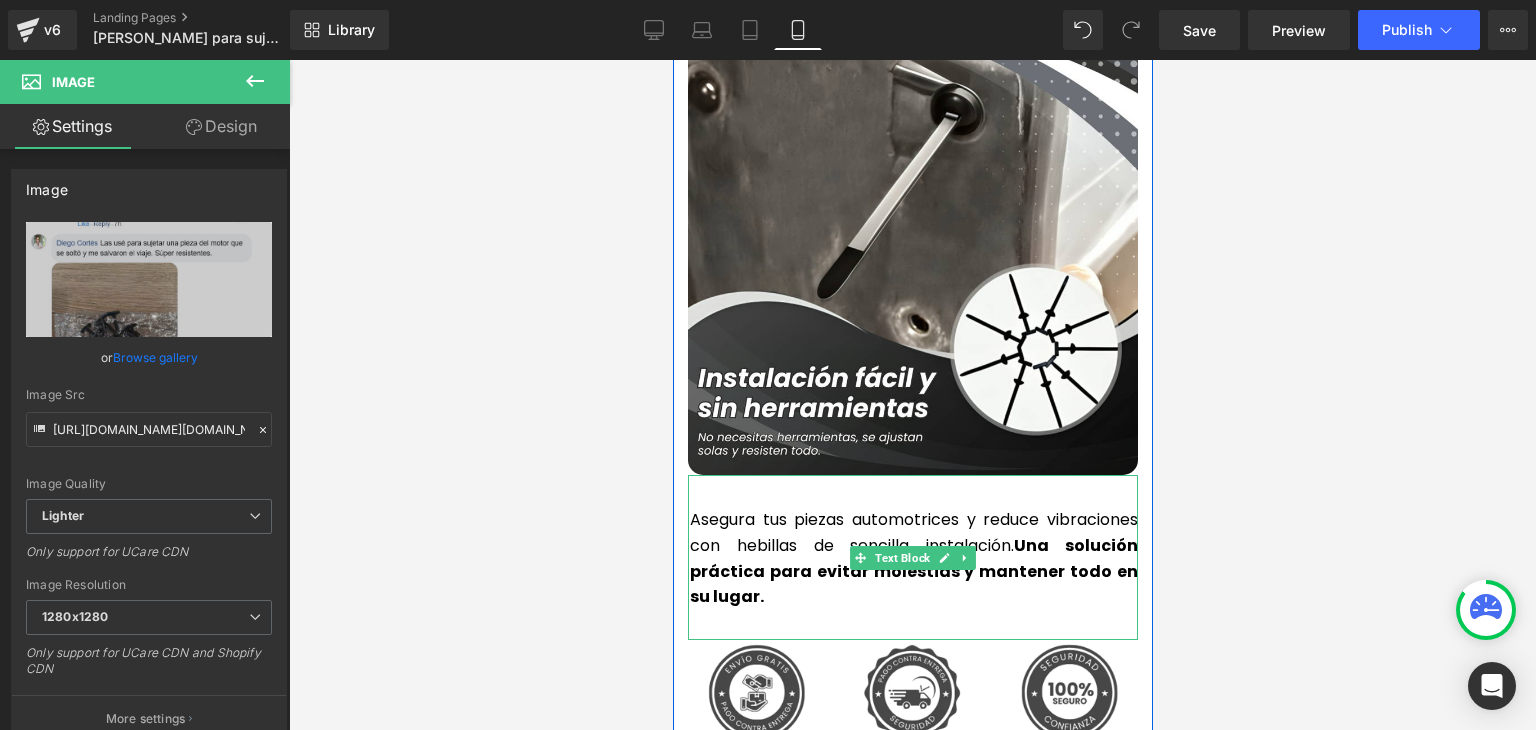 click on "Asegura tus piezas automotrices y reduce vibraciones con hebillas de sencilla instalación.  Una solución práctica para evitar molestias y mantener todo en su lugar." at bounding box center (913, 558) 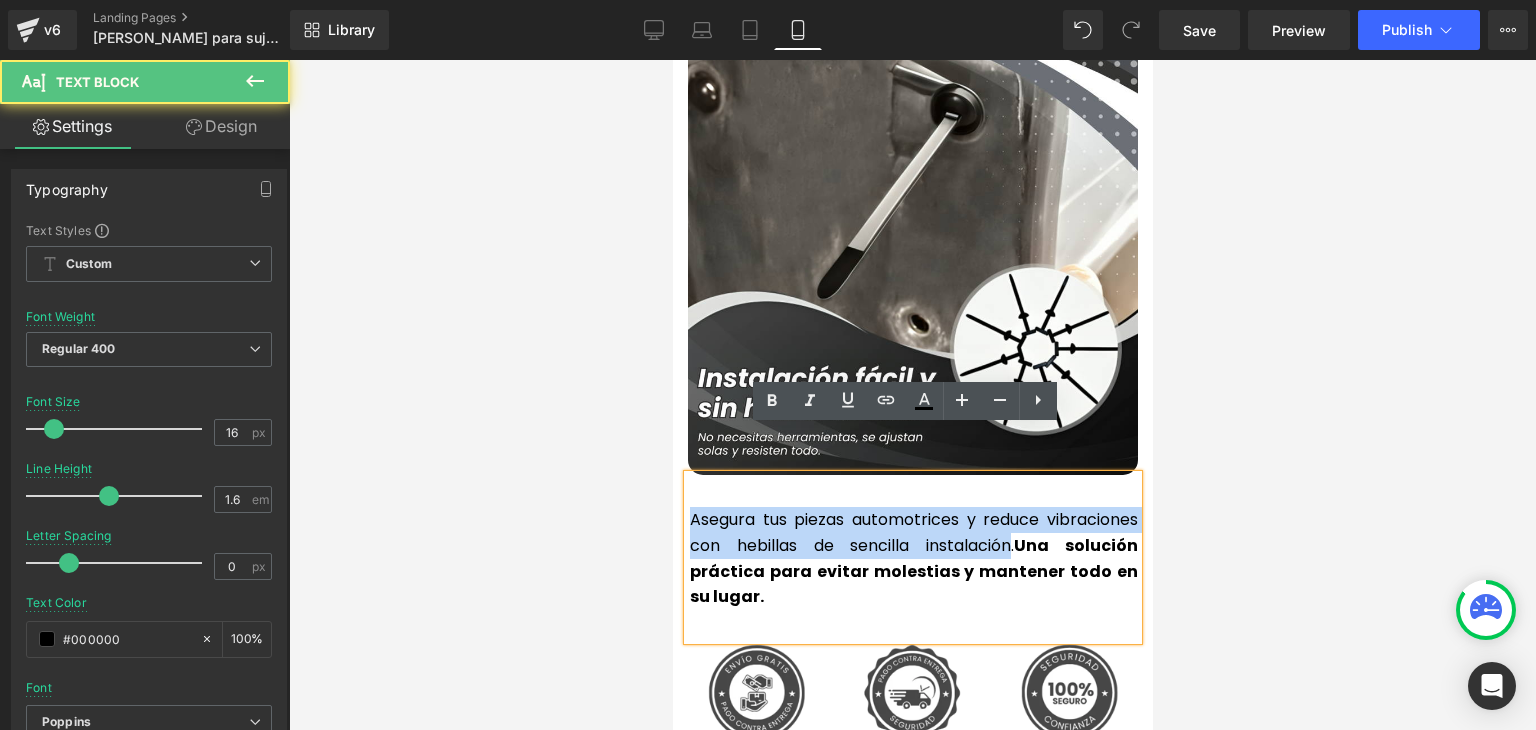 drag, startPoint x: 996, startPoint y: 499, endPoint x: 681, endPoint y: 472, distance: 316.15503 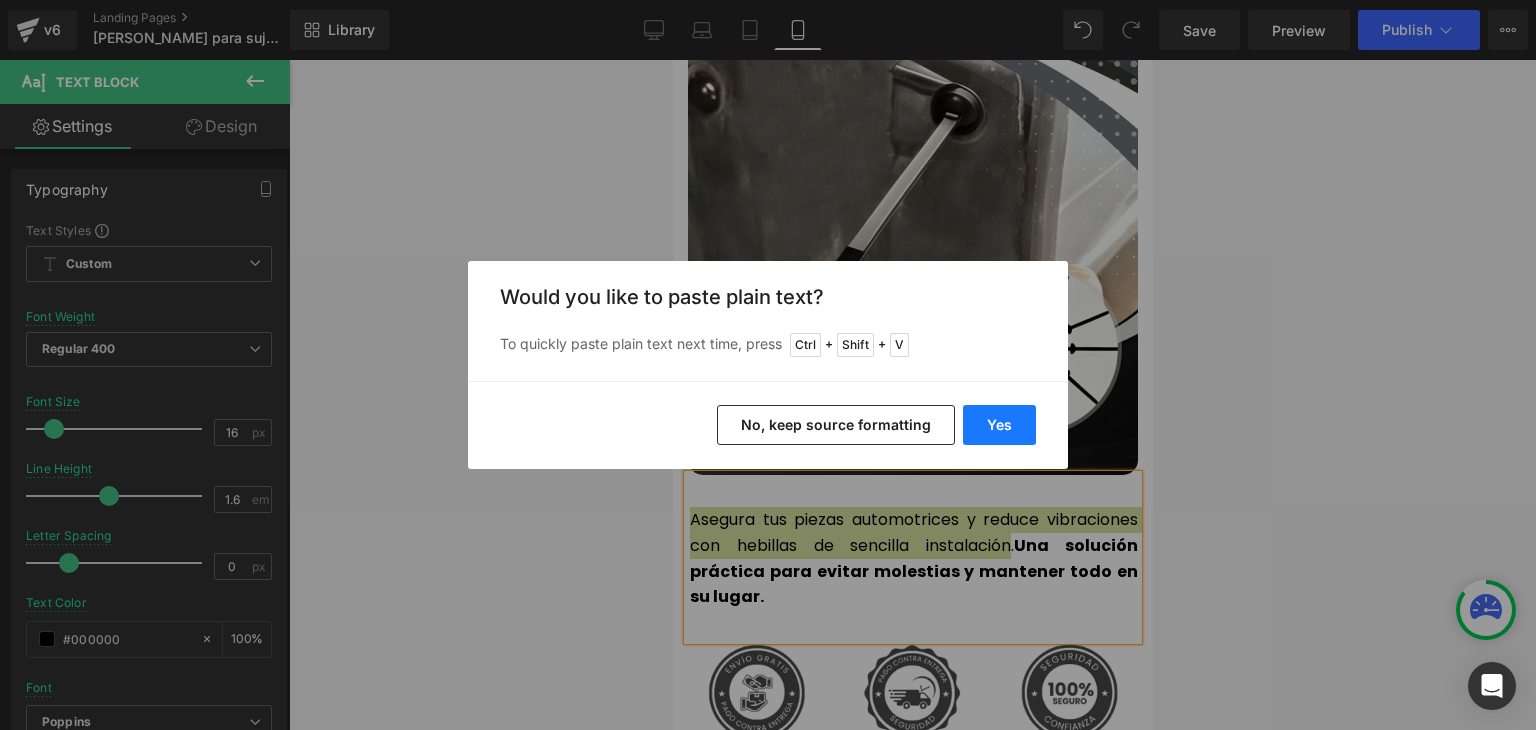 drag, startPoint x: 986, startPoint y: 425, endPoint x: 184, endPoint y: 412, distance: 802.10535 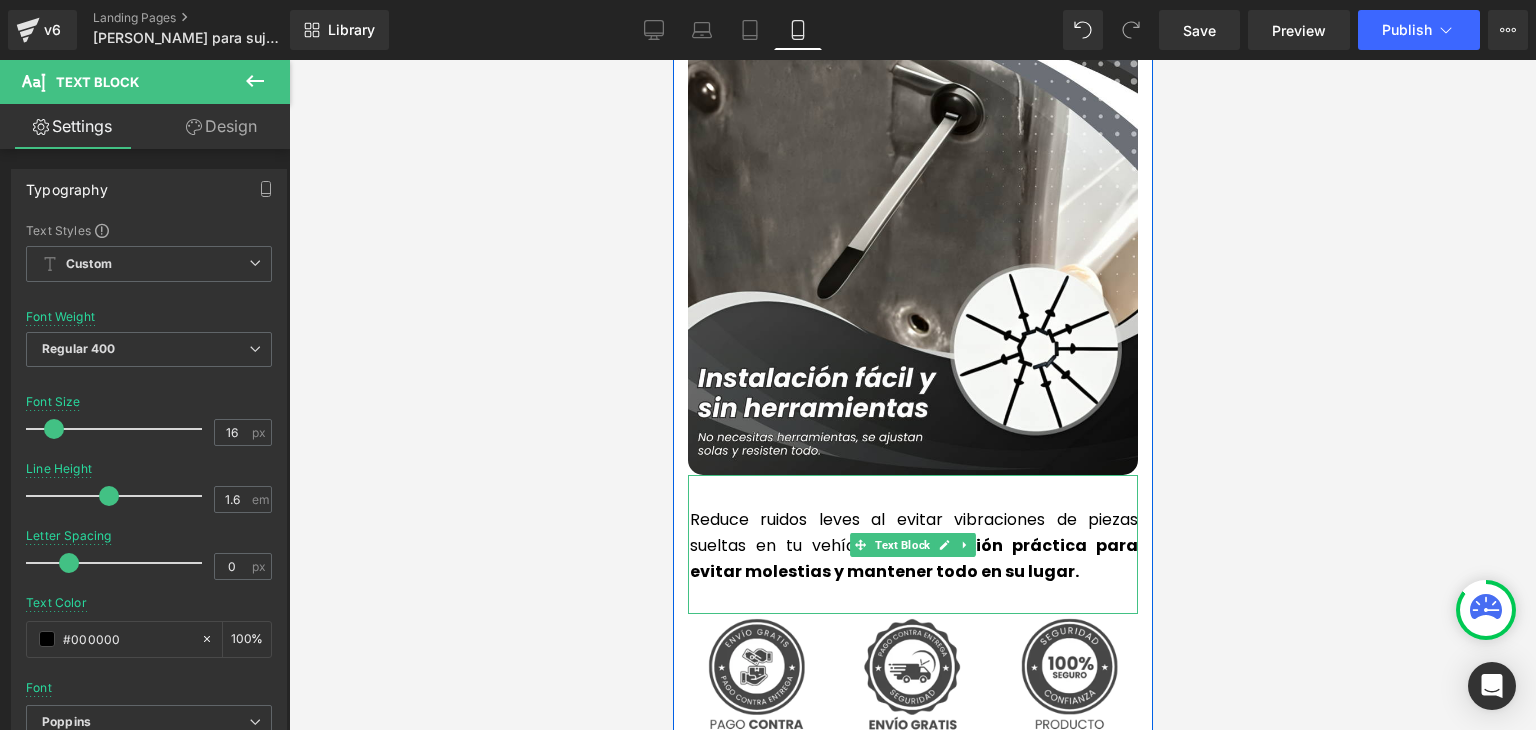 click on "Reduce ruidos leves al evitar vibraciones de piezas sueltas en tu vehículo..  Una solución práctica para evitar molestias y mantener todo en su lugar." at bounding box center (913, 545) 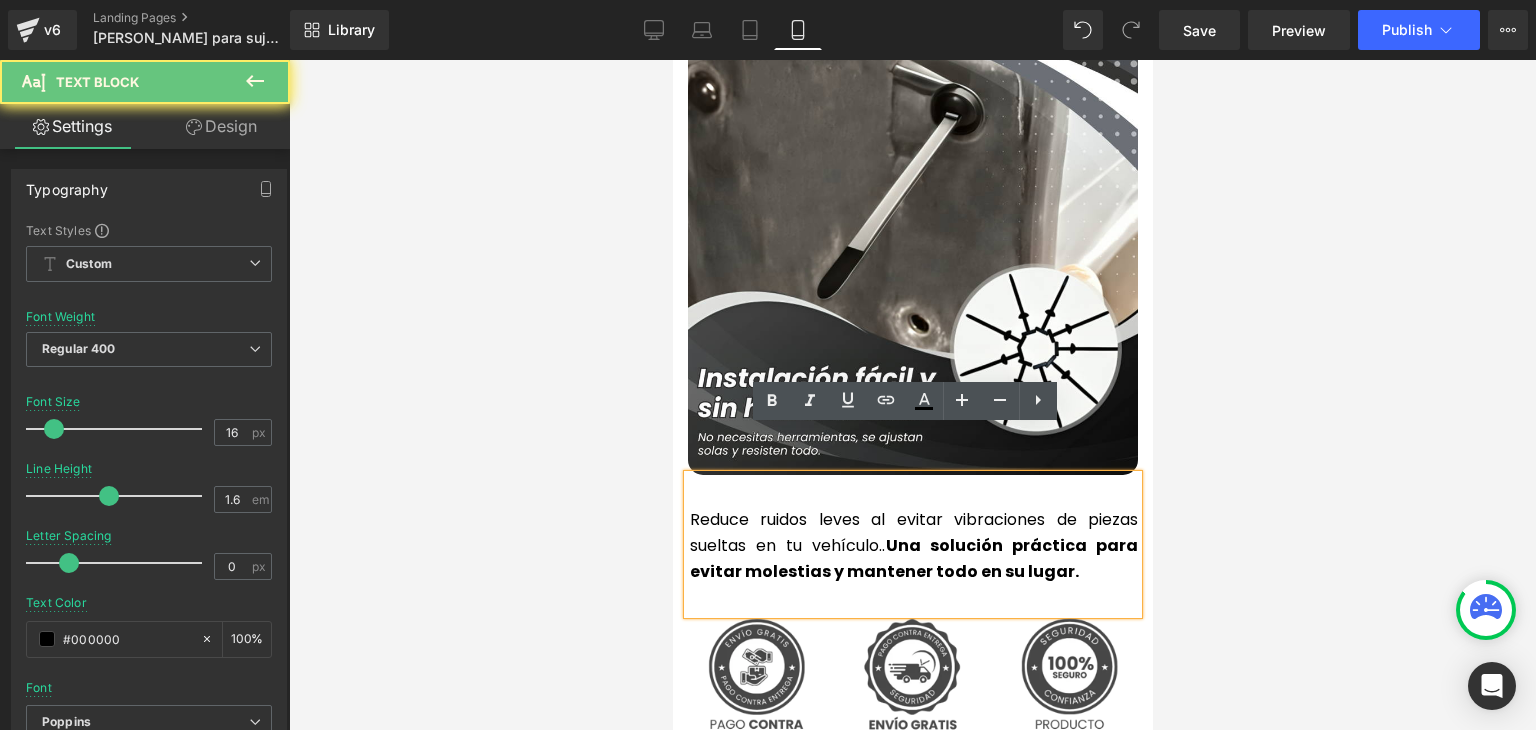 click on "Reduce ruidos leves al evitar vibraciones de piezas sueltas en tu vehículo..  Una solución práctica para evitar molestias y mantener todo en su lugar." at bounding box center [913, 545] 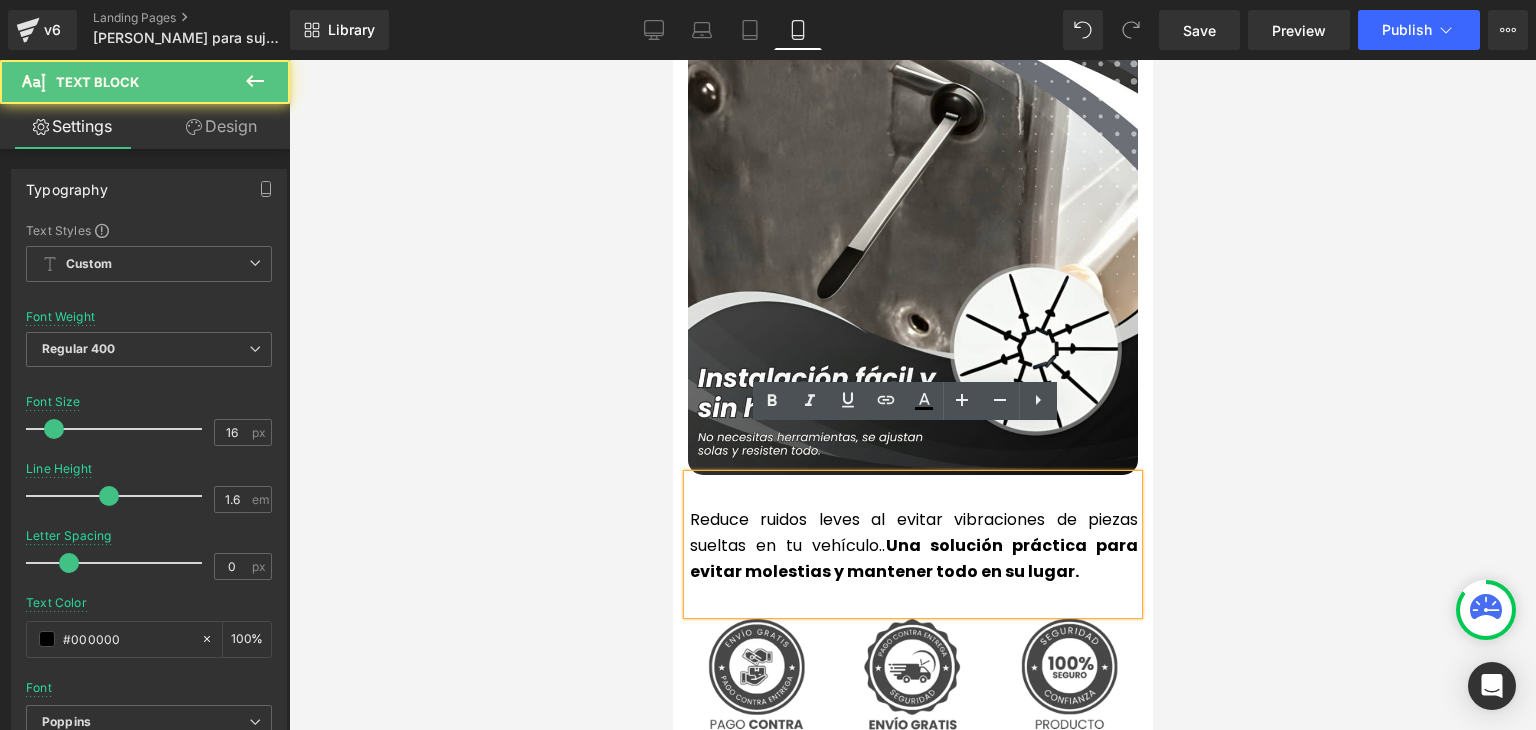 click on "Reduce ruidos leves al evitar vibraciones de piezas sueltas en tu vehículo..  Una solución práctica para evitar molestias y mantener todo en su lugar." at bounding box center (913, 545) 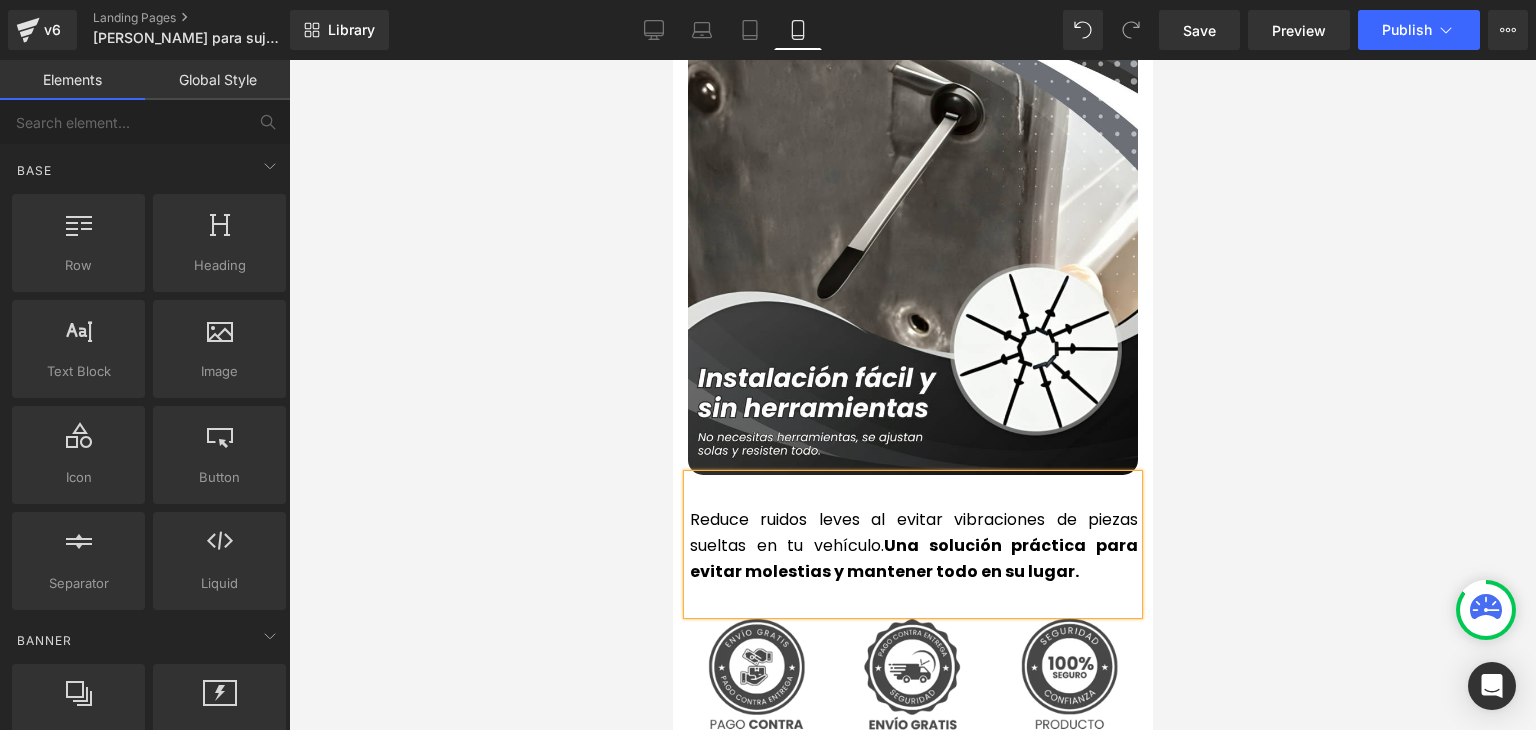 click at bounding box center (912, 395) 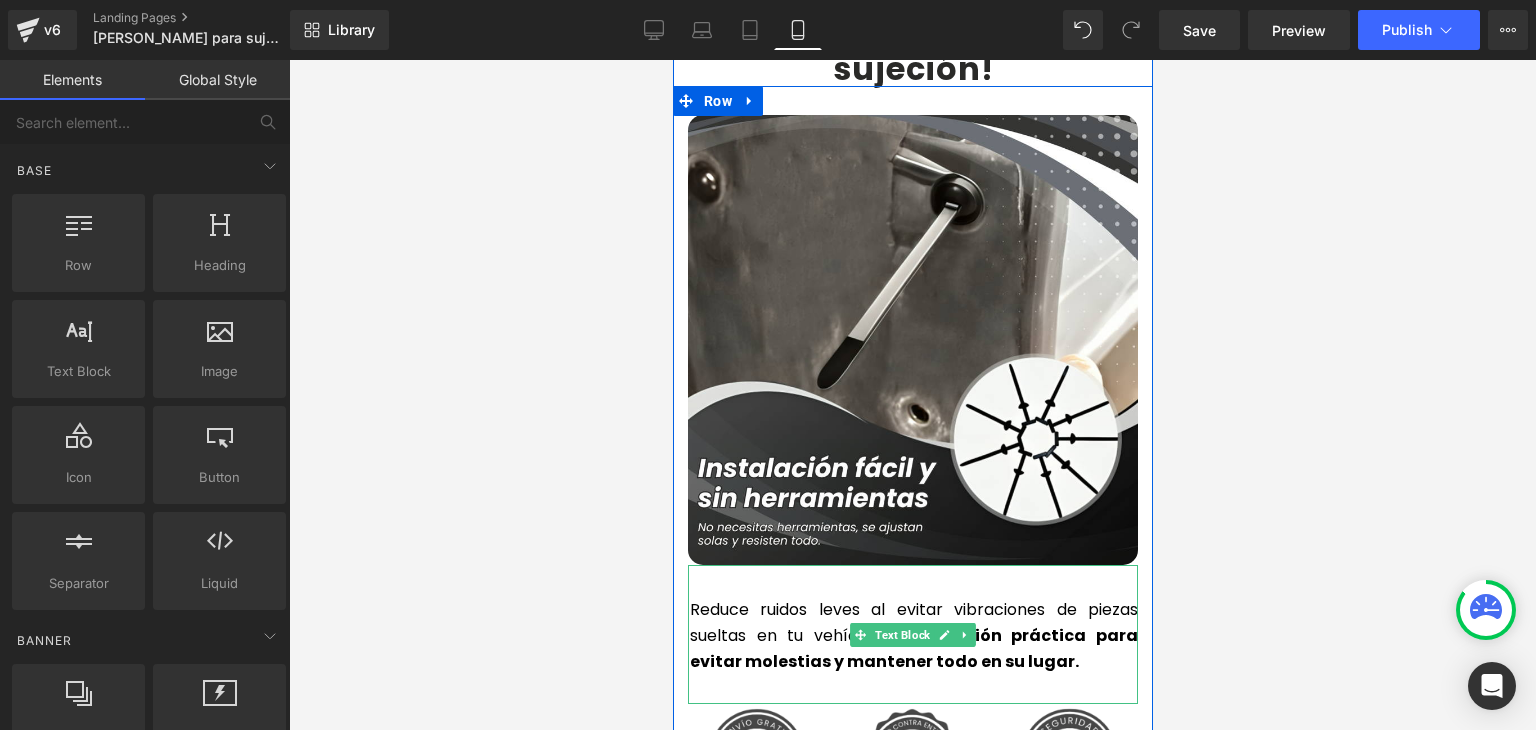 scroll, scrollTop: 4200, scrollLeft: 0, axis: vertical 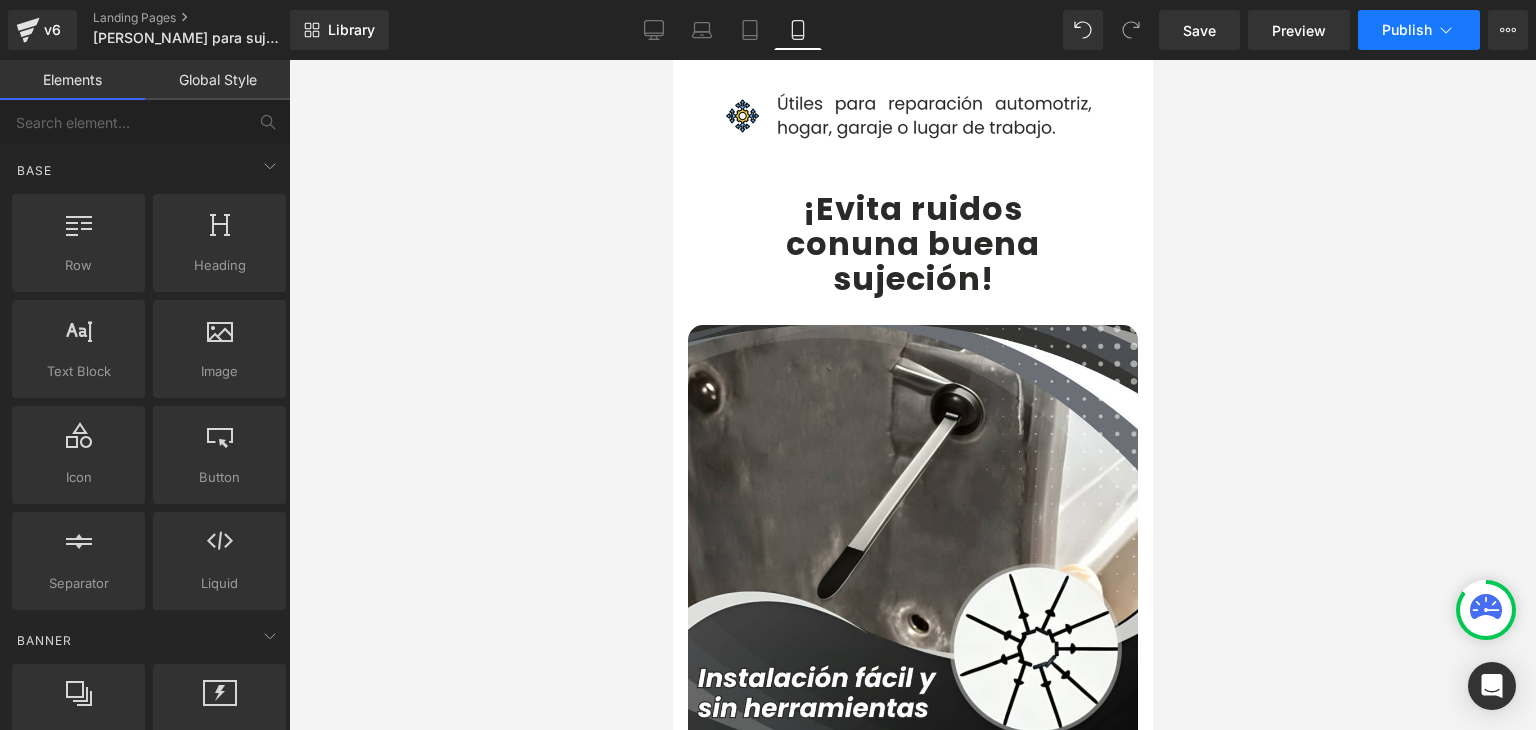 click 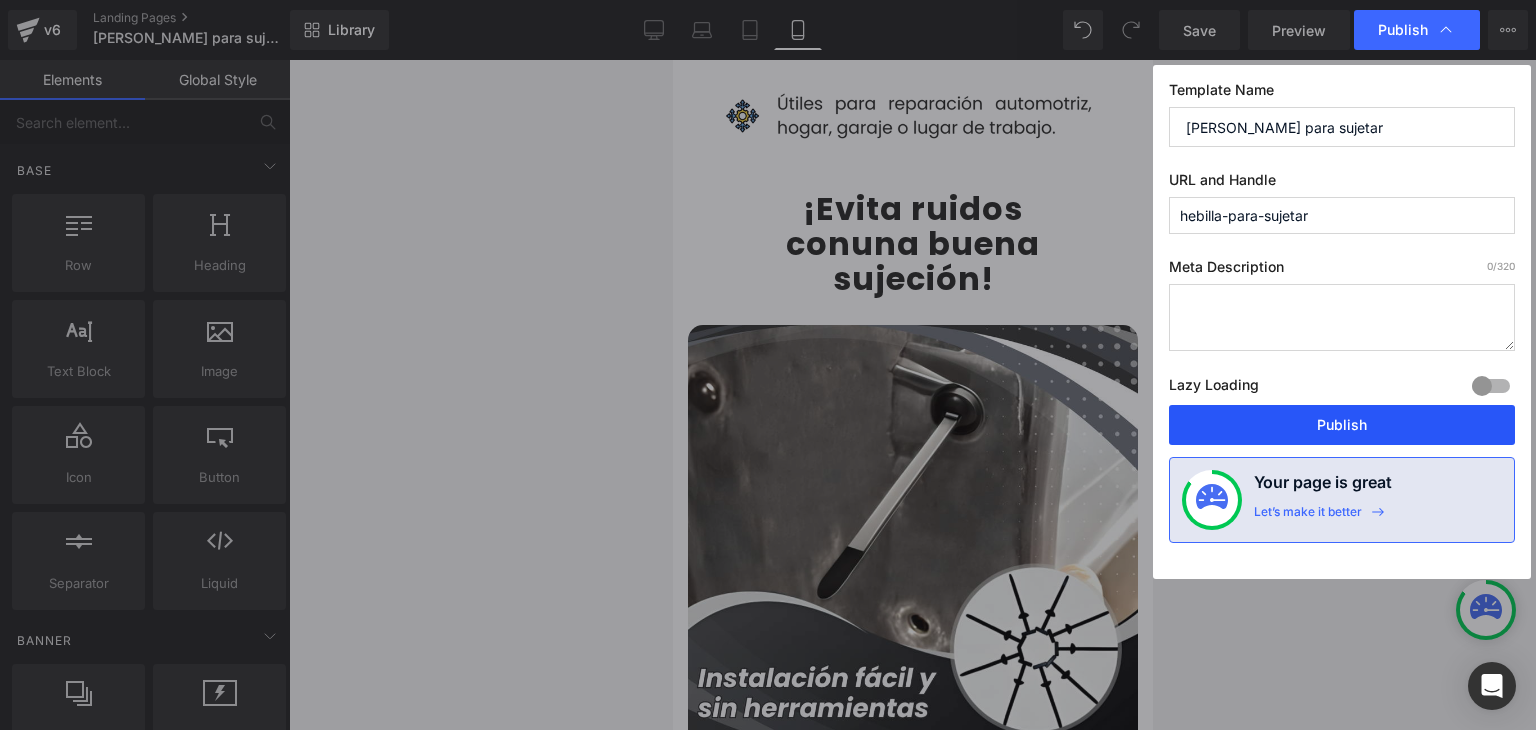 click on "Publish" at bounding box center [1342, 425] 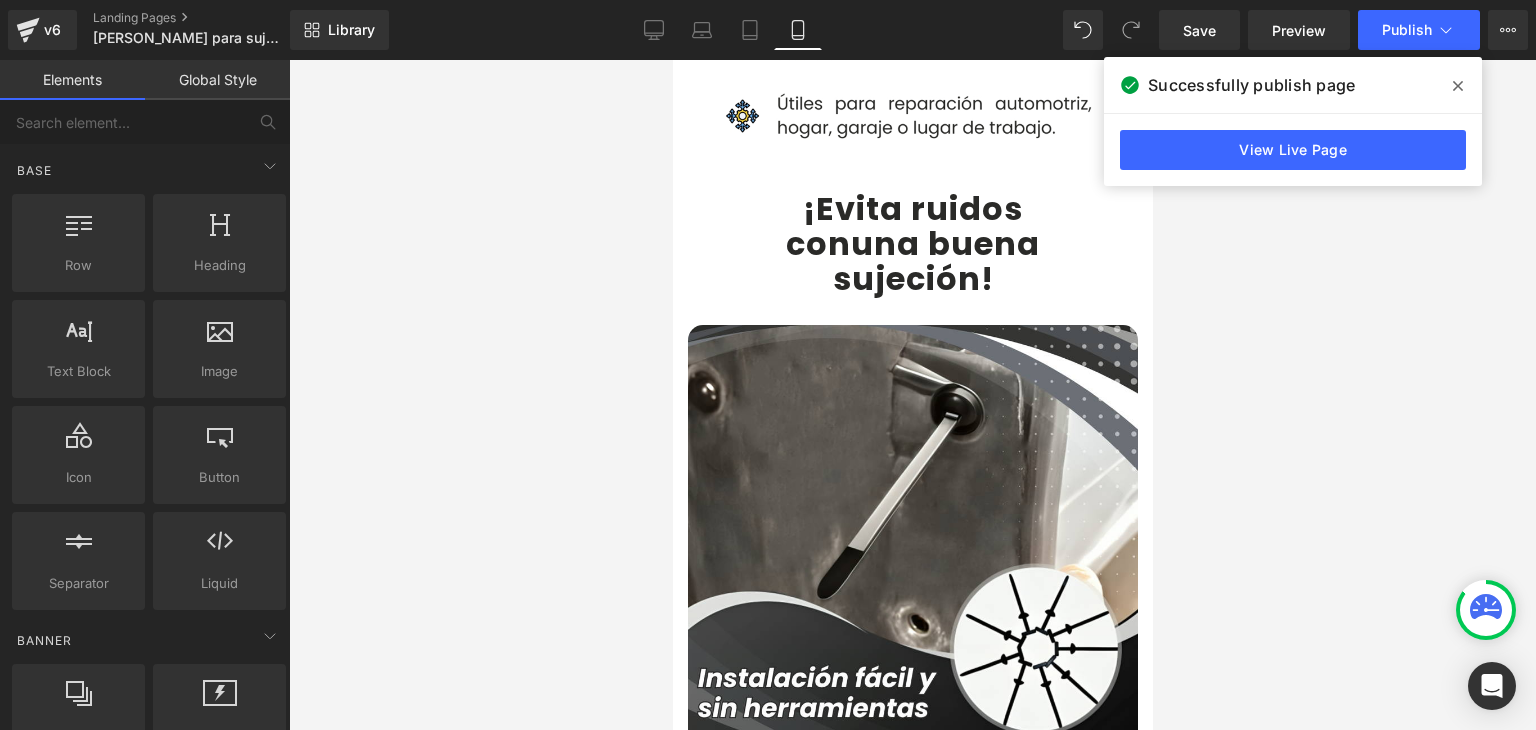 drag, startPoint x: 1455, startPoint y: 86, endPoint x: 1060, endPoint y: 1, distance: 404.04208 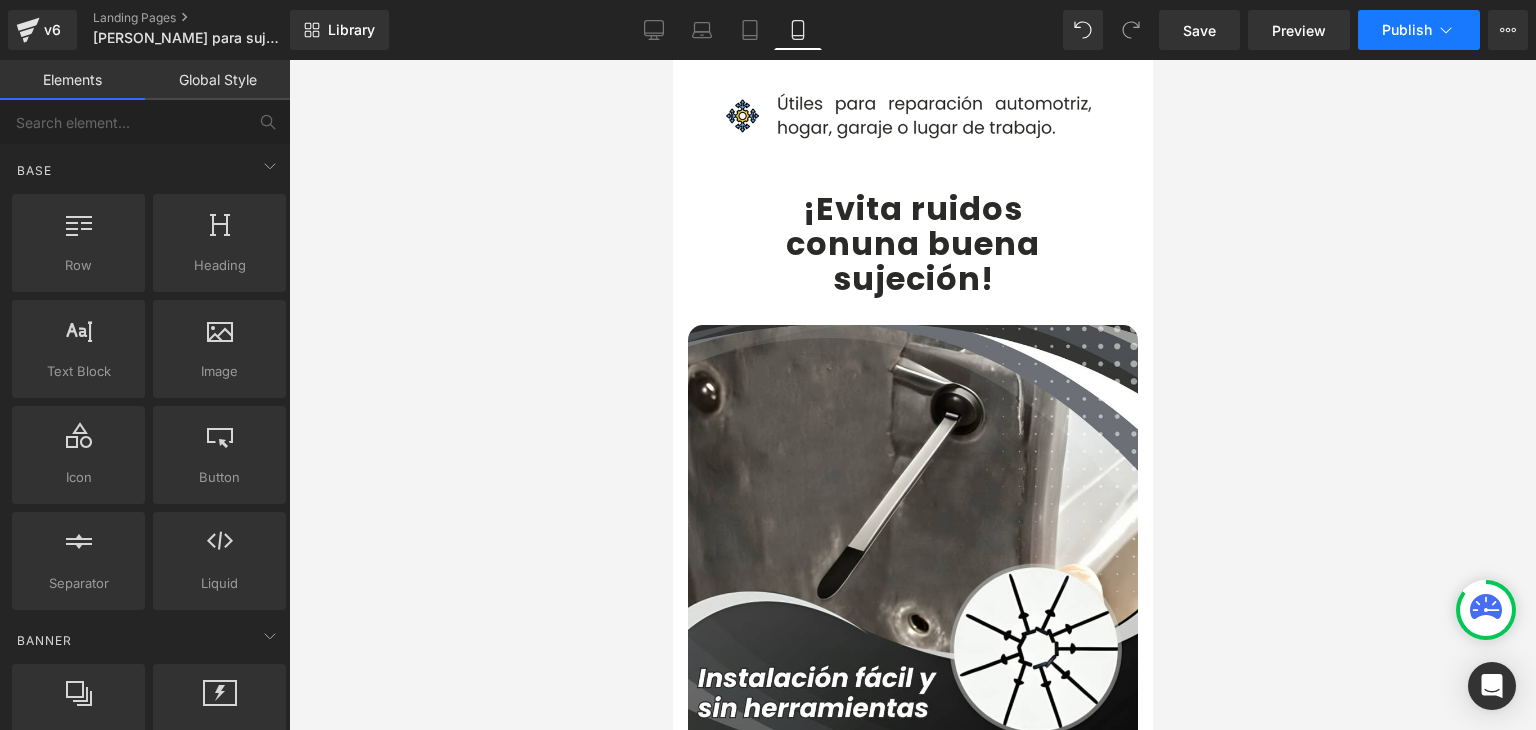 click on "Publish" at bounding box center (1407, 30) 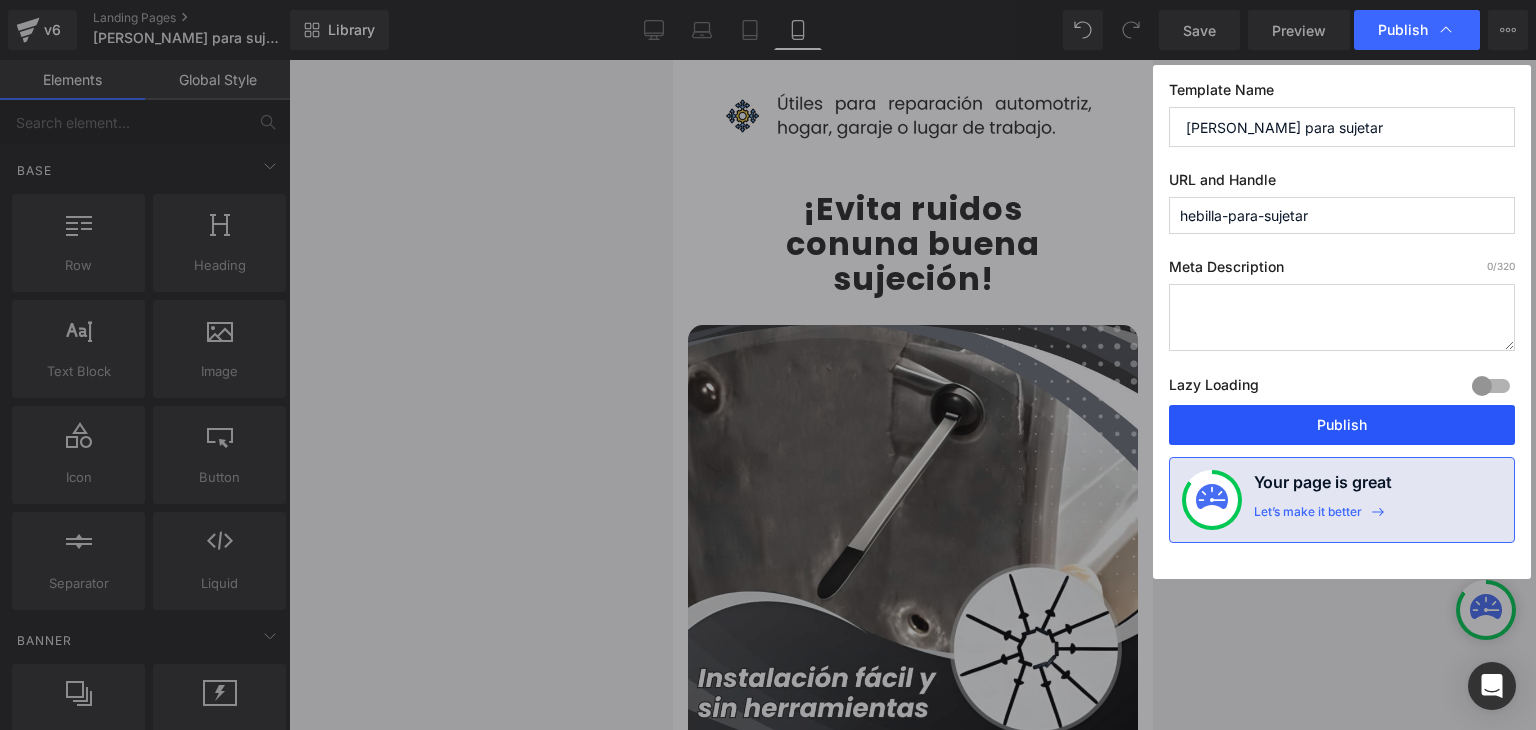 click on "Publish" at bounding box center [1342, 425] 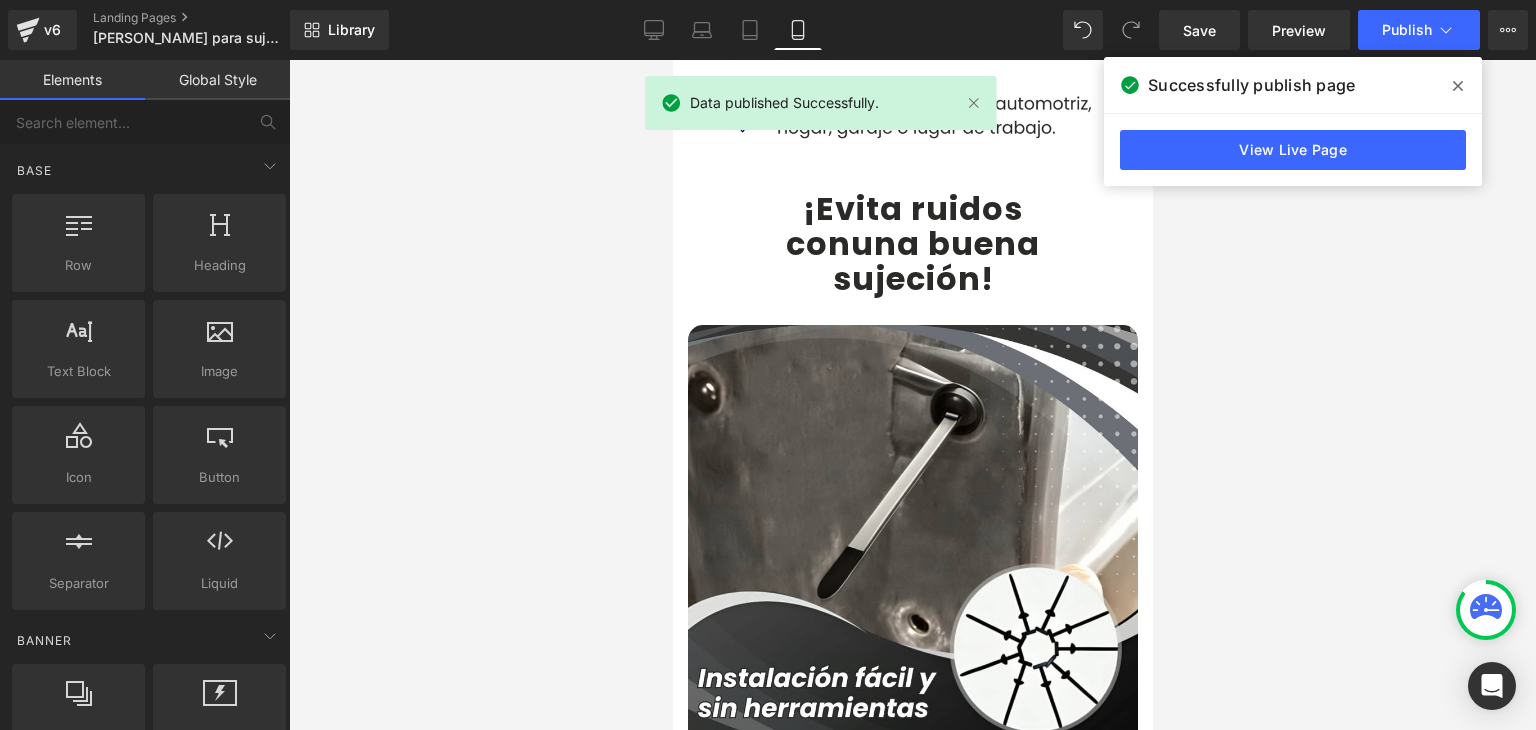 click at bounding box center [1458, 86] 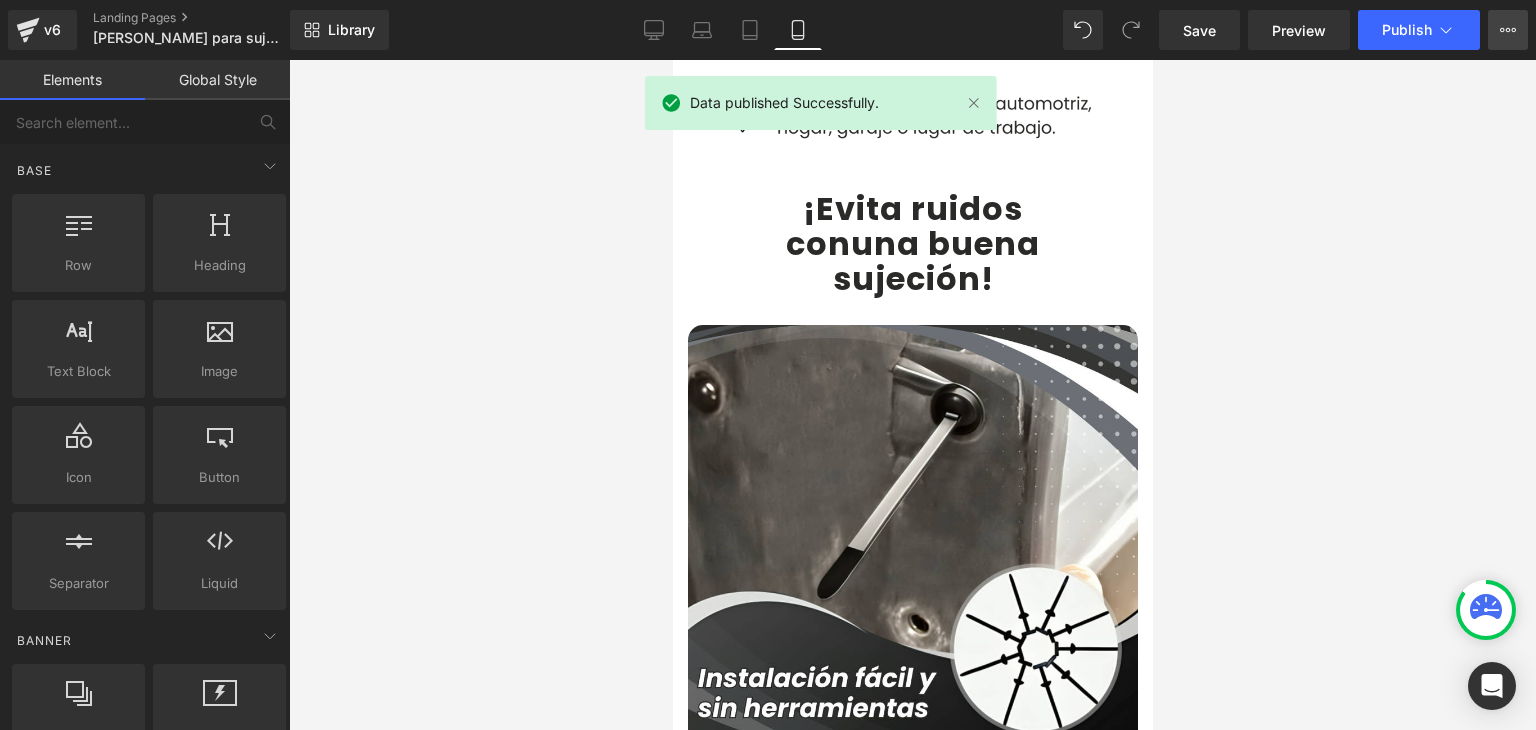 click 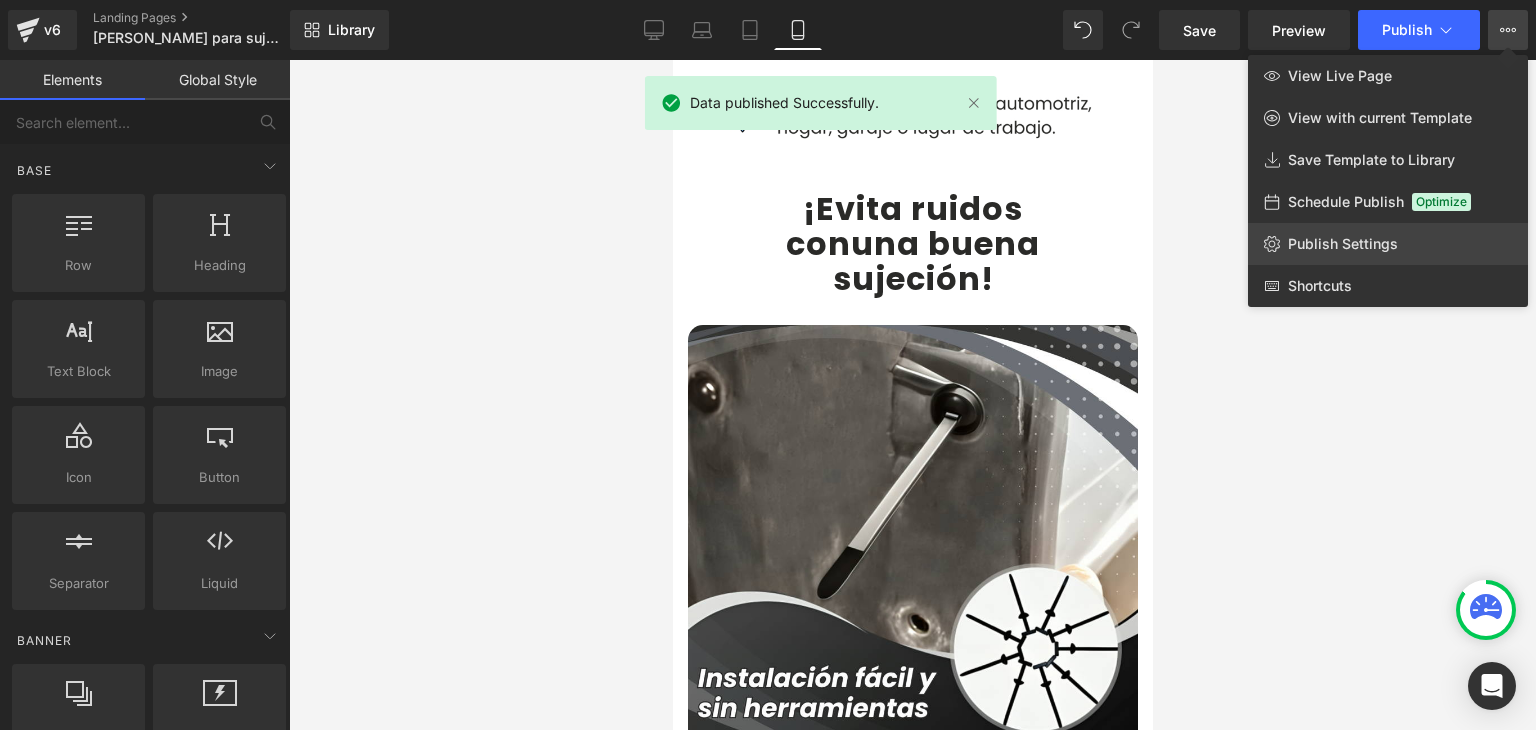 click on "Publish Settings" at bounding box center (1343, 244) 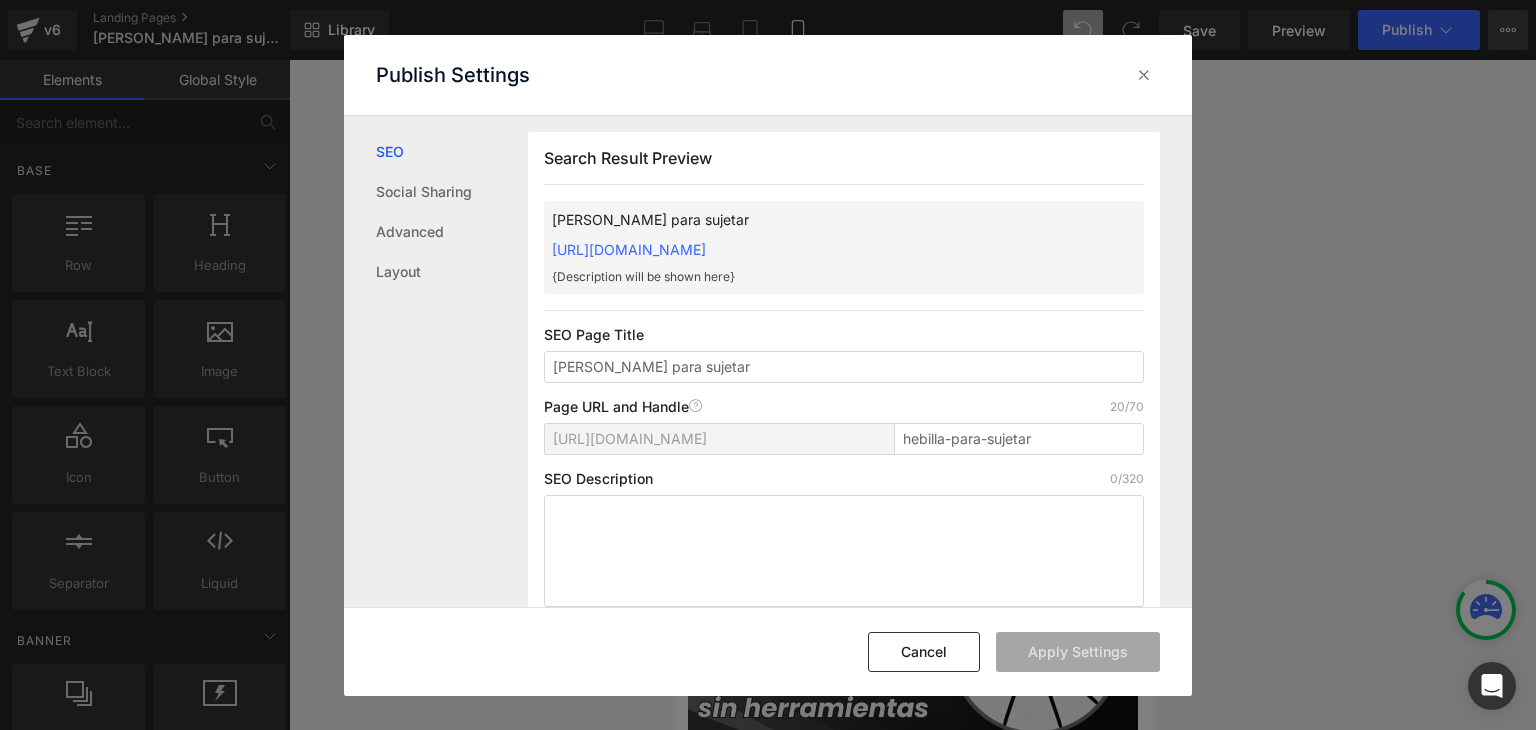 scroll, scrollTop: 0, scrollLeft: 0, axis: both 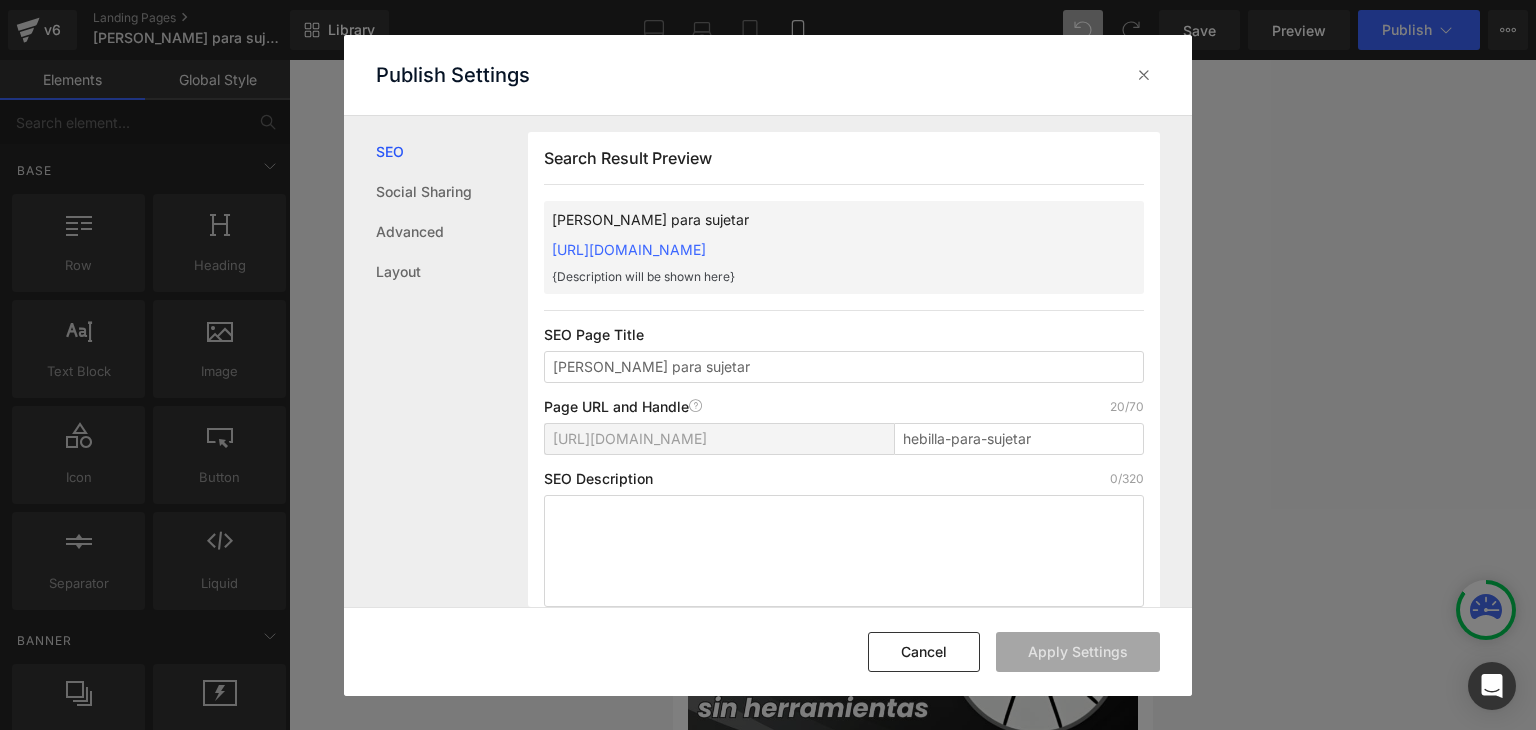 drag, startPoint x: 540, startPoint y: 241, endPoint x: 991, endPoint y: 241, distance: 451 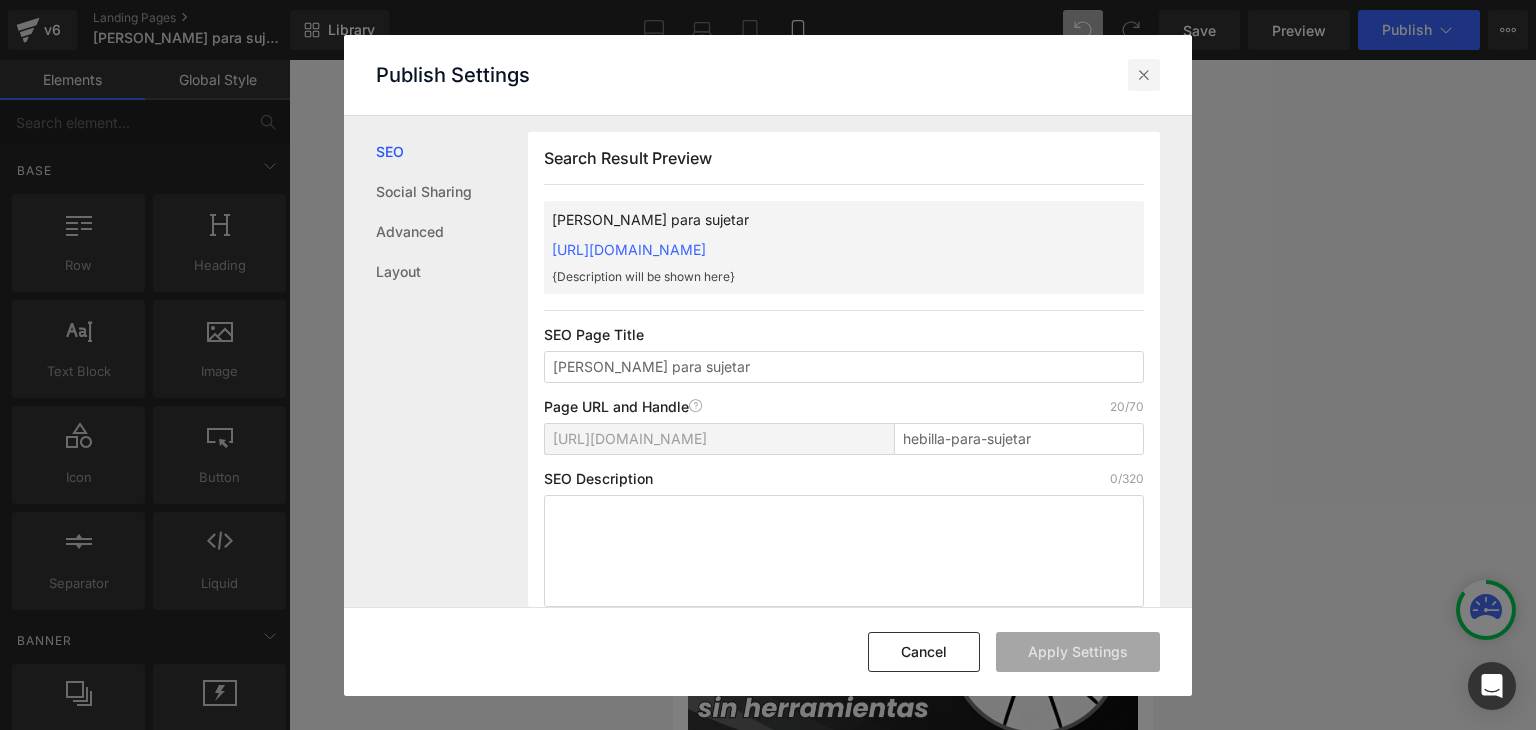 click at bounding box center [1144, 75] 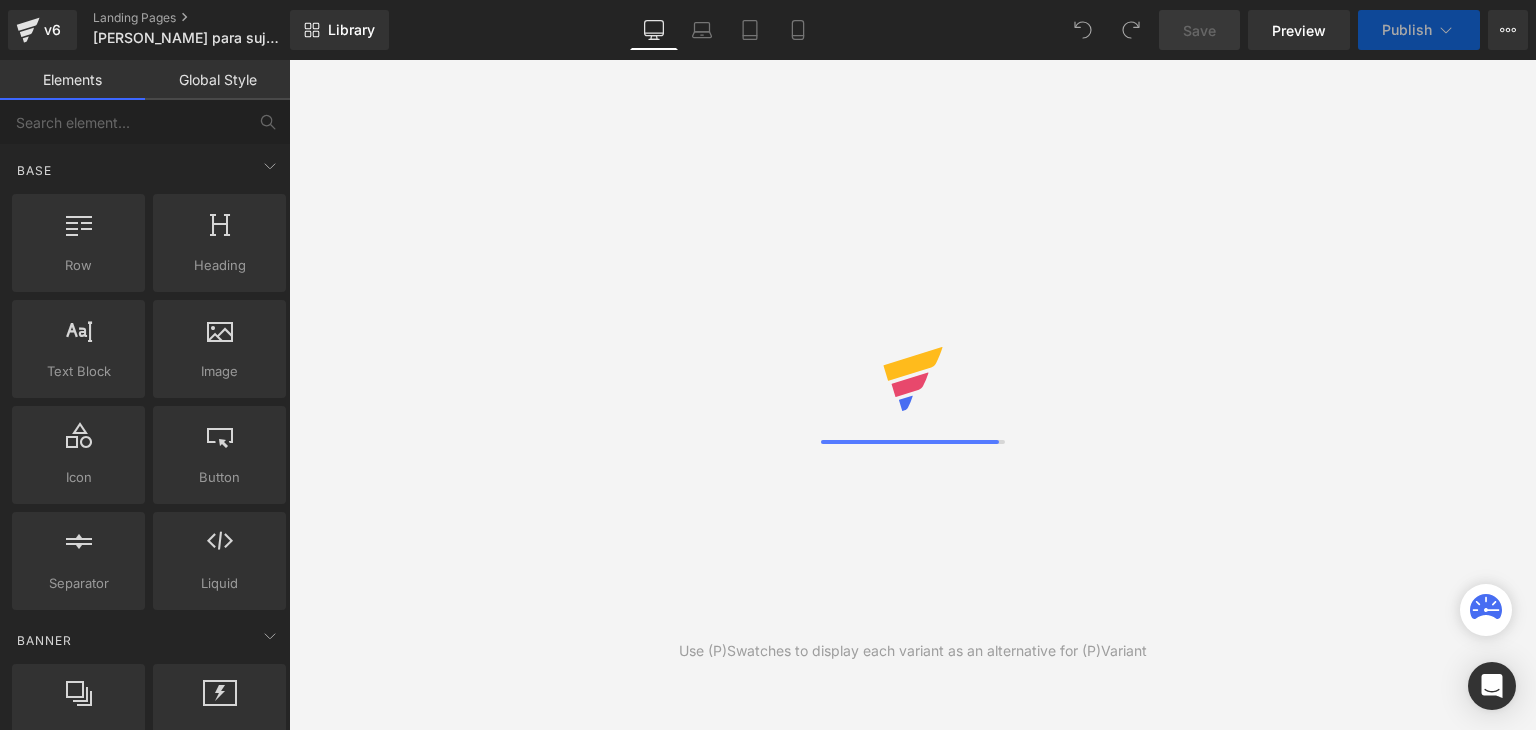 scroll, scrollTop: 0, scrollLeft: 0, axis: both 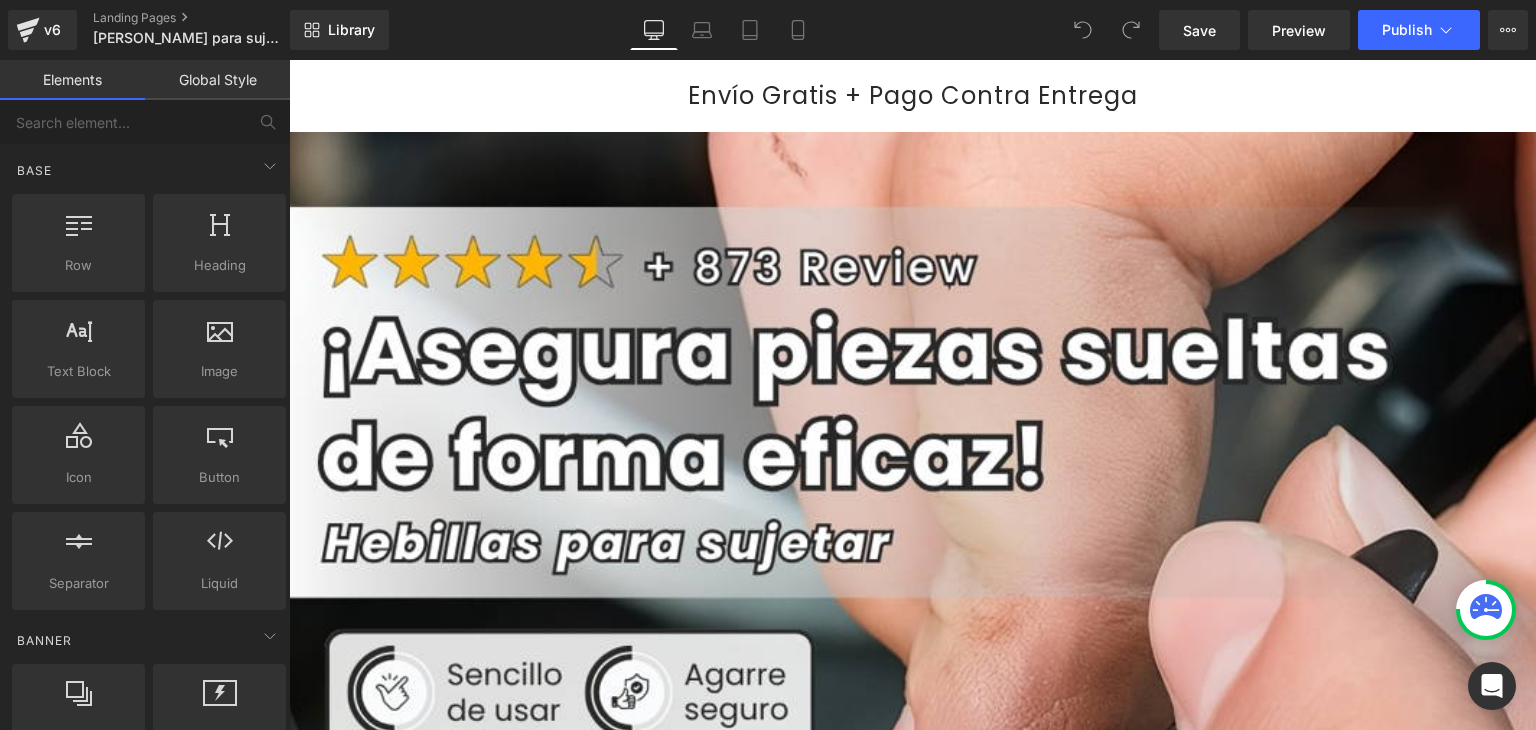 drag, startPoint x: 794, startPoint y: 43, endPoint x: 993, endPoint y: 54, distance: 199.30379 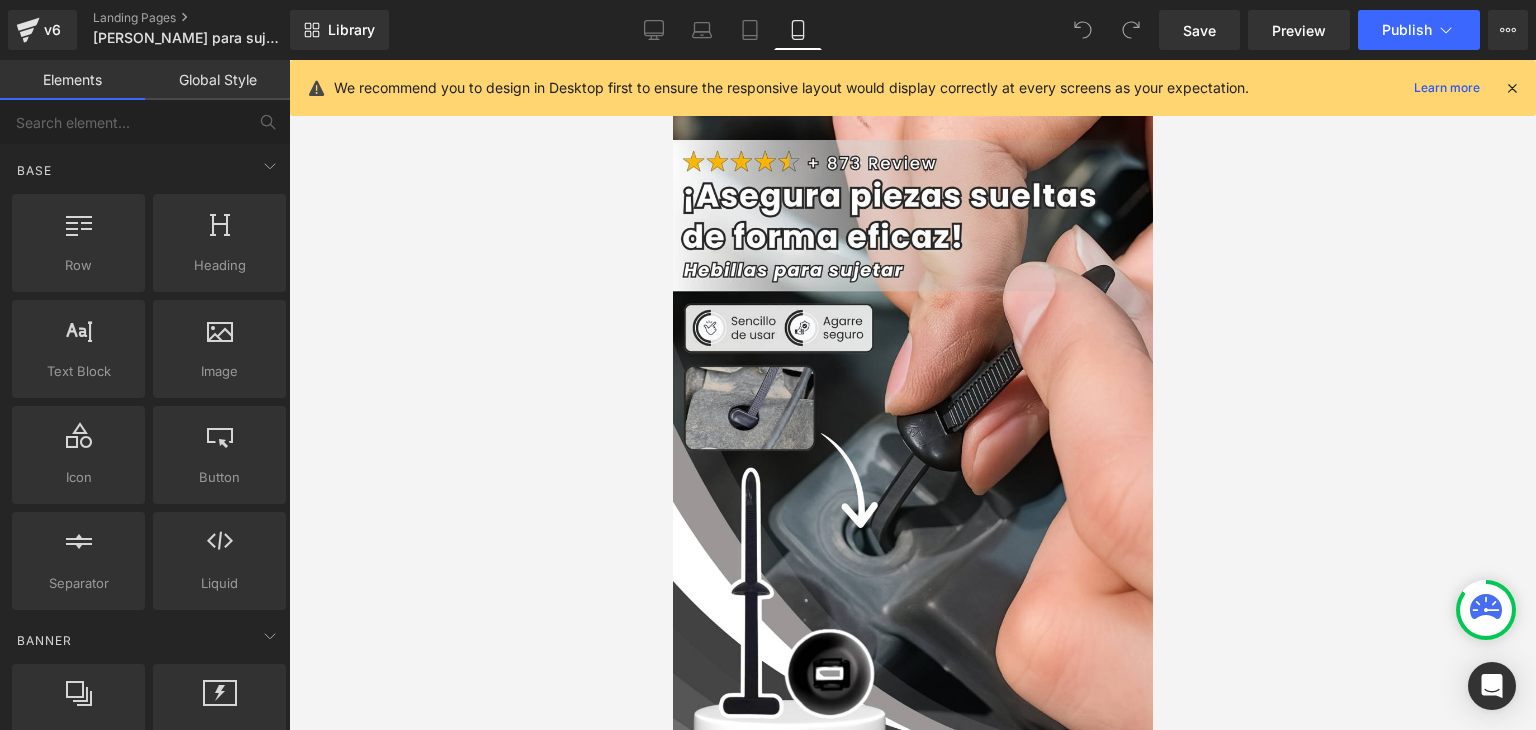 click on "We recommend you to design in Desktop first to ensure the responsive layout would display correctly at every screens as your expectation. Learn more" at bounding box center (913, 88) 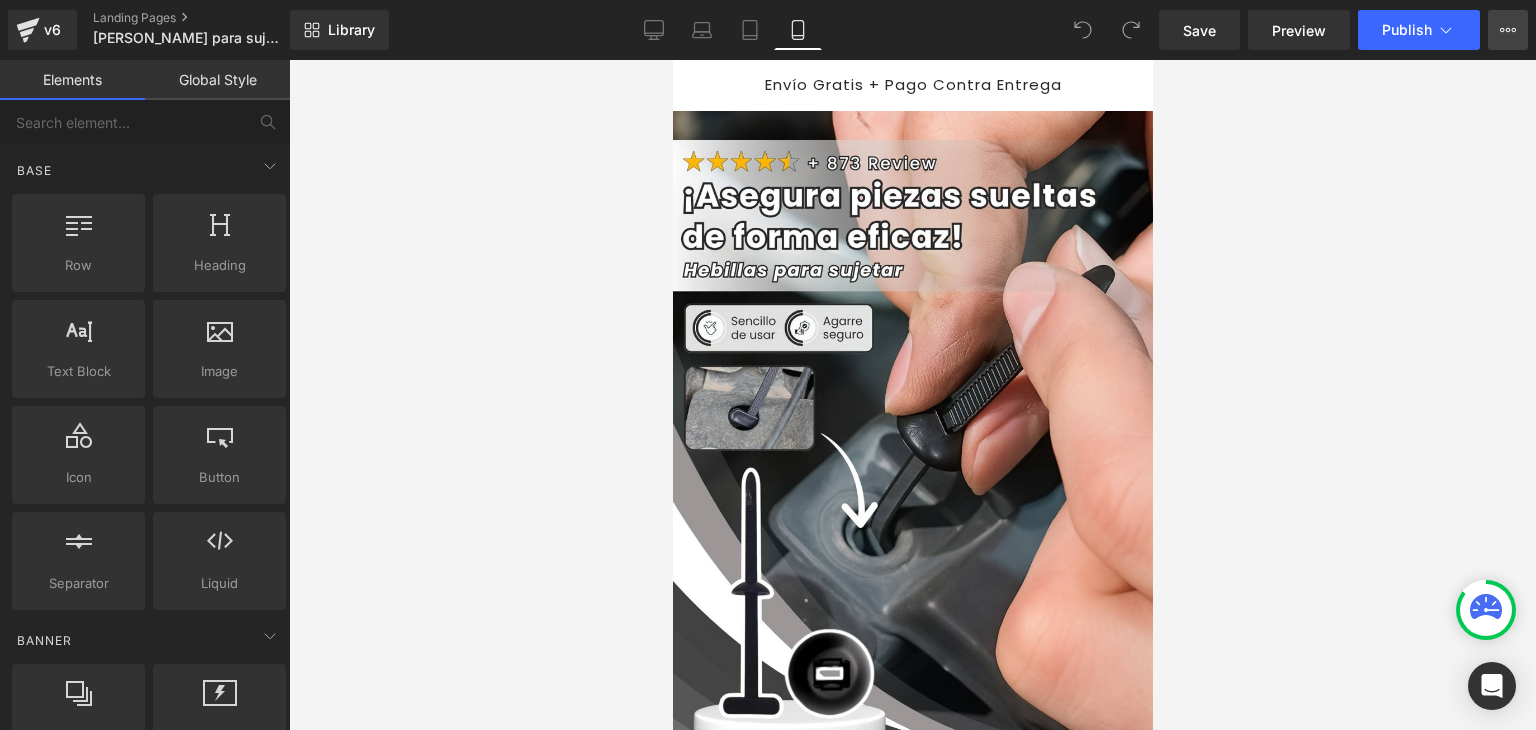 click on "View Live Page View with current Template Save Template to Library Schedule Publish  Optimize  Publish Settings Shortcuts" at bounding box center (1508, 30) 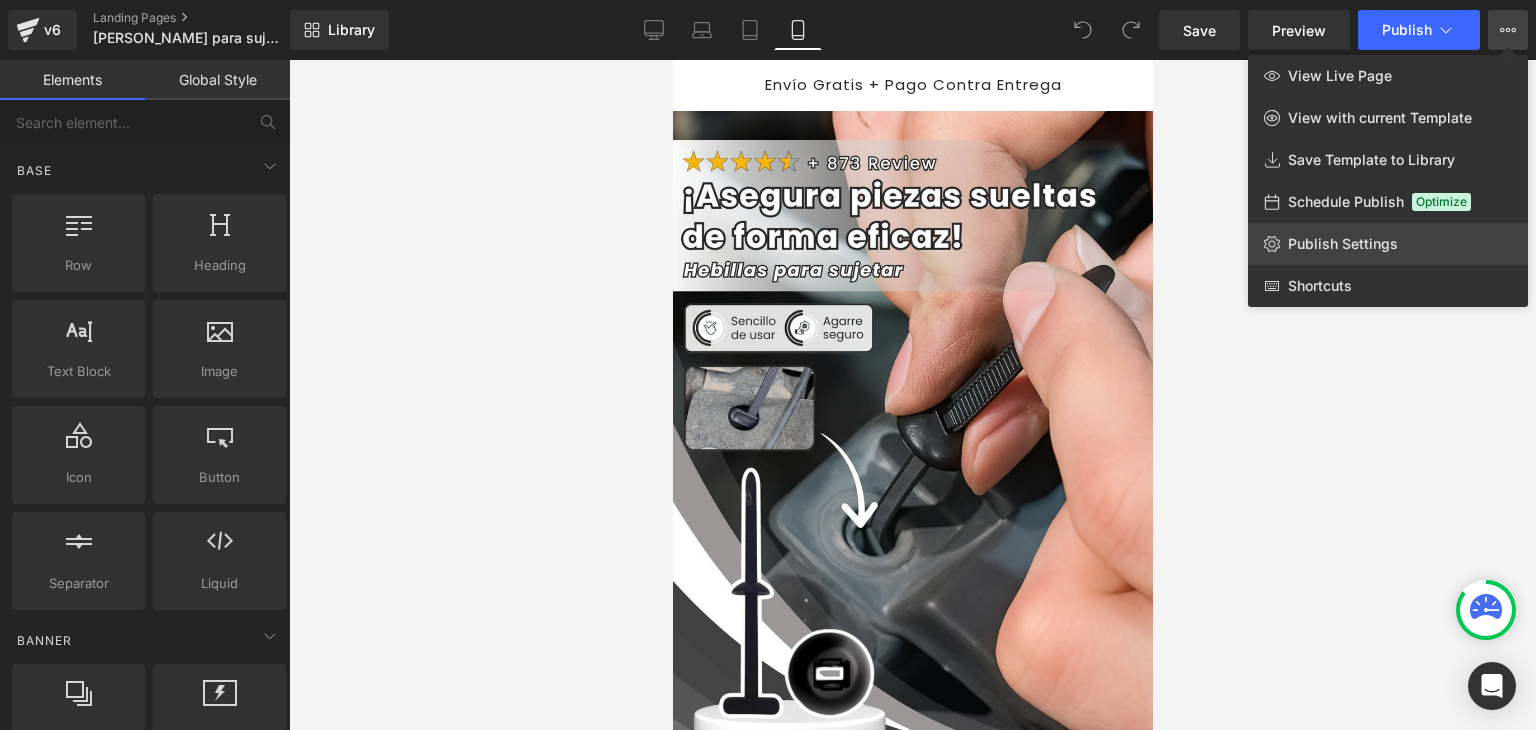 click on "Publish Settings" at bounding box center (1343, 244) 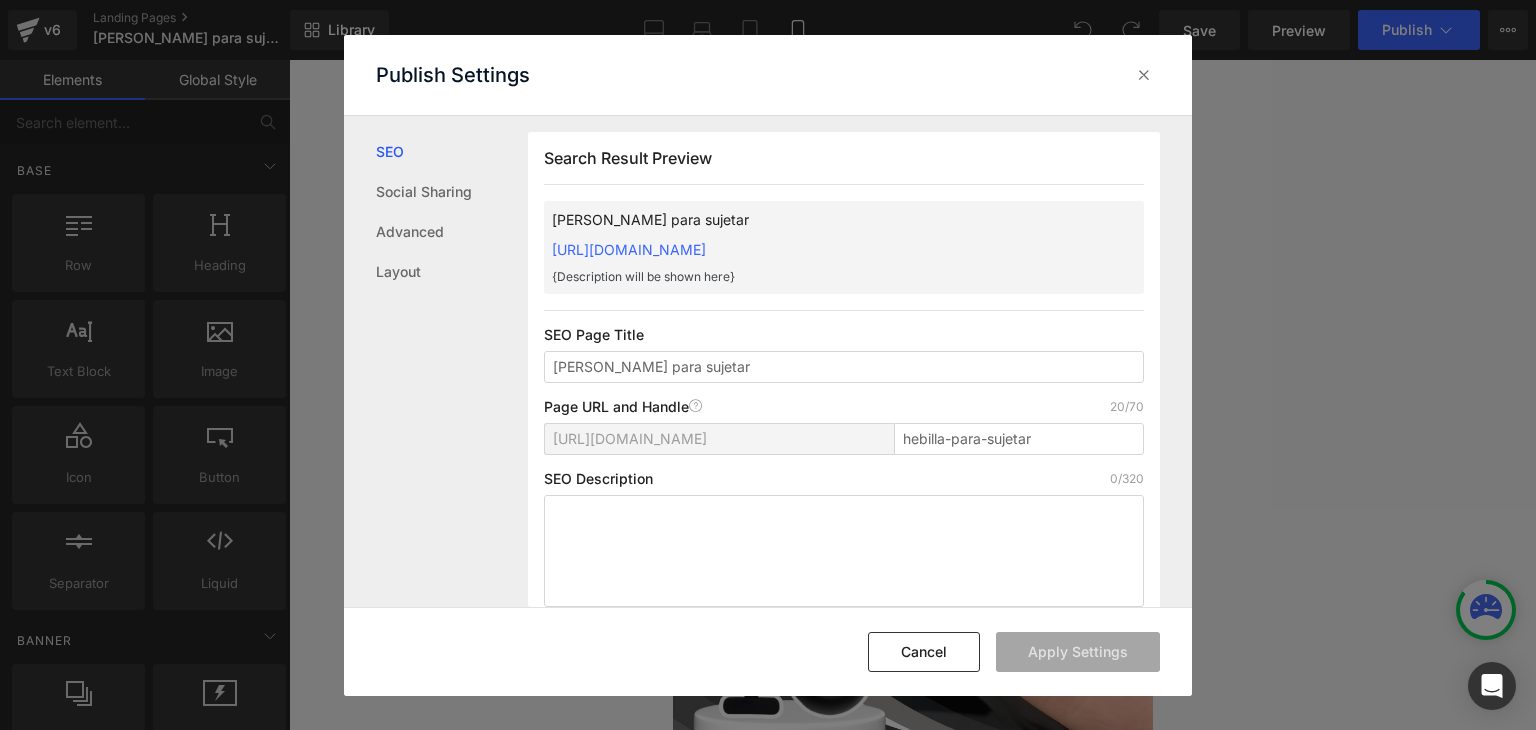 scroll, scrollTop: 0, scrollLeft: 0, axis: both 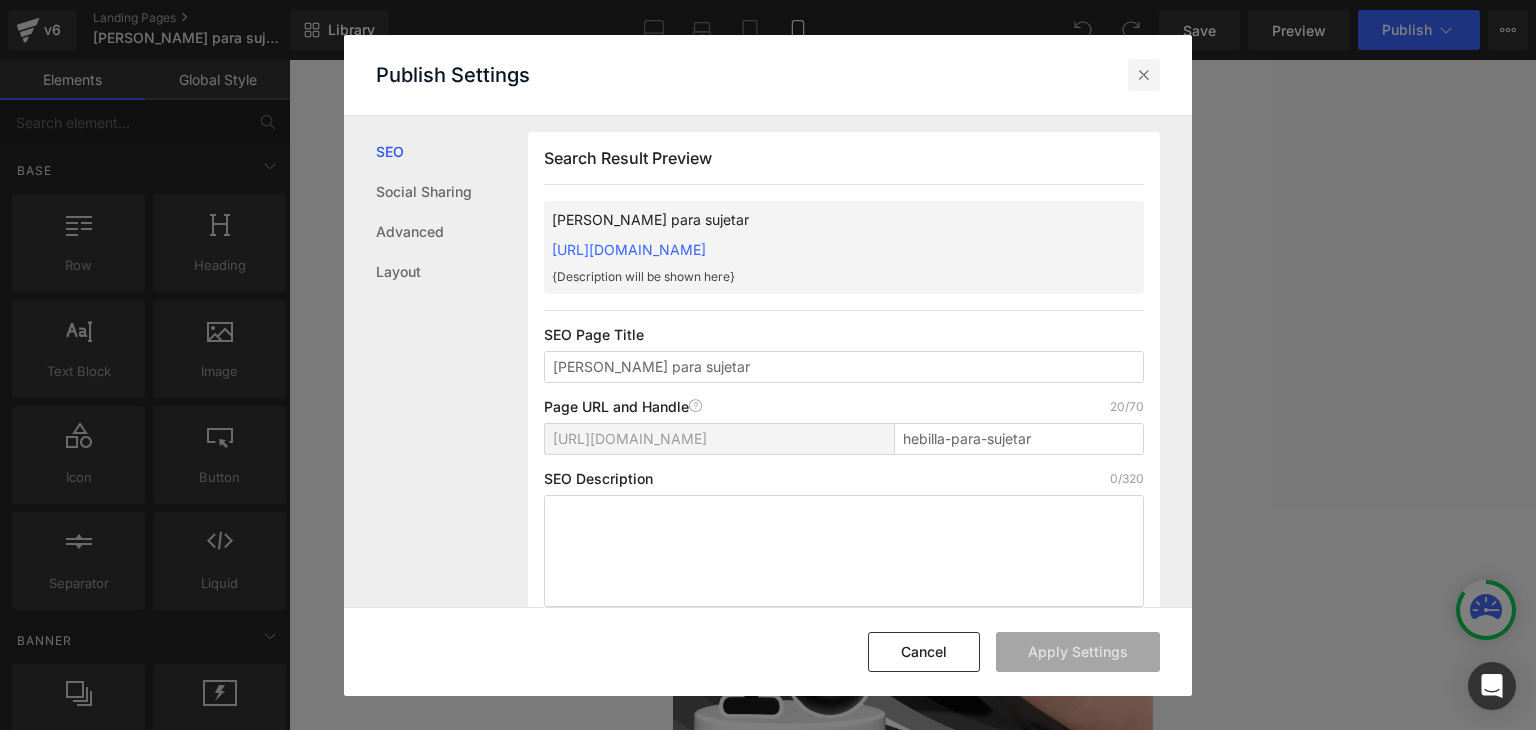 click at bounding box center [1144, 75] 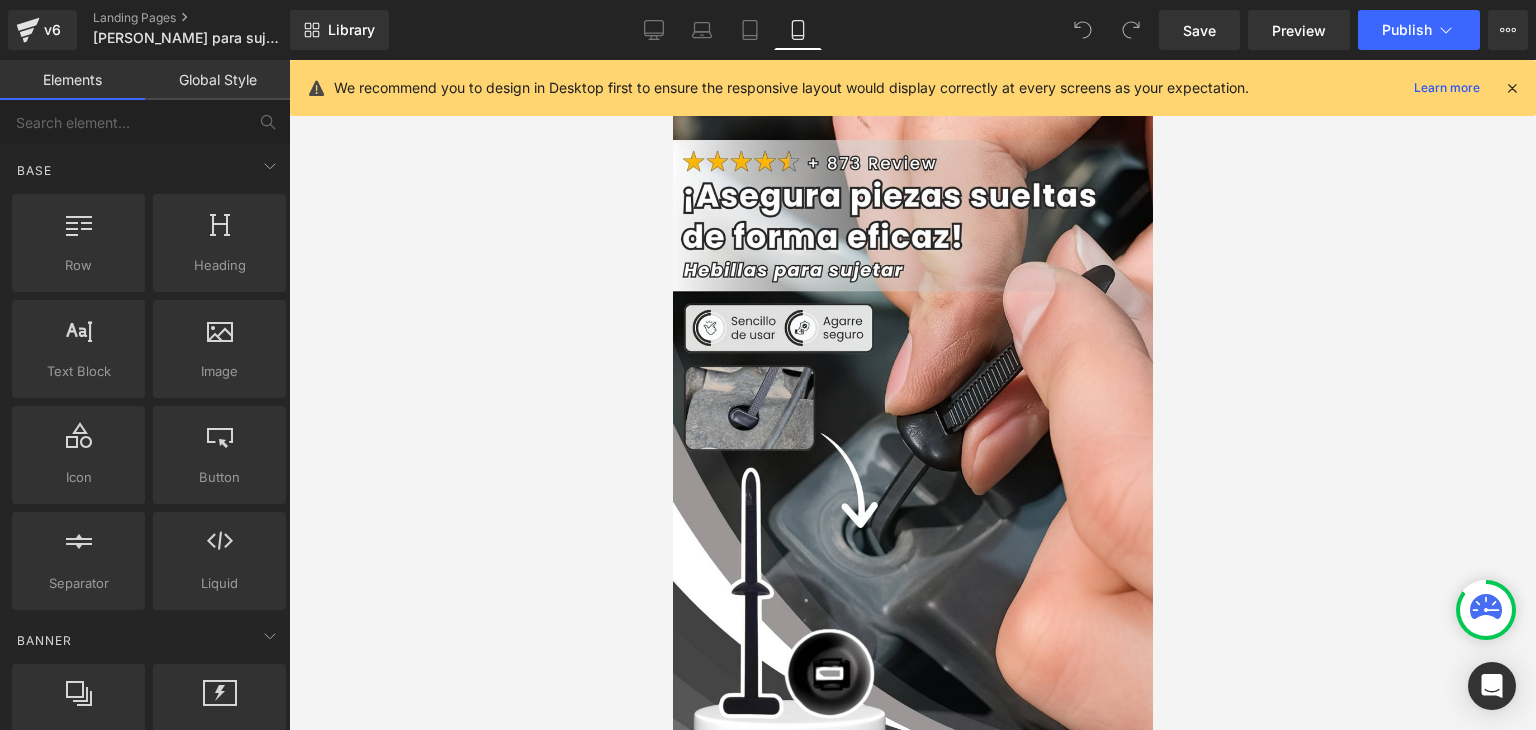 click at bounding box center [1512, 88] 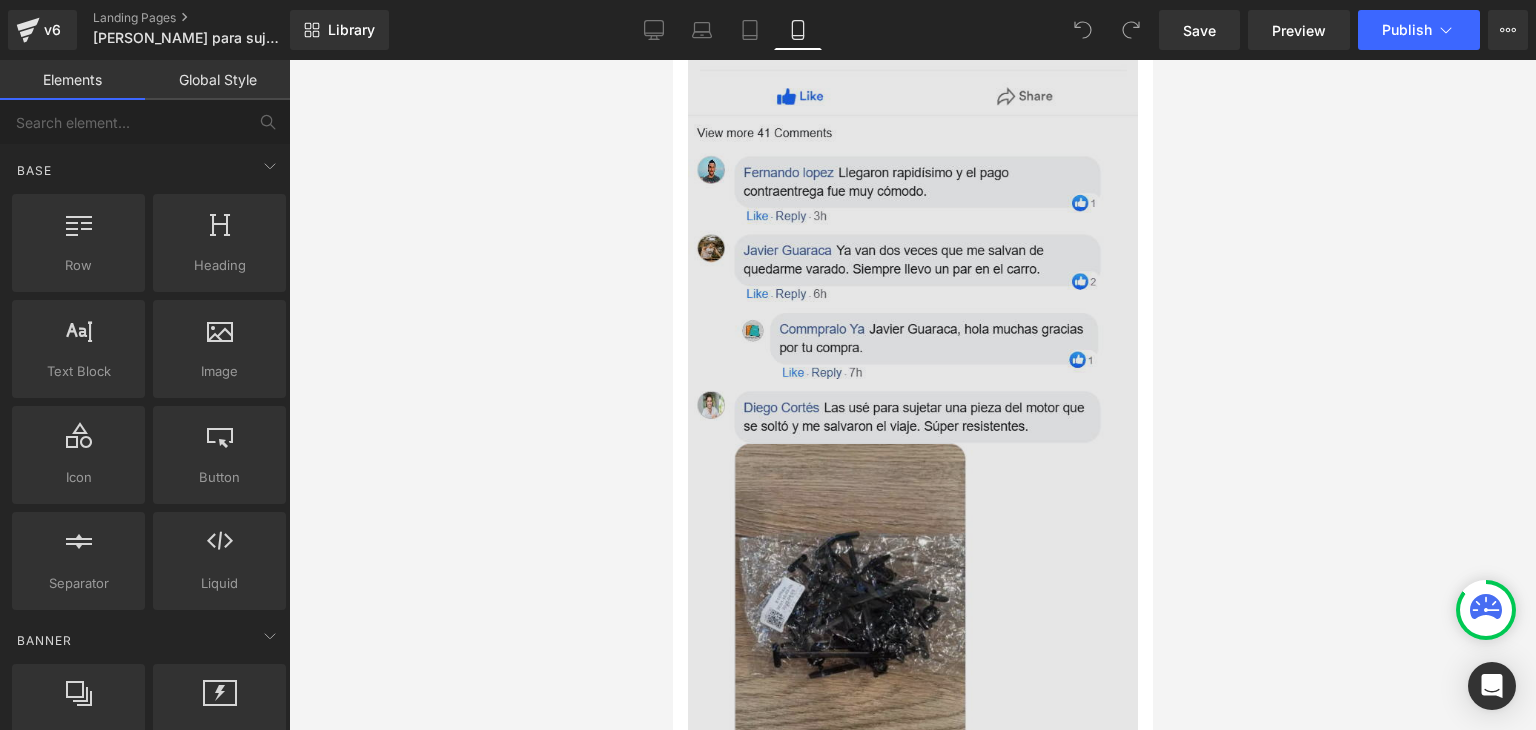 scroll, scrollTop: 7100, scrollLeft: 0, axis: vertical 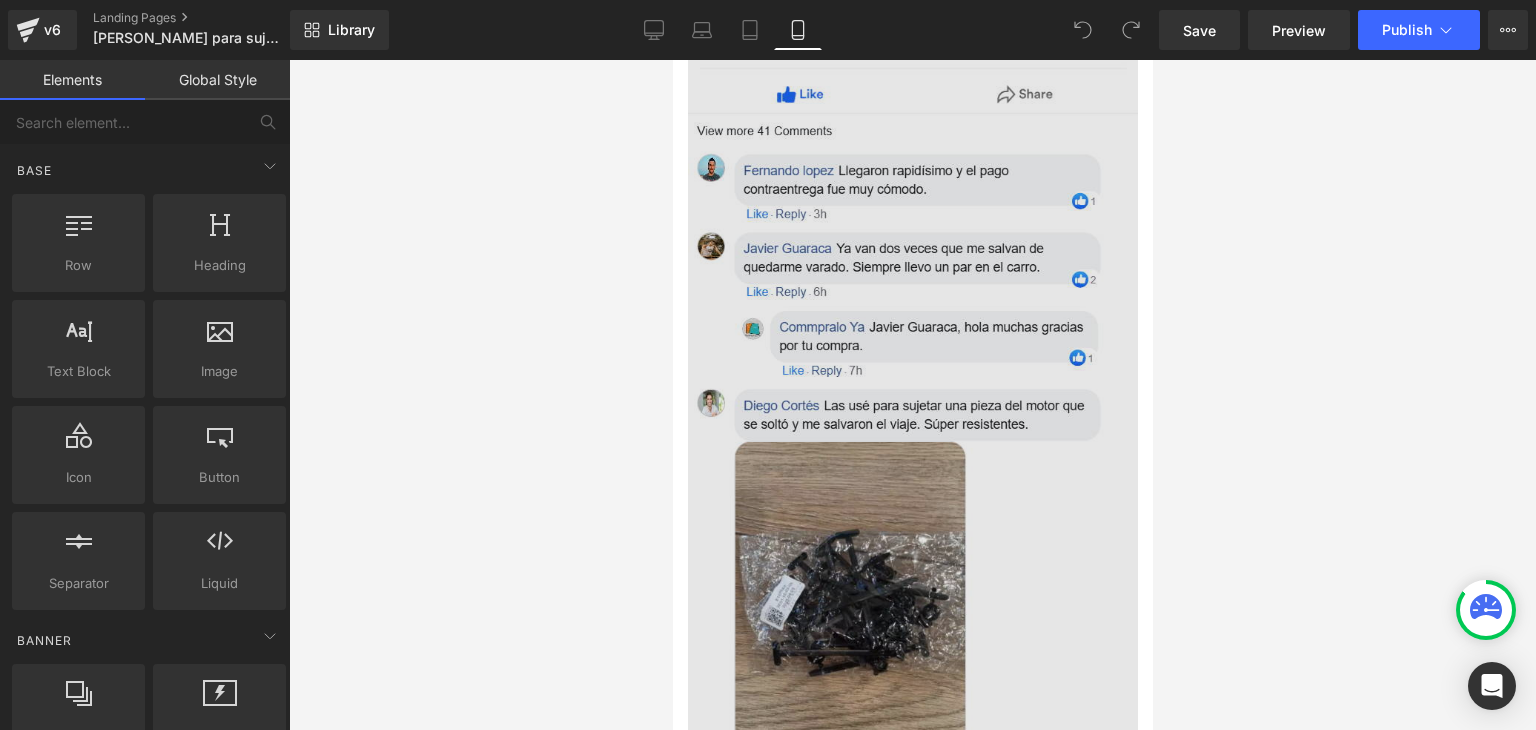 click at bounding box center [912, 472] 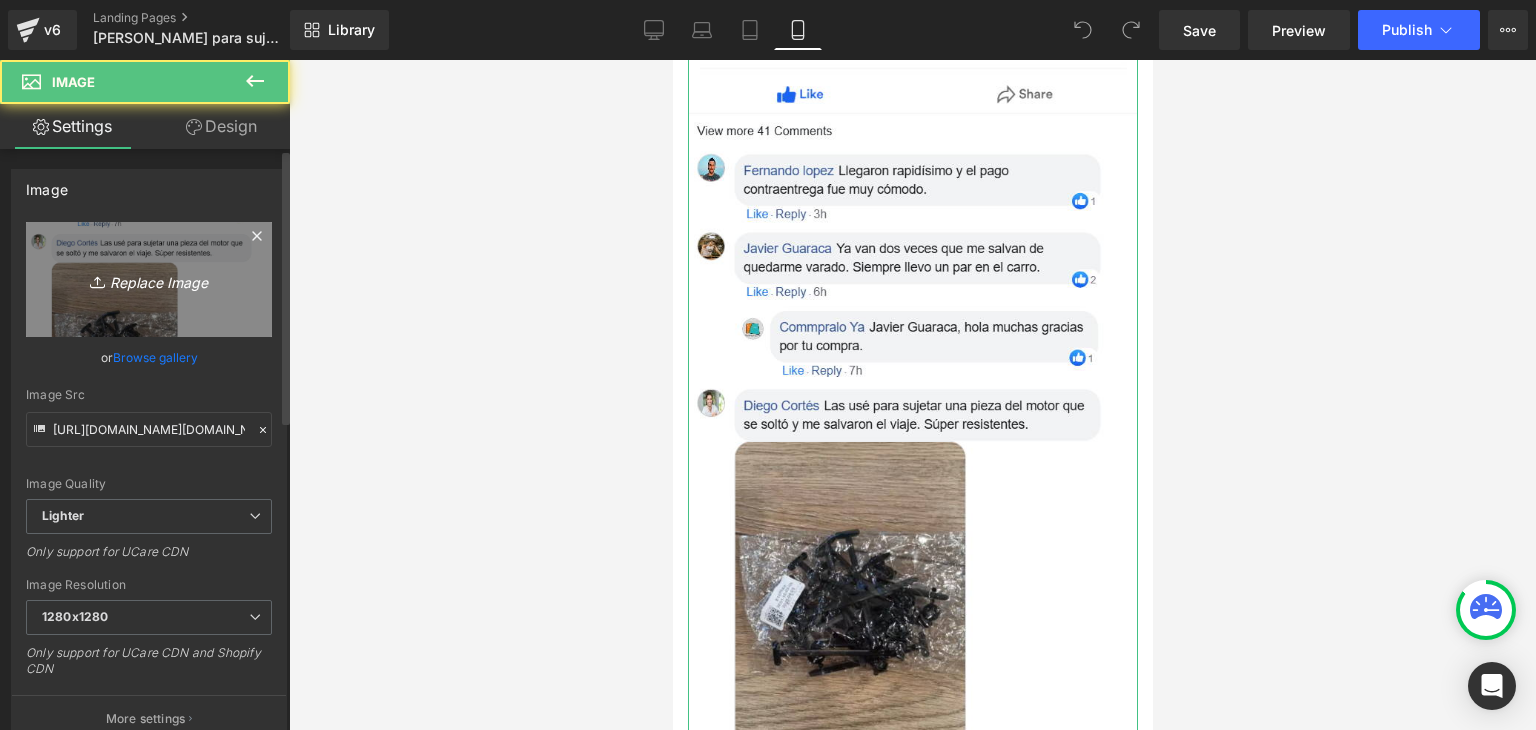 click on "Replace Image" at bounding box center [149, 279] 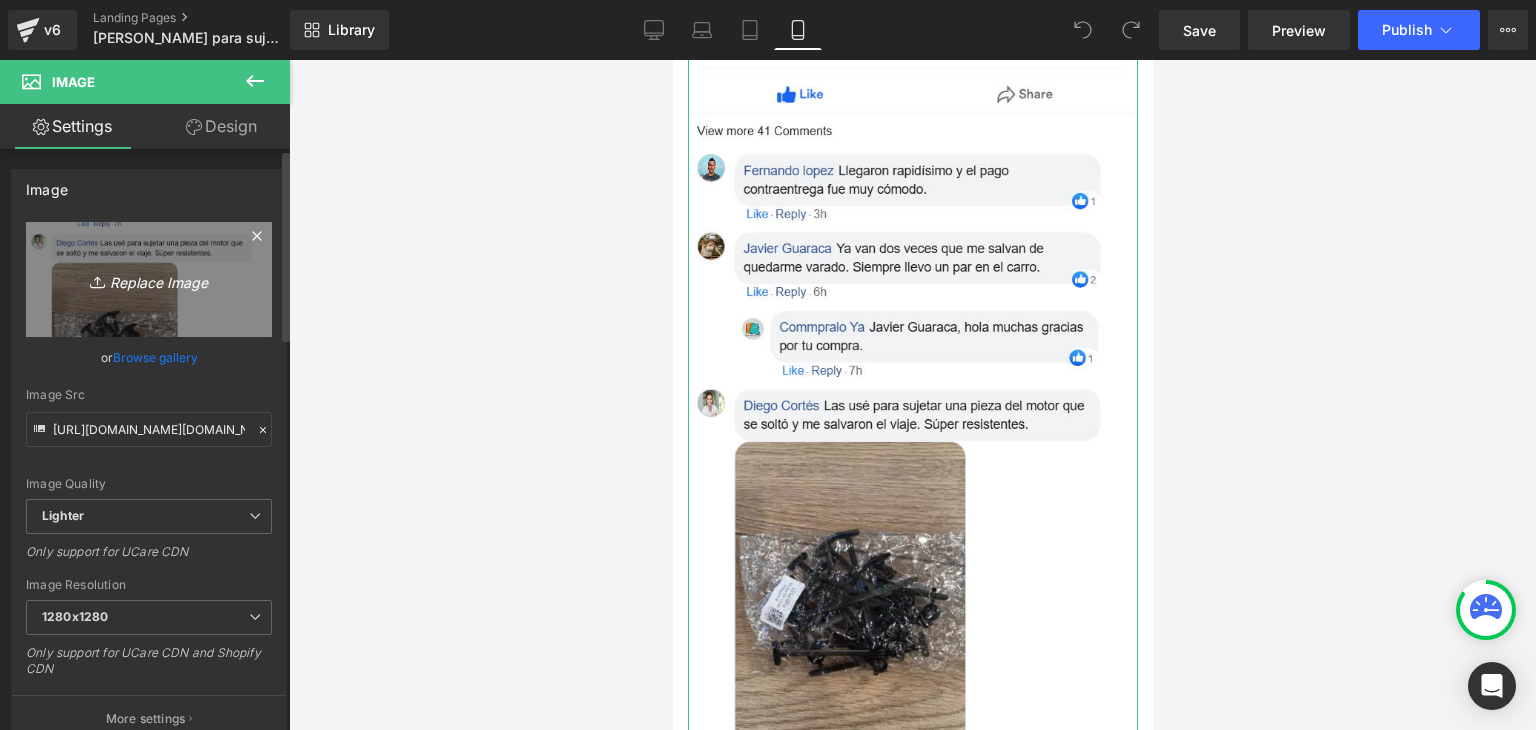 type on "C:\fakepath\zeoob.com_58cznc854y_photo.webp" 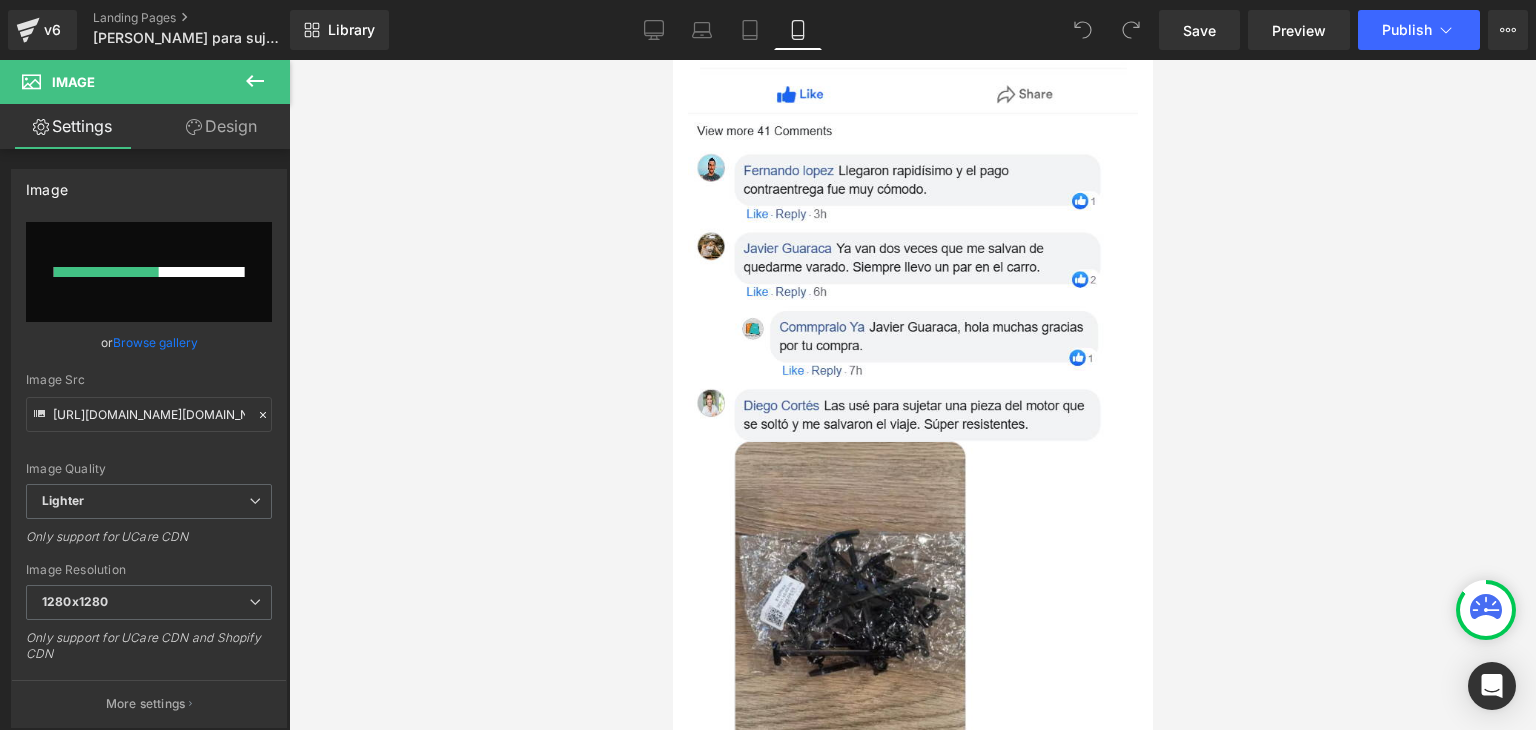 type 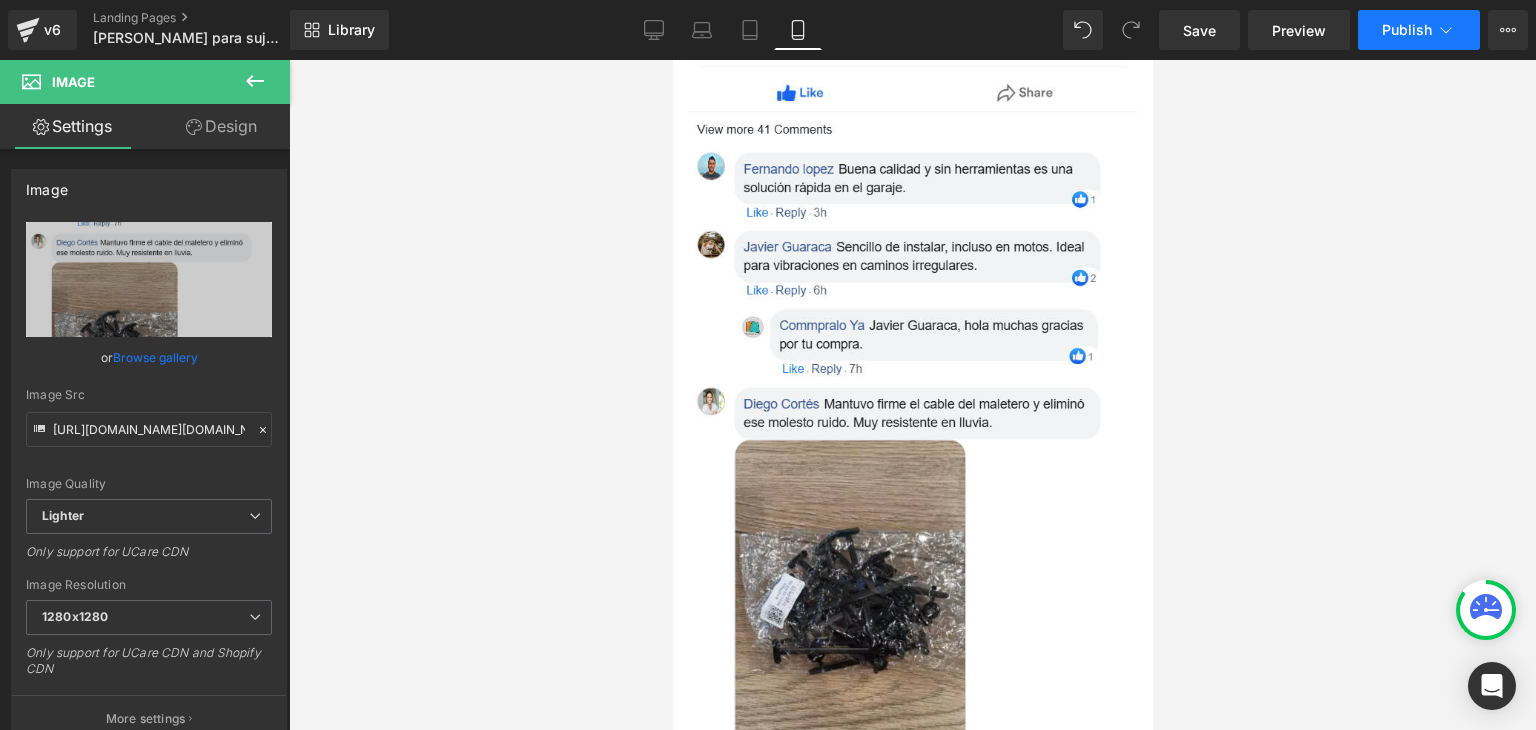 type on "https://ucarecdn.com/a38e6080-0b39-485a-94c1-b1c8a518f74c/-/format/auto/-/preview/1280x1280/-/quality/lighter/zeoob.com_58cznc854y_photo.webp" 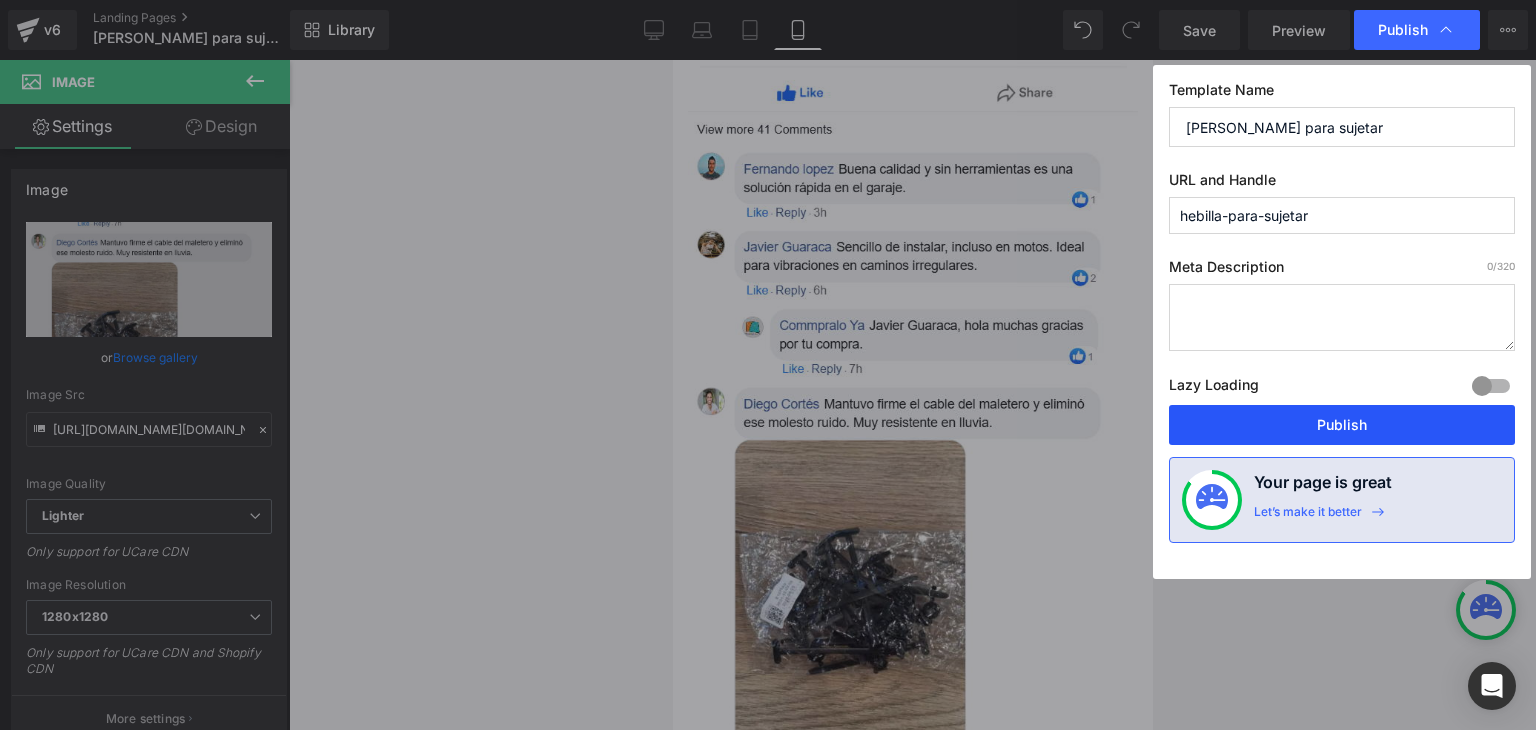 click on "Publish" at bounding box center [1342, 425] 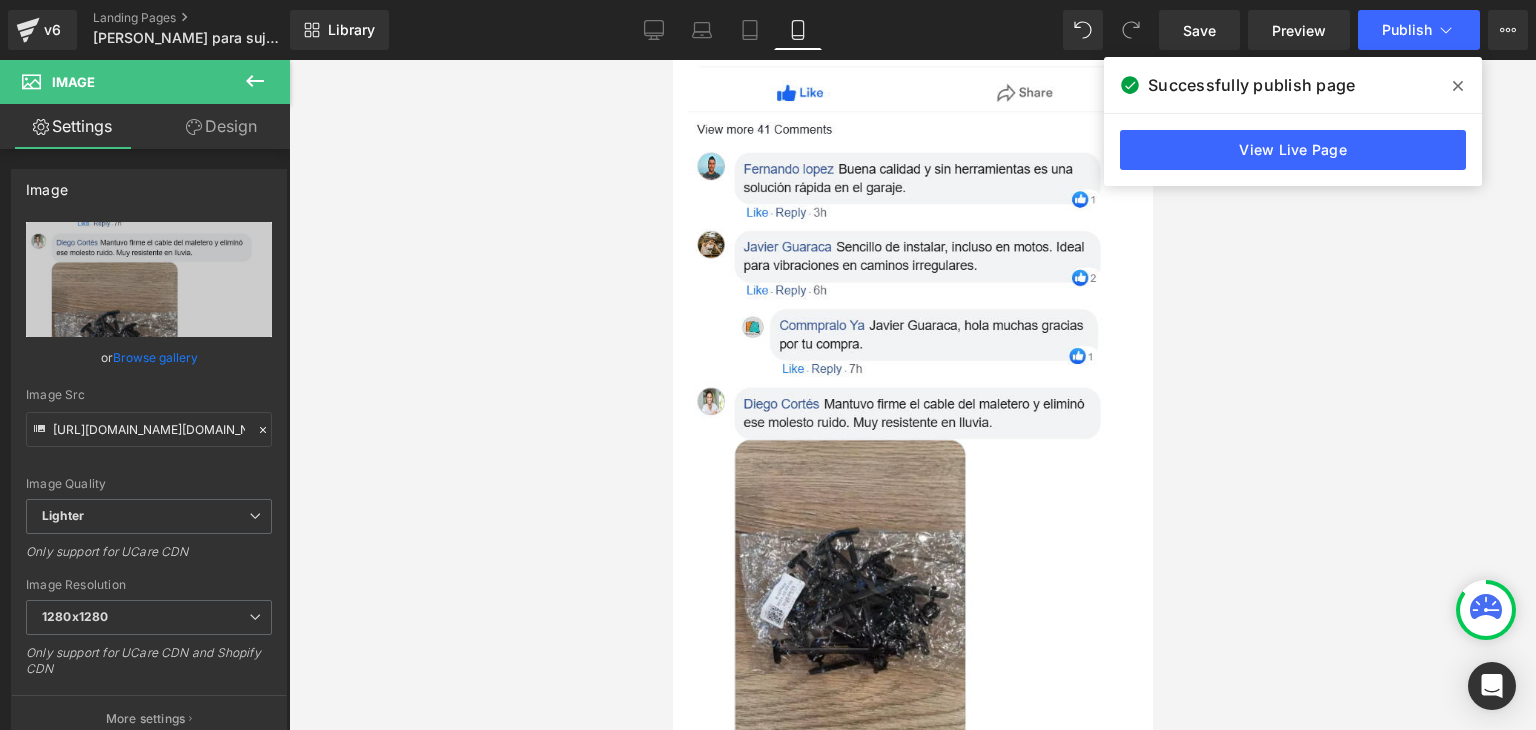 click 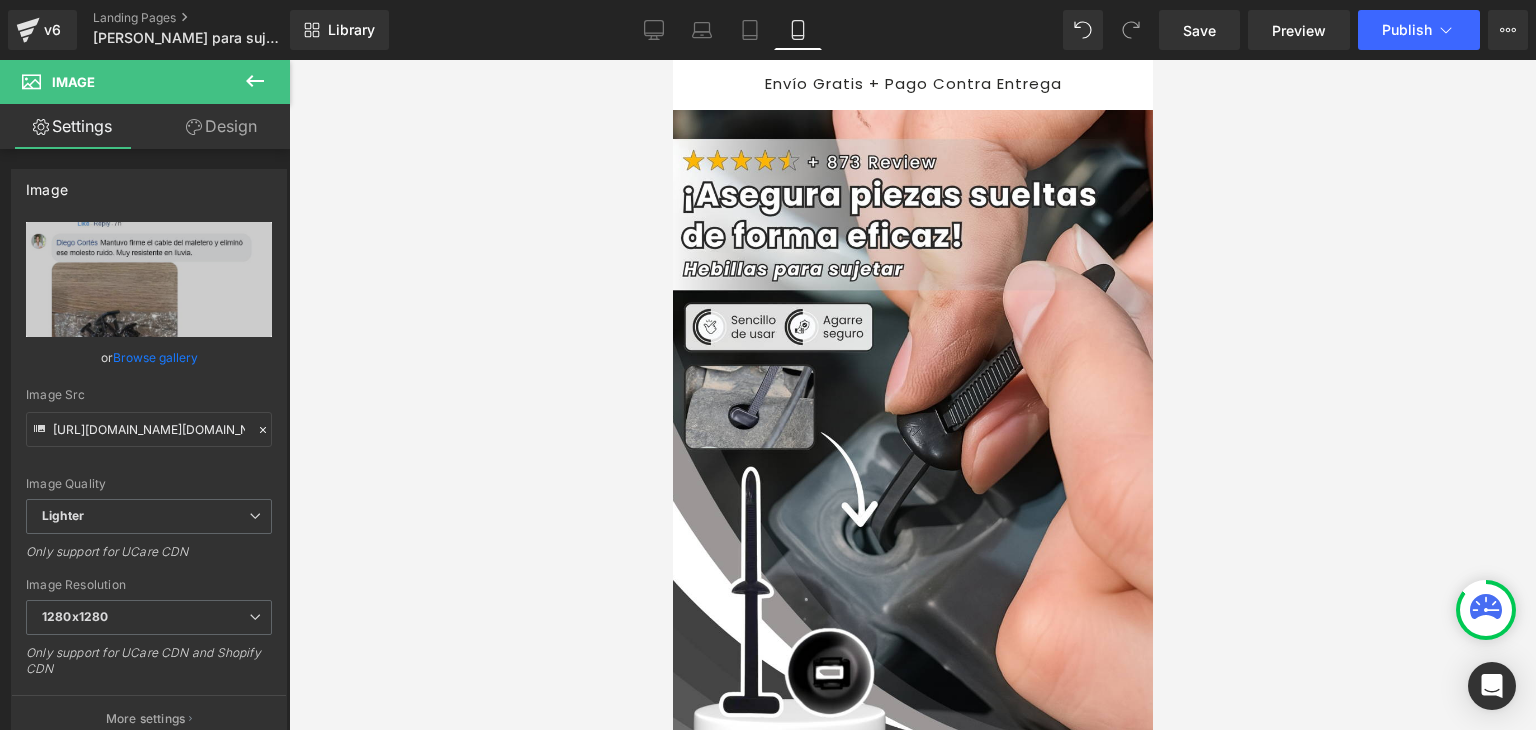 scroll, scrollTop: 0, scrollLeft: 0, axis: both 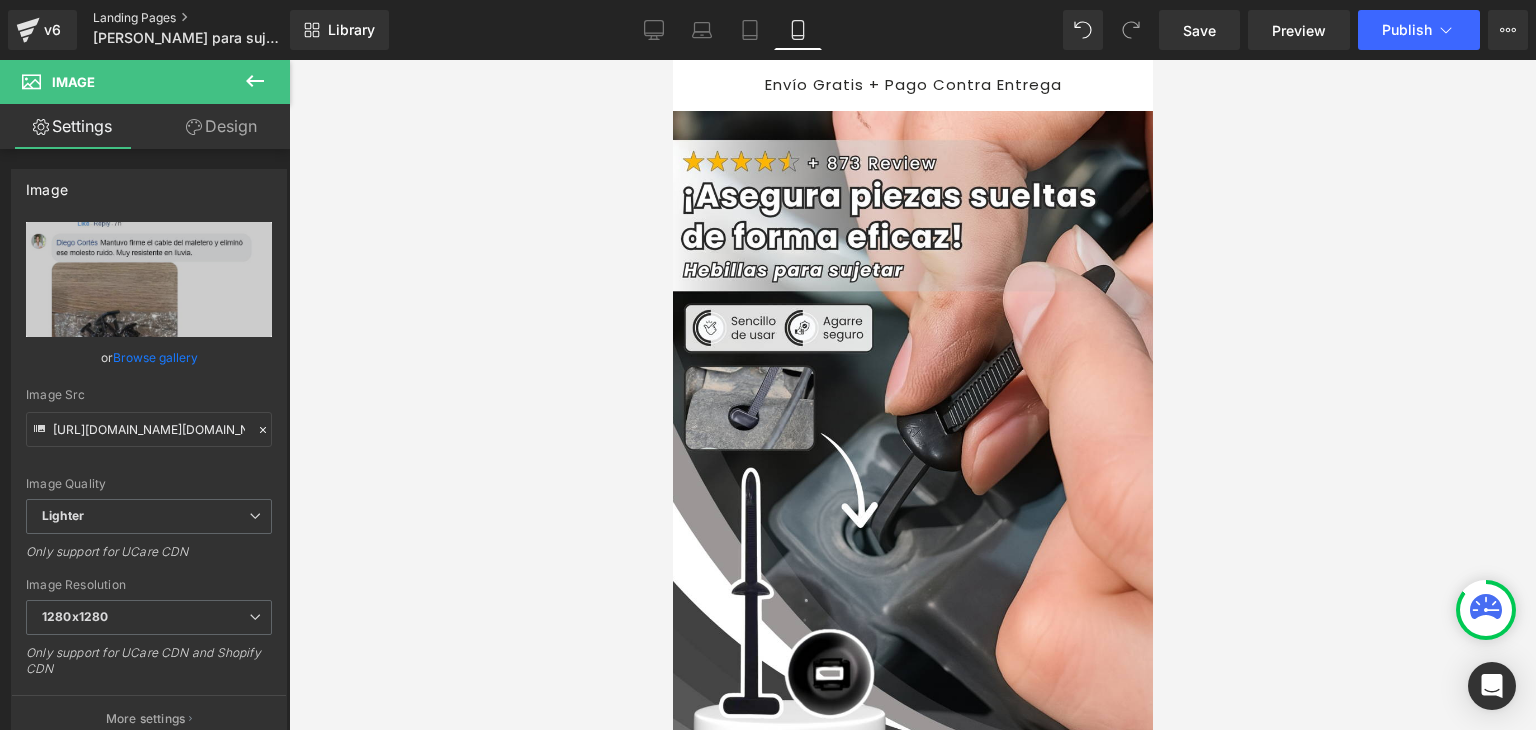 click on "Landing Pages" at bounding box center [207, 18] 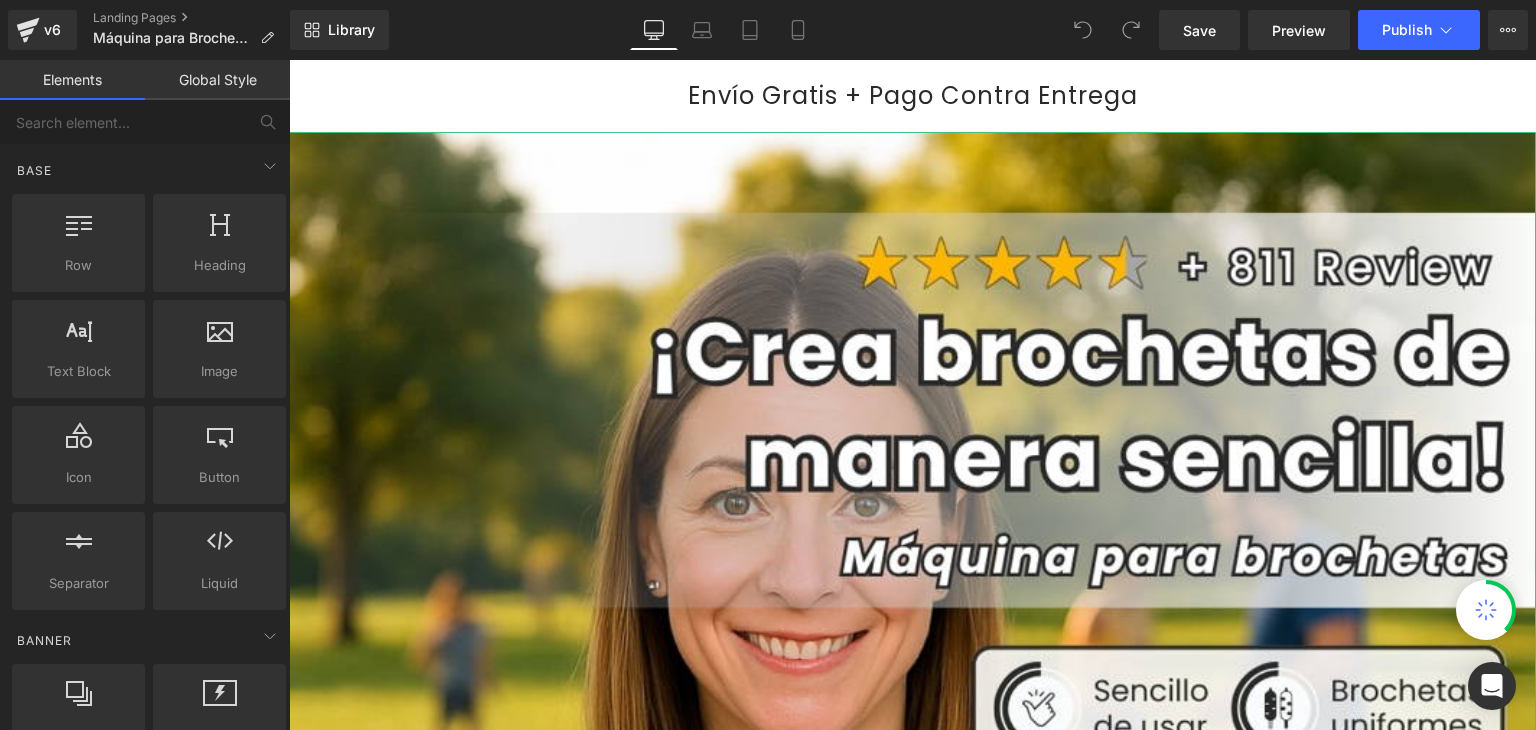 scroll, scrollTop: 0, scrollLeft: 0, axis: both 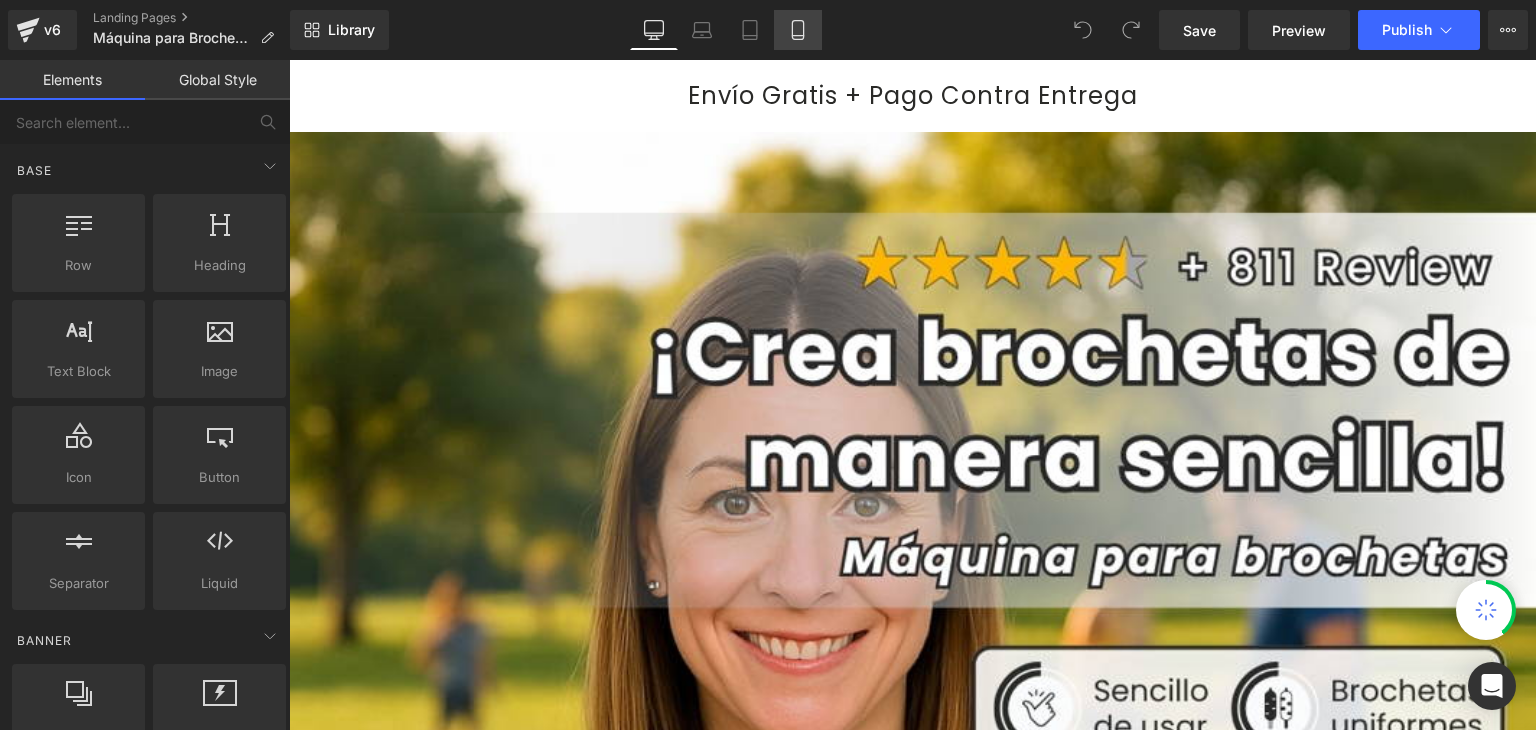 click 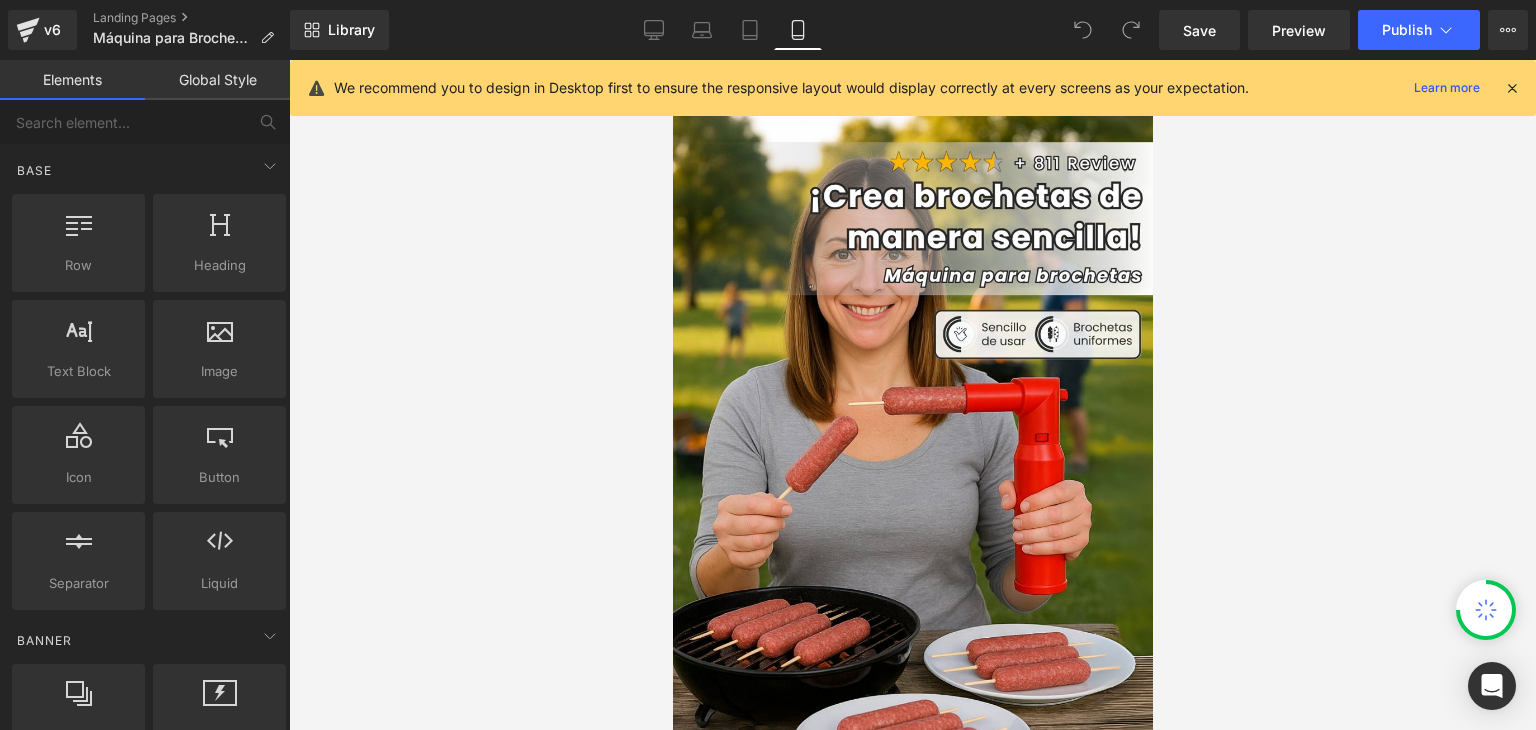 click at bounding box center [1512, 88] 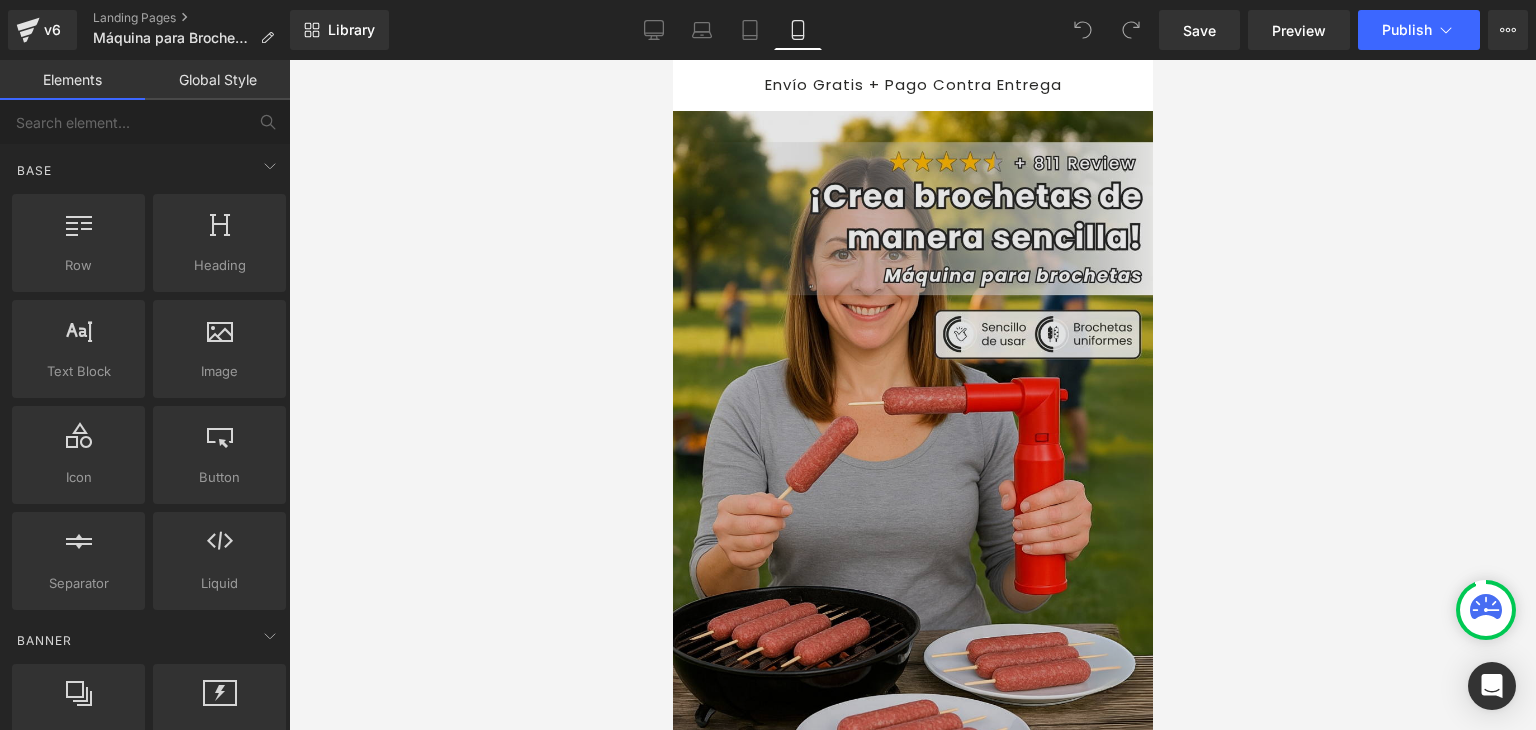click at bounding box center [910, 469] 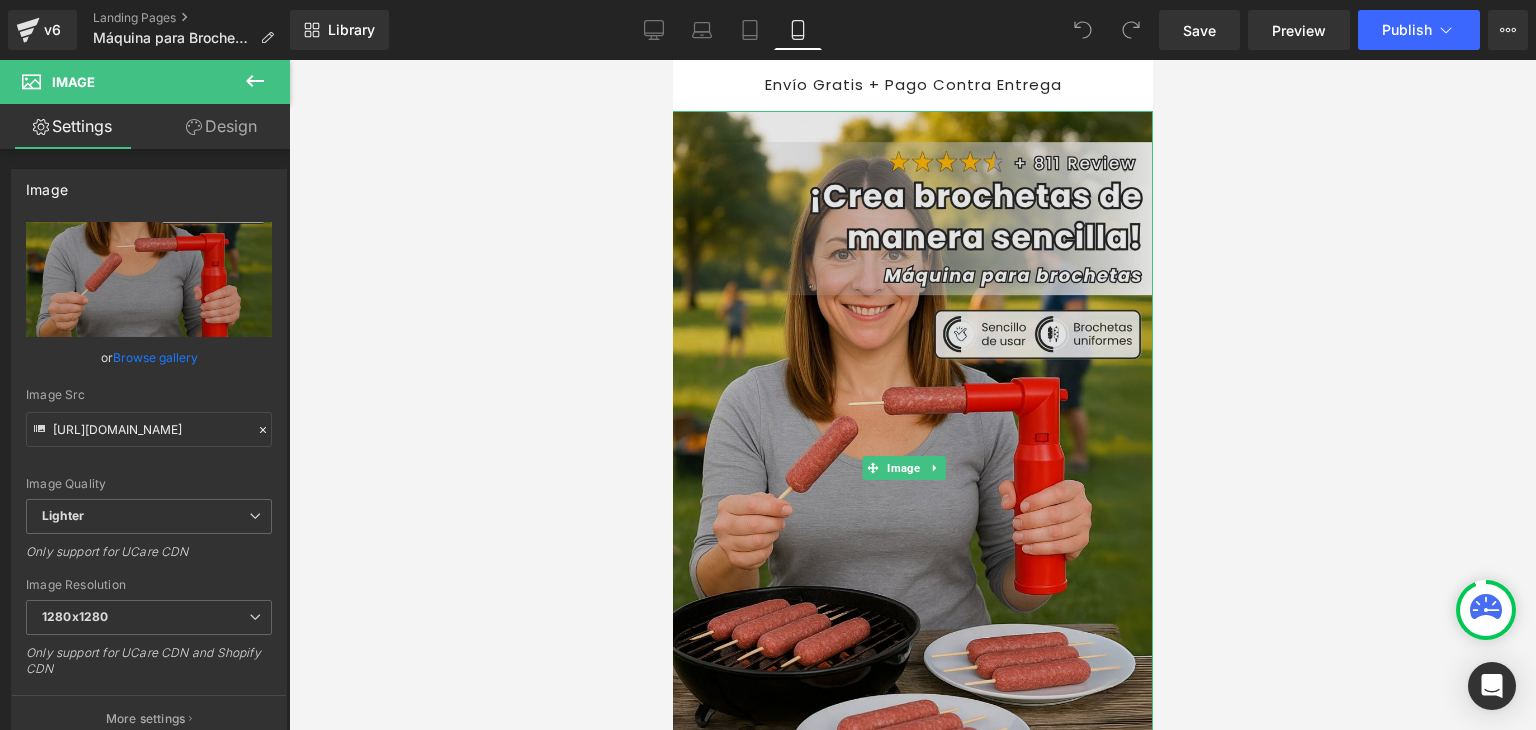 click at bounding box center [910, 469] 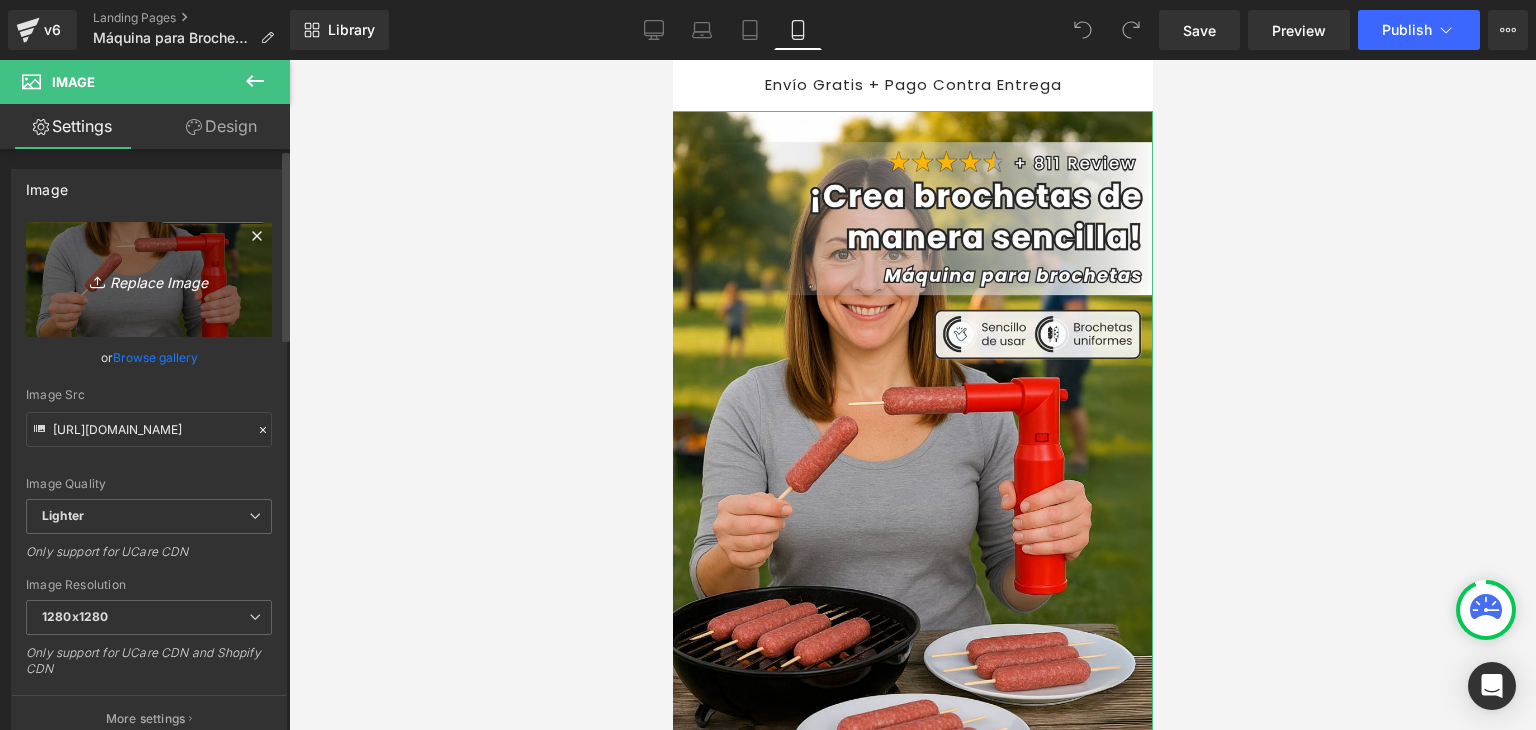 click on "Replace Image" at bounding box center (149, 279) 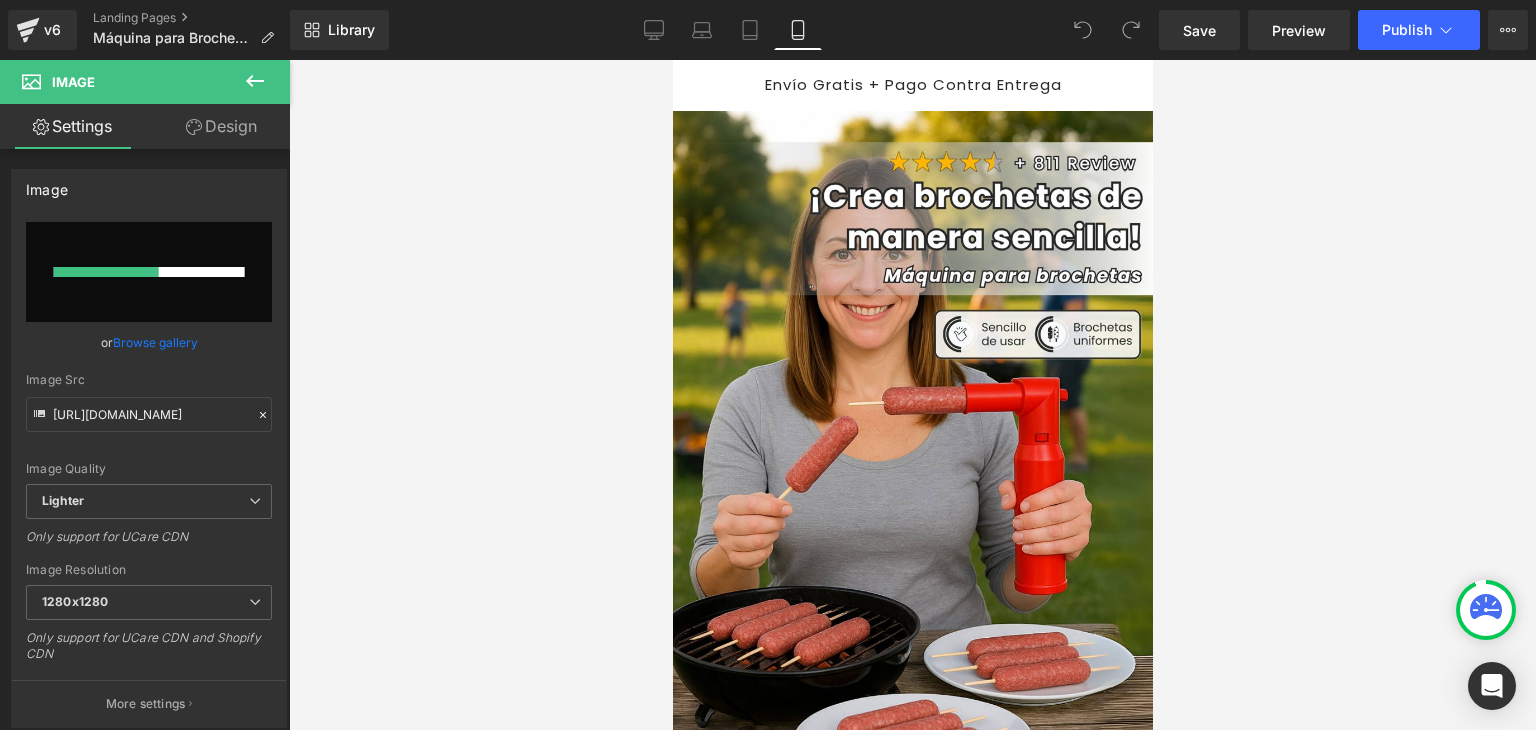 type 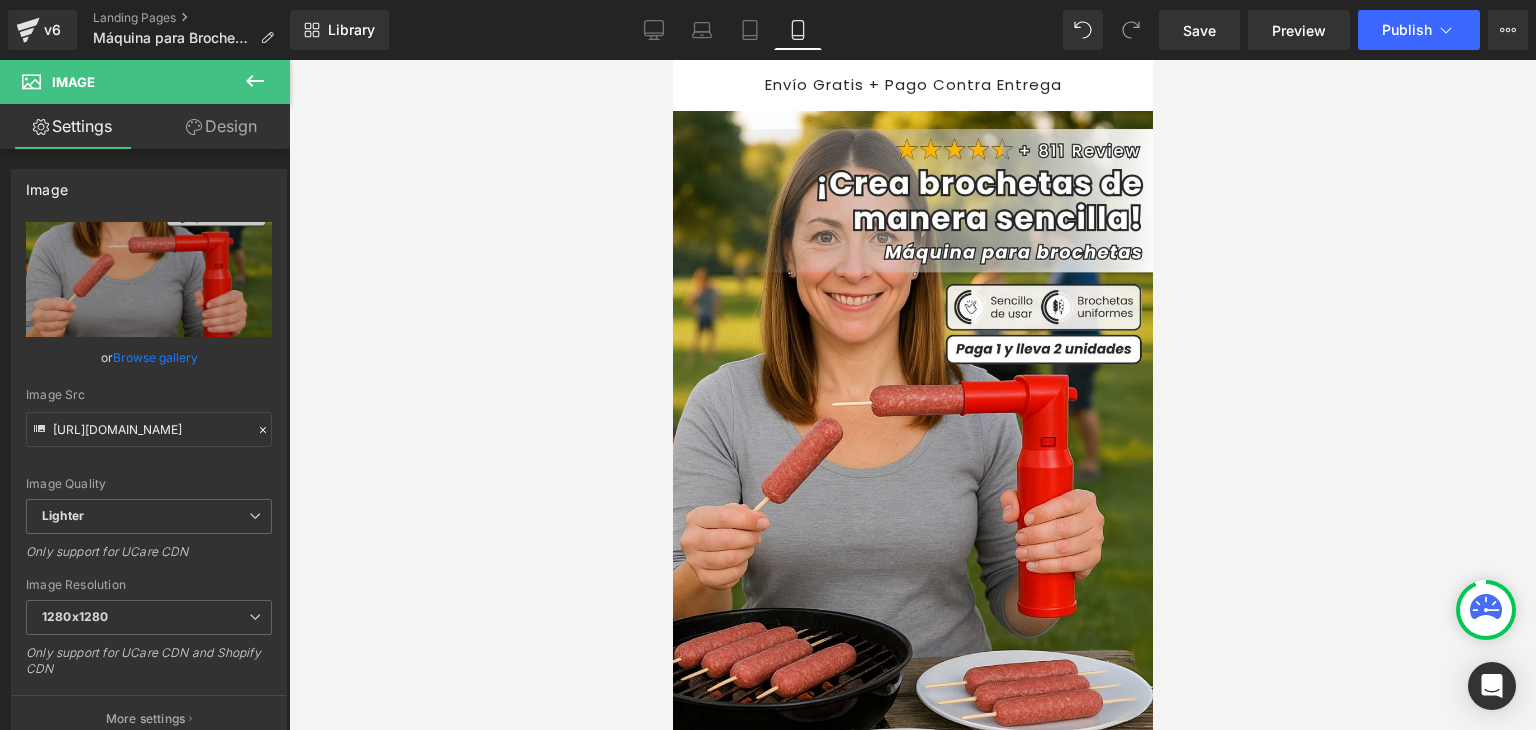 type on "https://ucarecdn.com/19eba26b-e246-47aa-9c0d-169cce2d3489/-/format/auto/-/preview/1280x1280/-/quality/lighter/Banner%20Landing.webp" 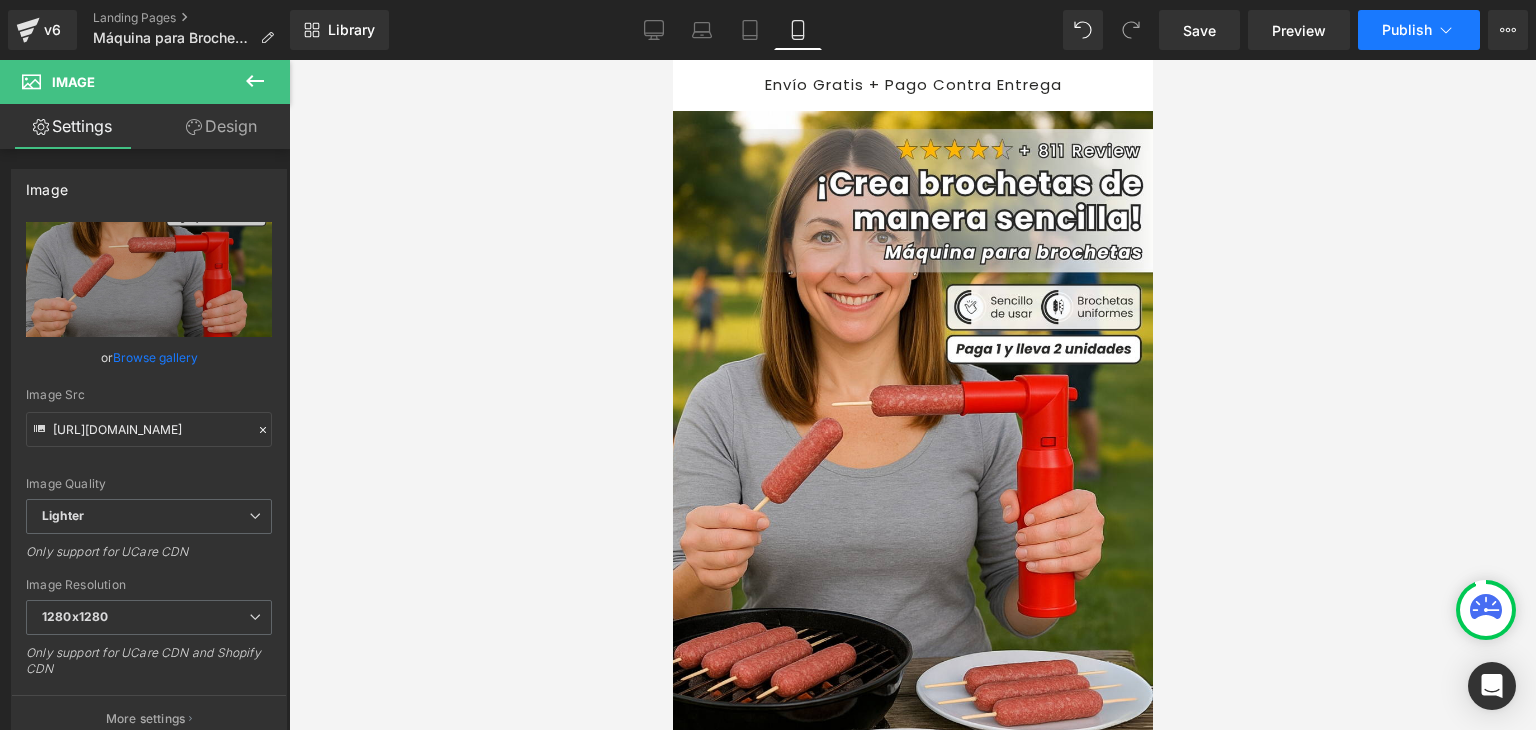click on "Publish" at bounding box center (1407, 30) 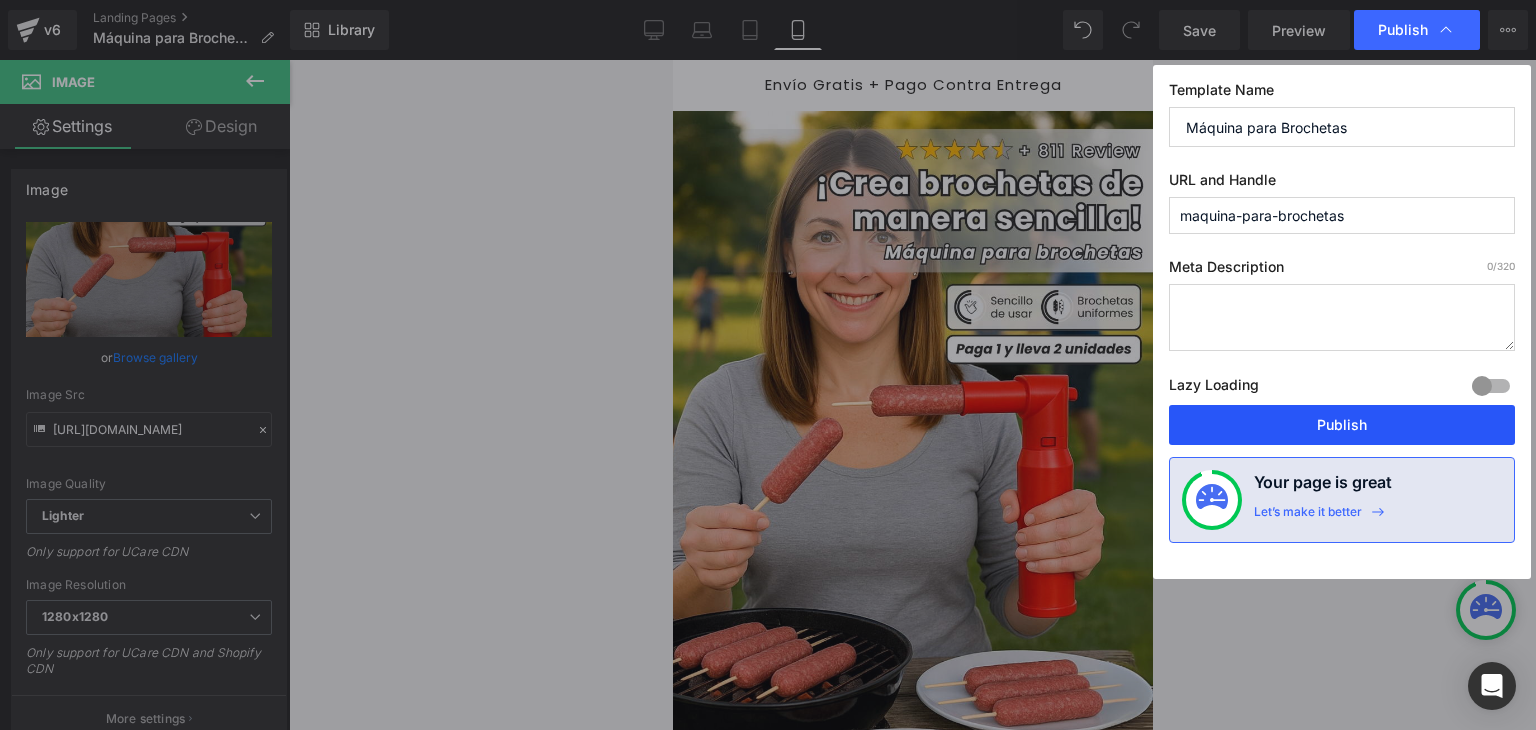 click on "Publish" at bounding box center (1342, 425) 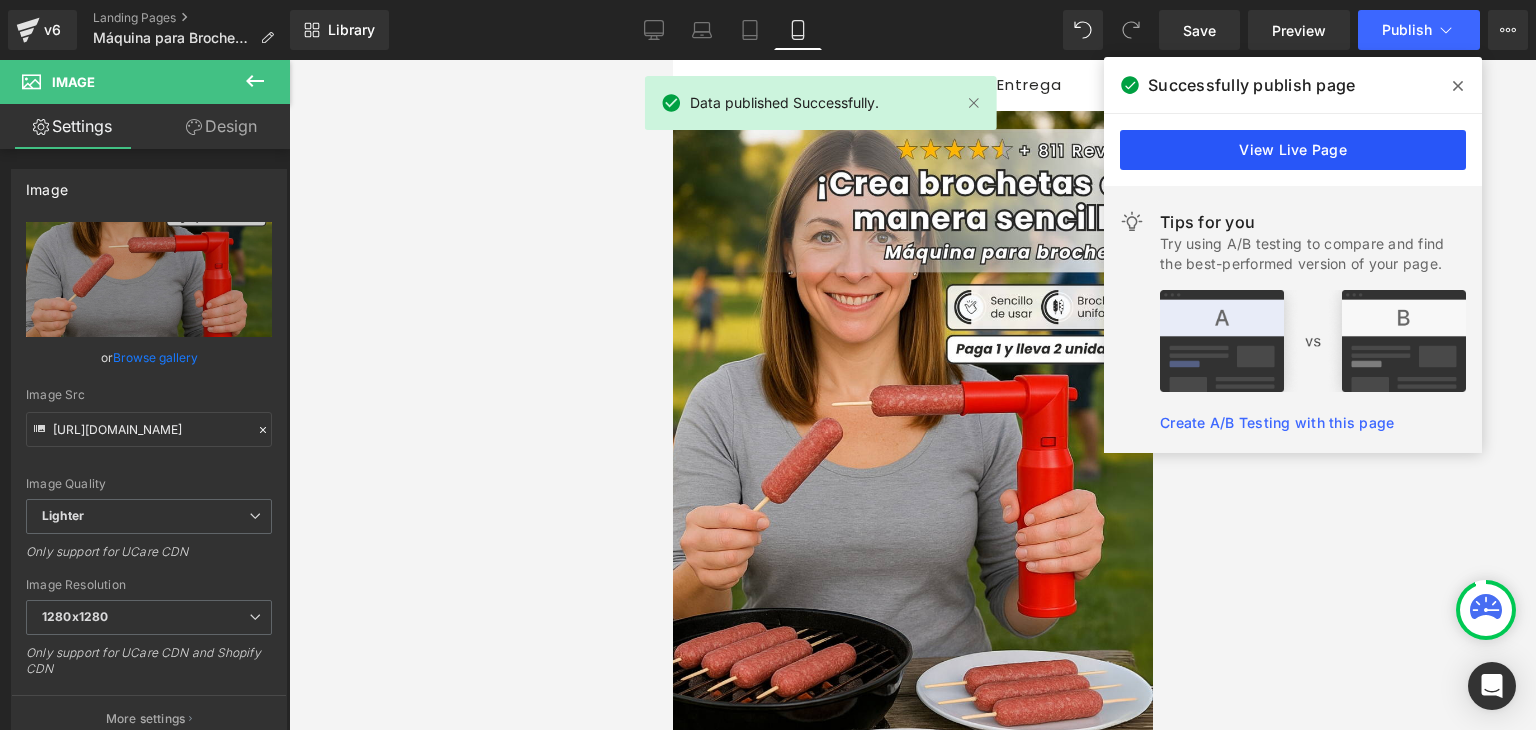 click on "View Live Page" at bounding box center (1293, 150) 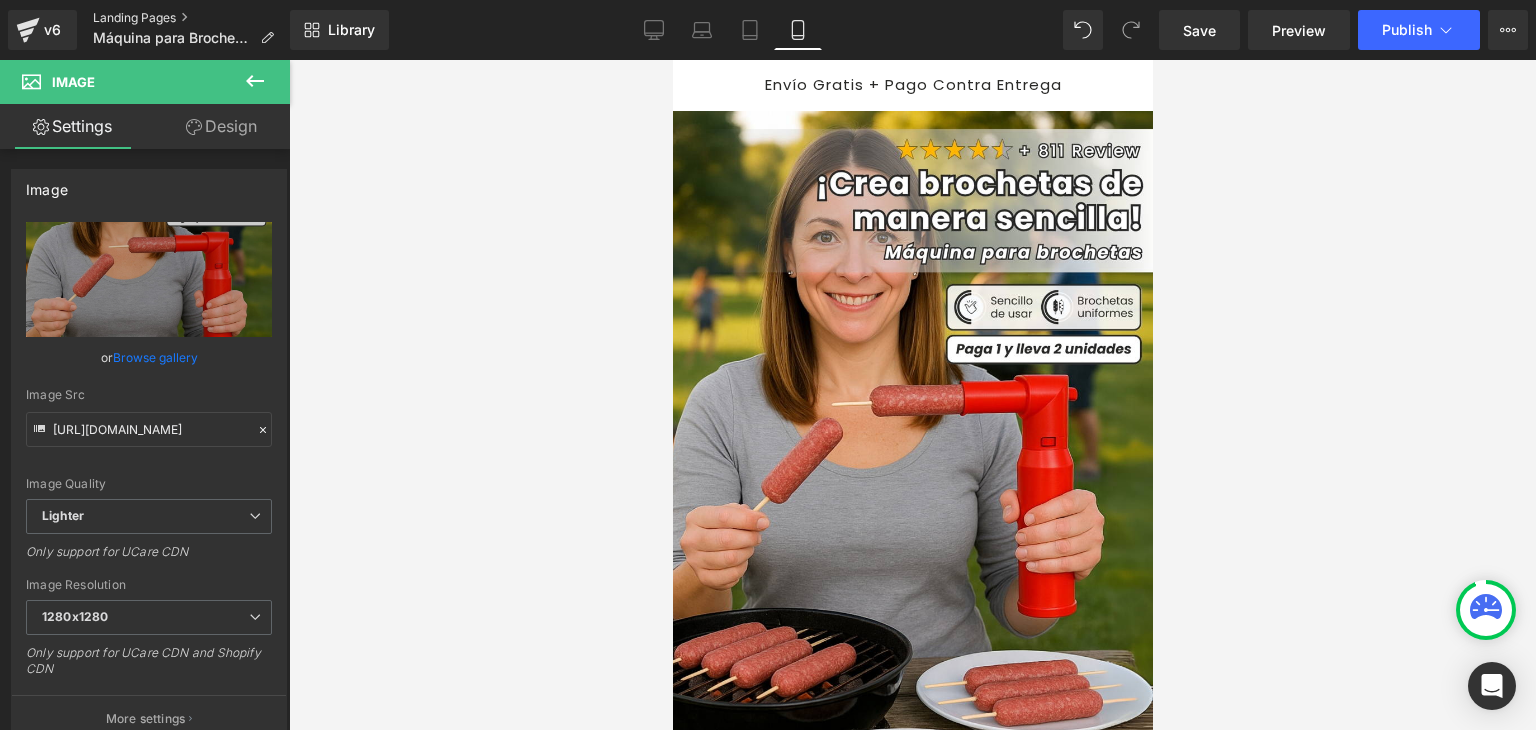 click on "Landing Pages" at bounding box center [191, 18] 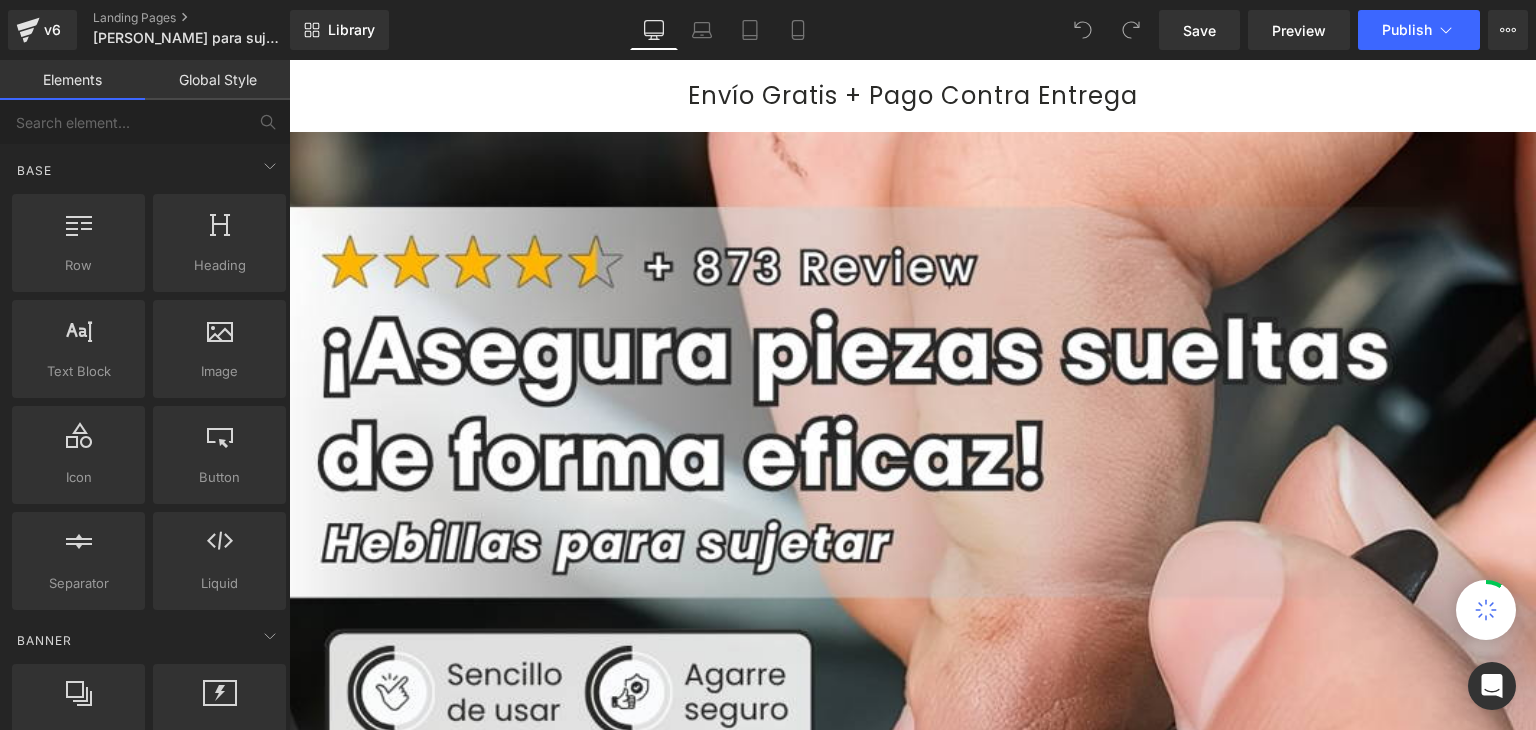 scroll, scrollTop: 0, scrollLeft: 0, axis: both 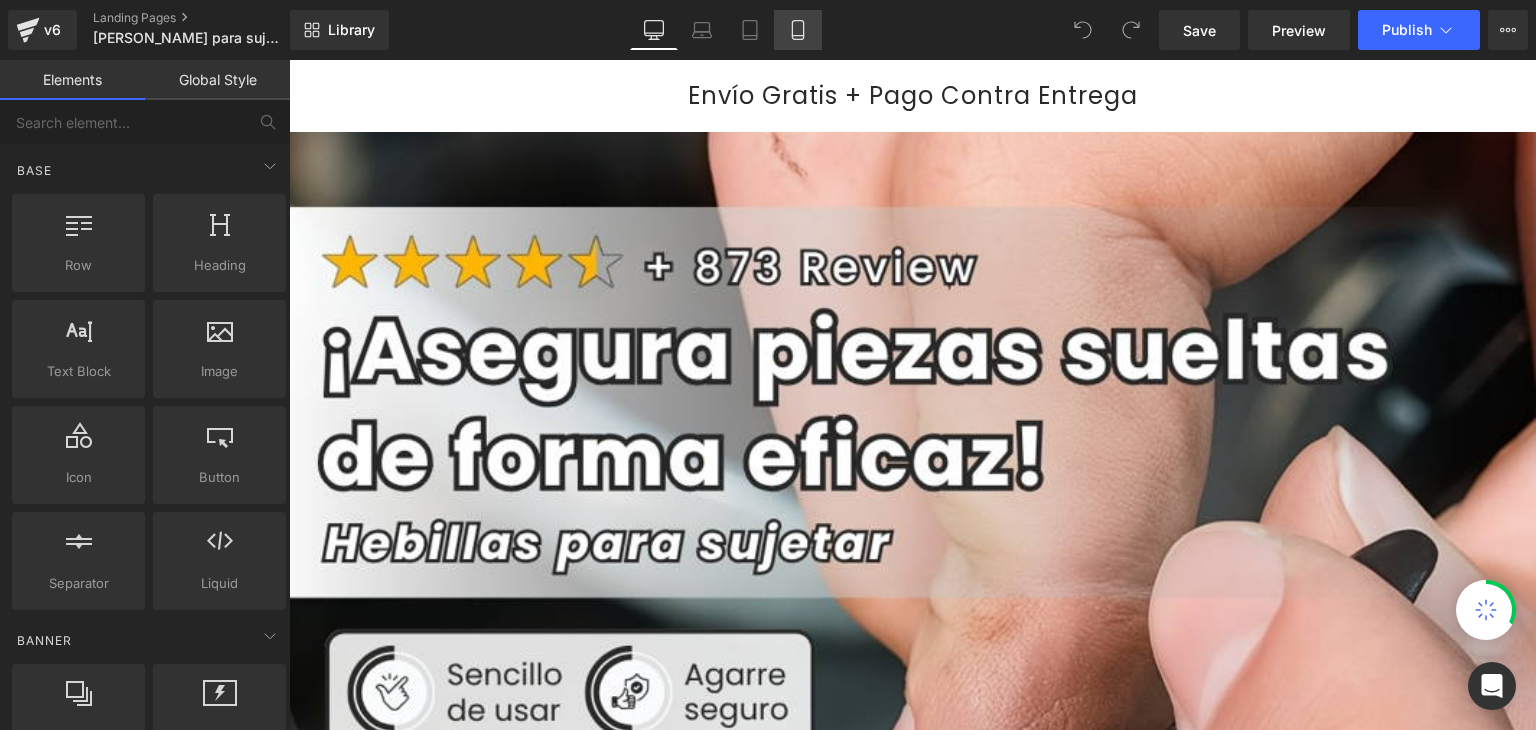 click 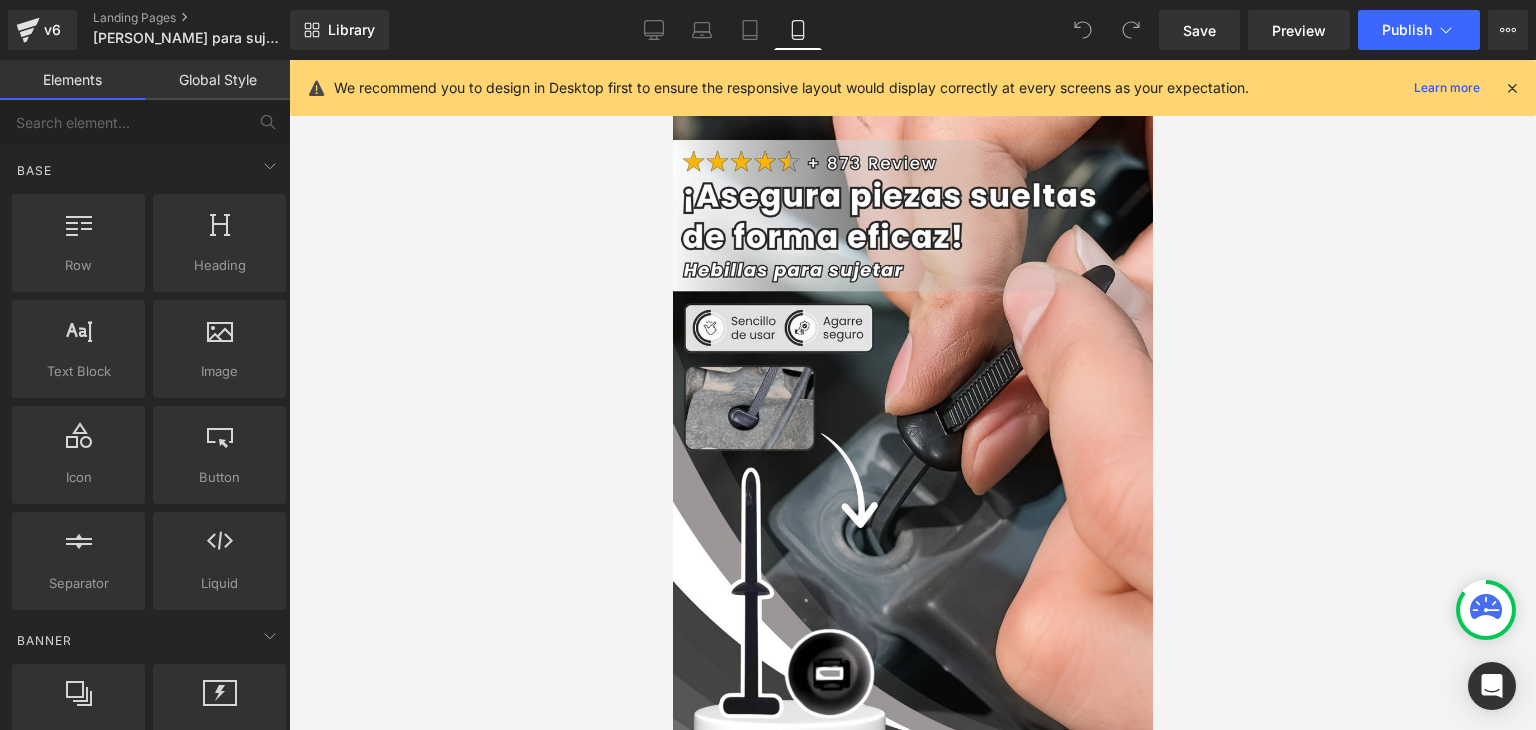 click at bounding box center (1512, 88) 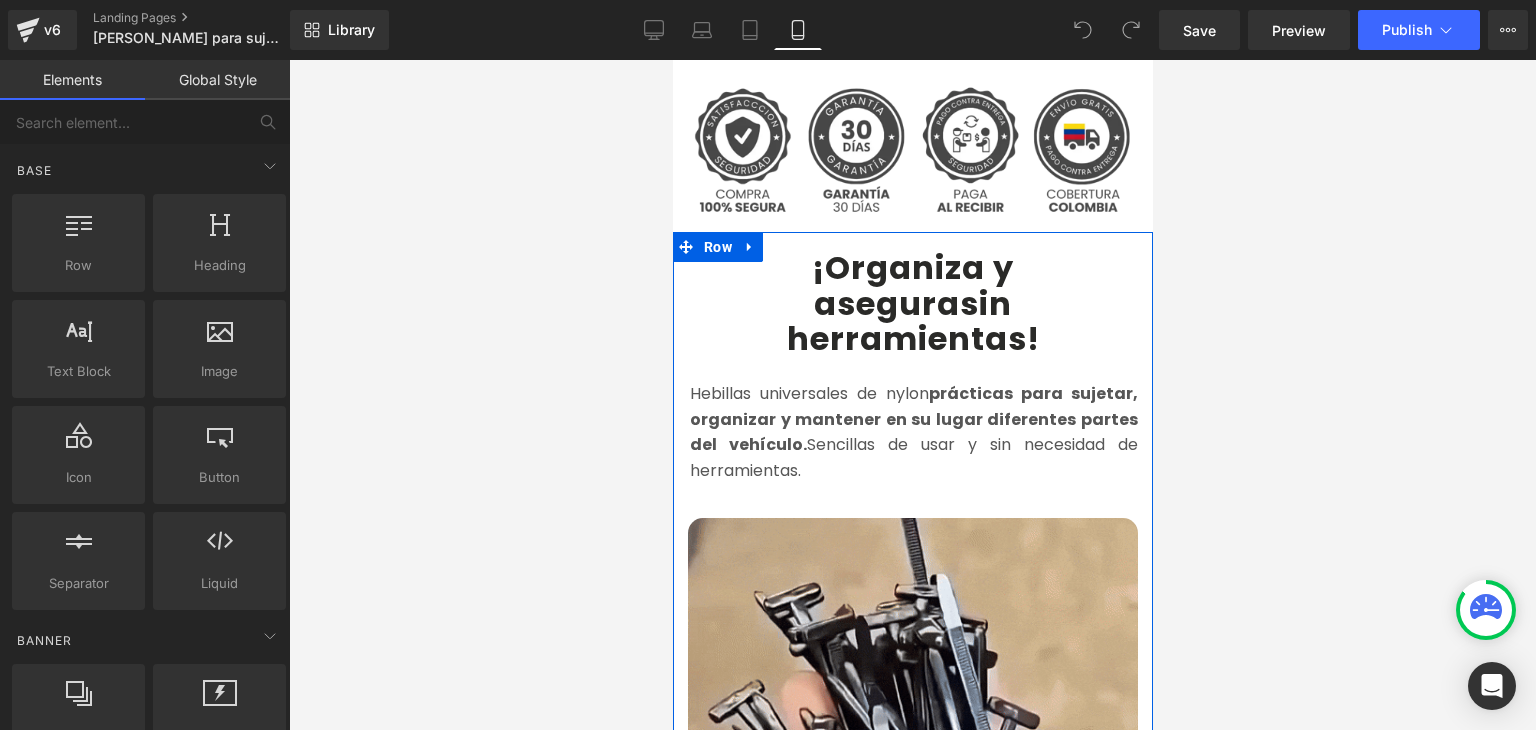 scroll, scrollTop: 800, scrollLeft: 0, axis: vertical 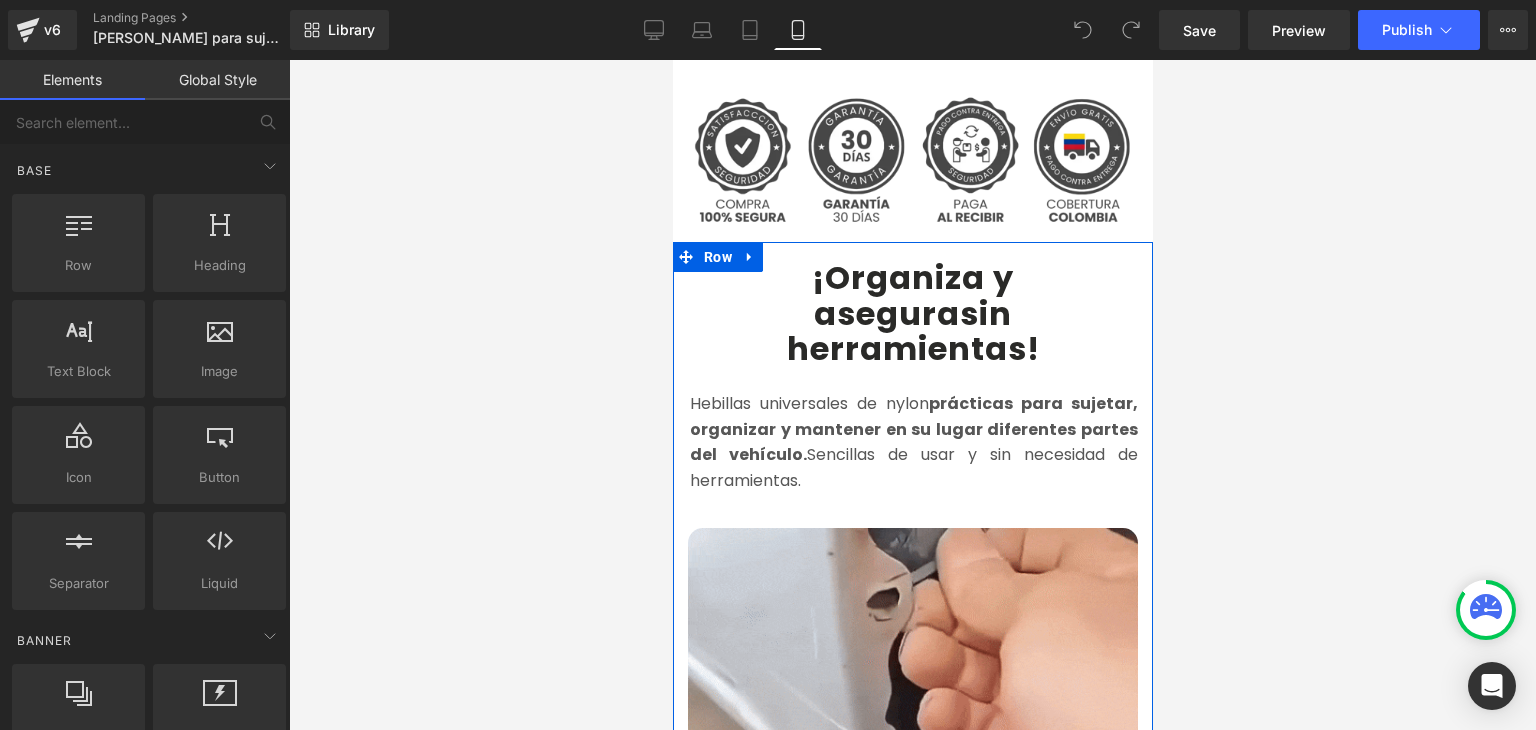 click on "prácticas para sujetar, organizar y mantener en su lugar diferentes partes del vehículo." at bounding box center [913, 429] 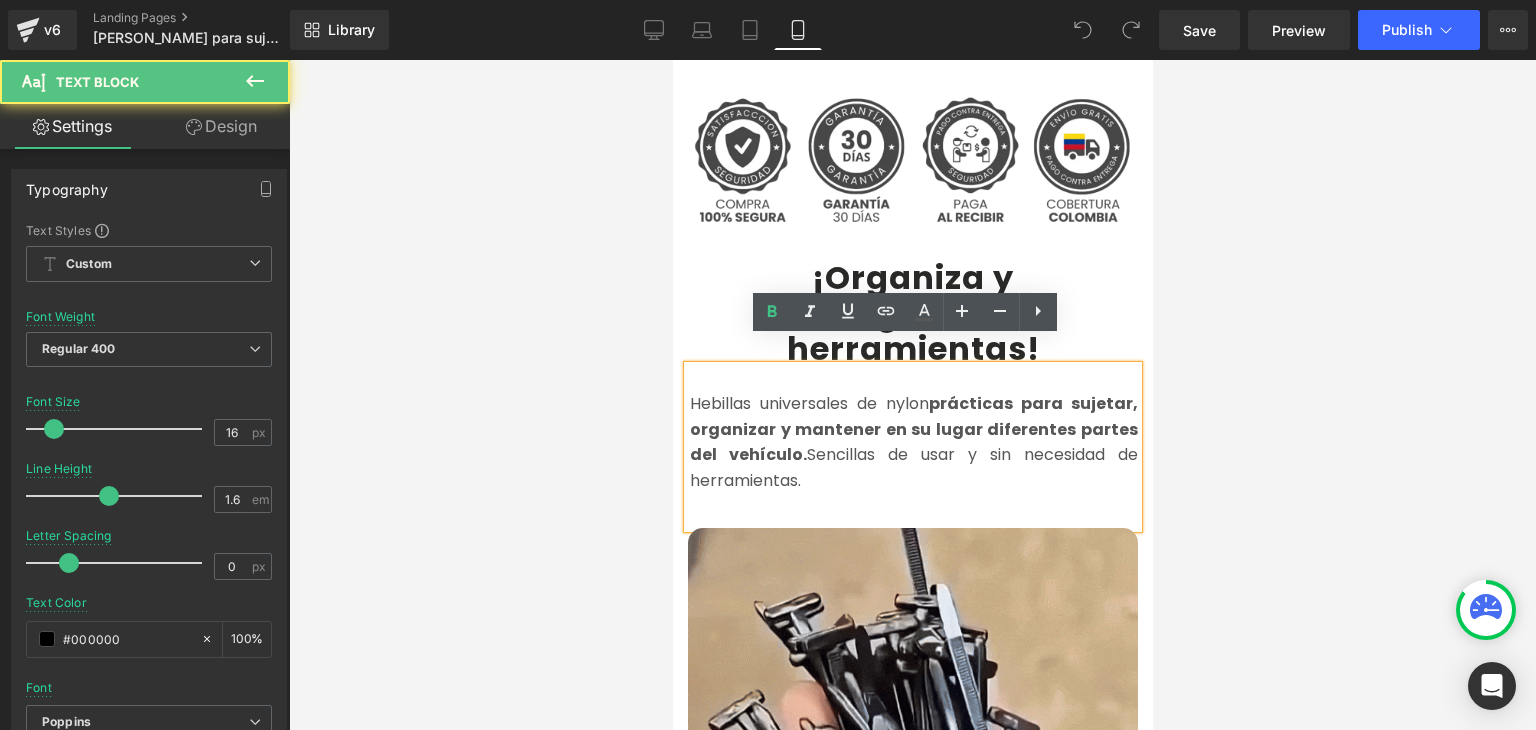 click on "prácticas para sujetar, organizar y mantener en su lugar diferentes partes del vehículo." at bounding box center (913, 429) 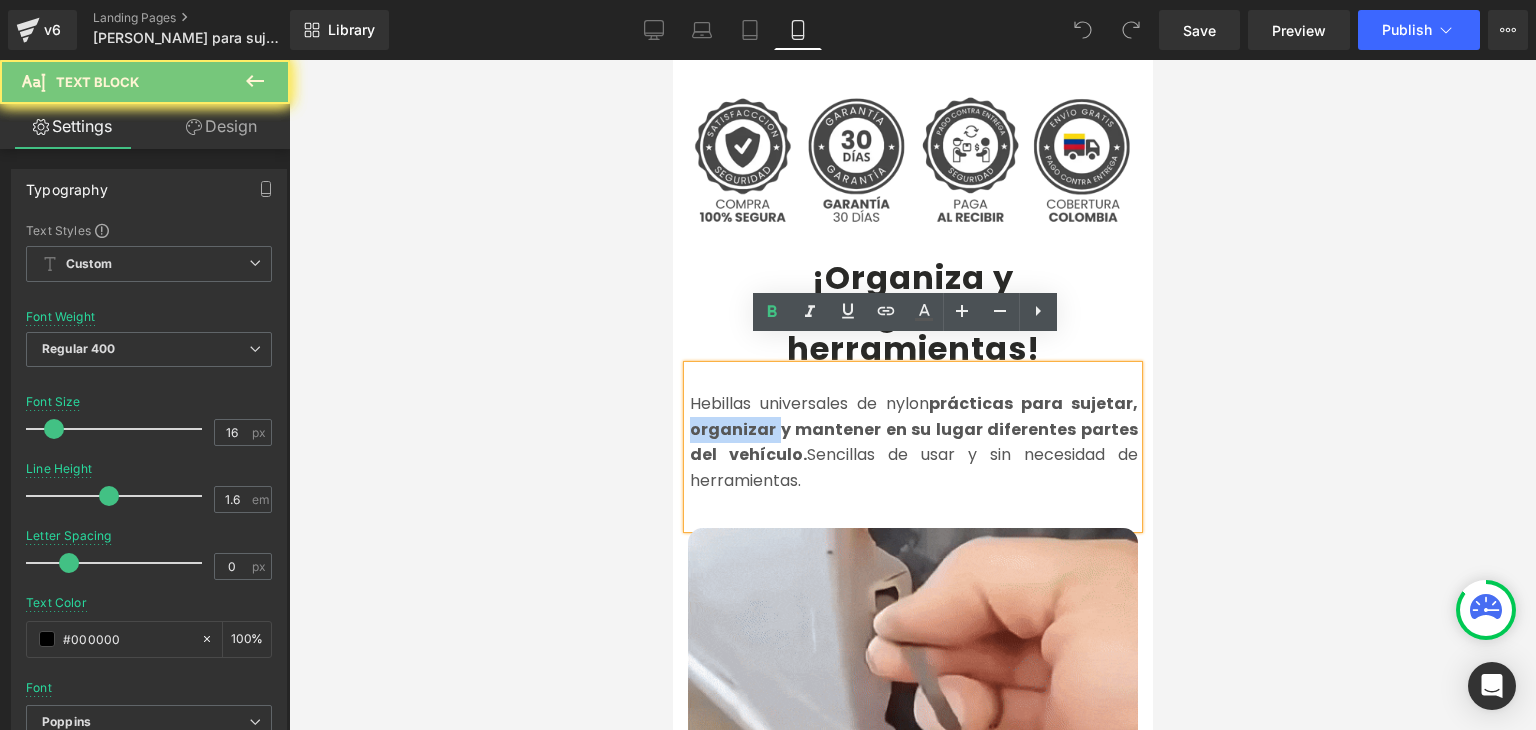 click on "prácticas para sujetar, organizar y mantener en su lugar diferentes partes del vehículo." at bounding box center (913, 429) 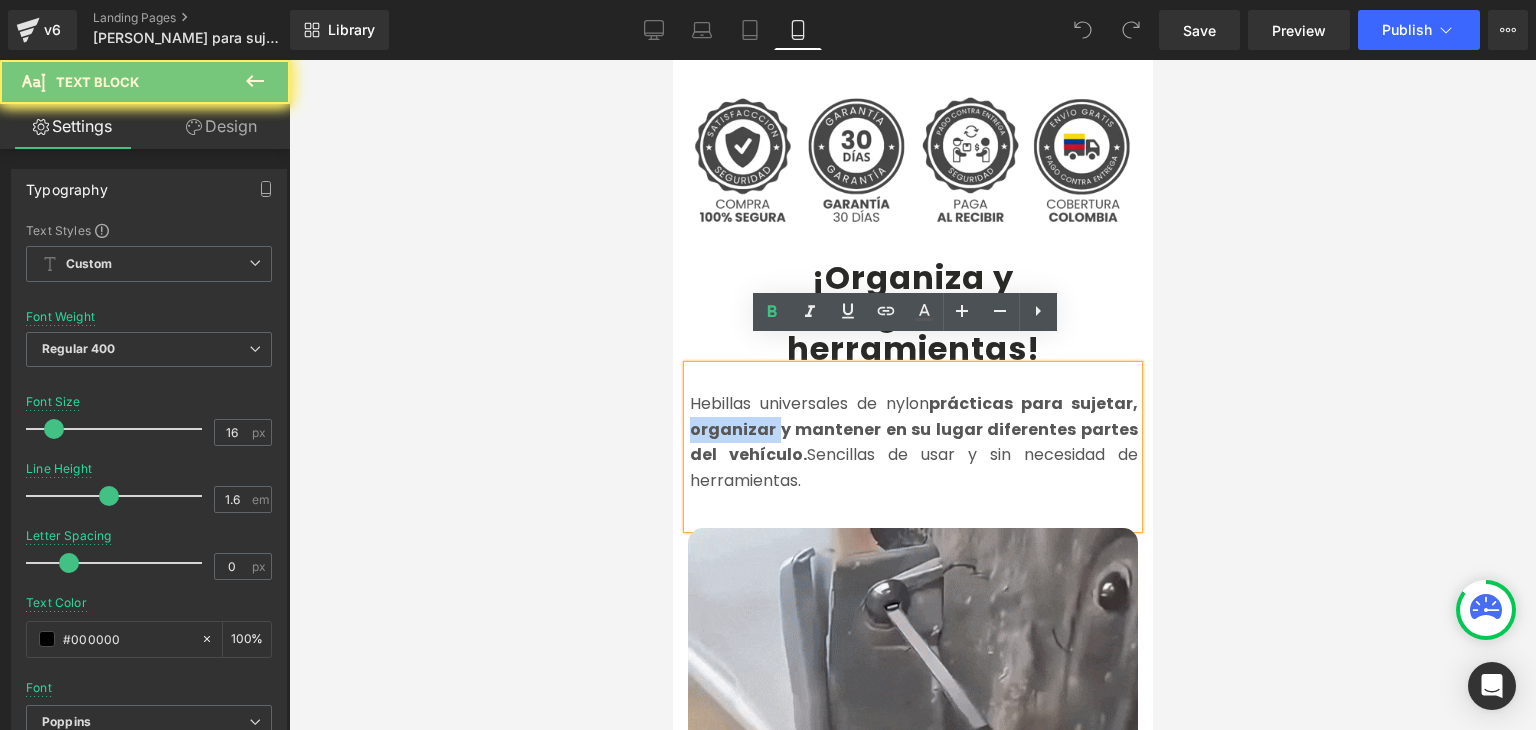click on "prácticas para sujetar, organizar y mantener en su lugar diferentes partes del vehículo." at bounding box center (913, 429) 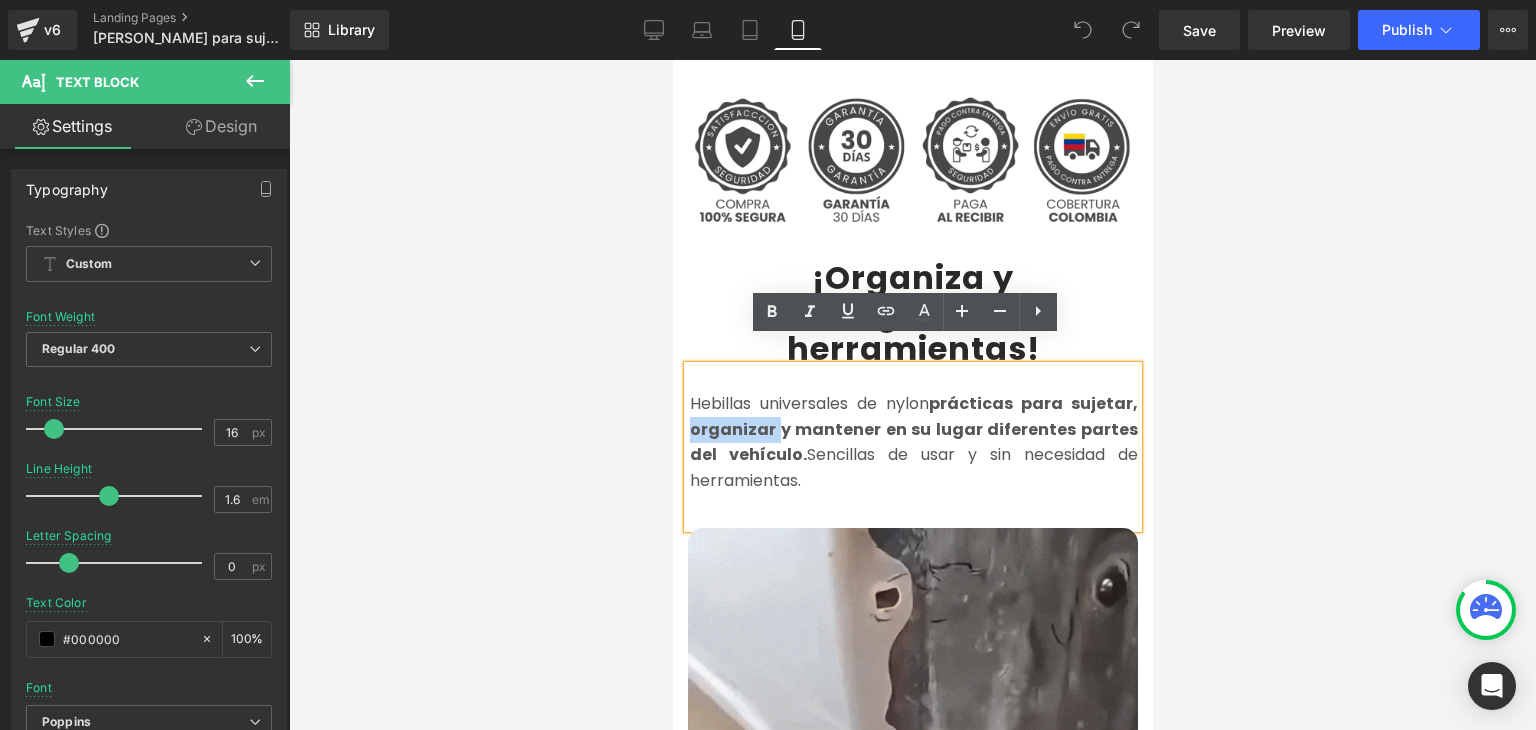 copy on "Hebillas universales de nylon  prácticas para sujetar, organizar y mantener en su lugar diferentes partes del vehículo.  Sencillas de usar y sin necesidad de herramientas." 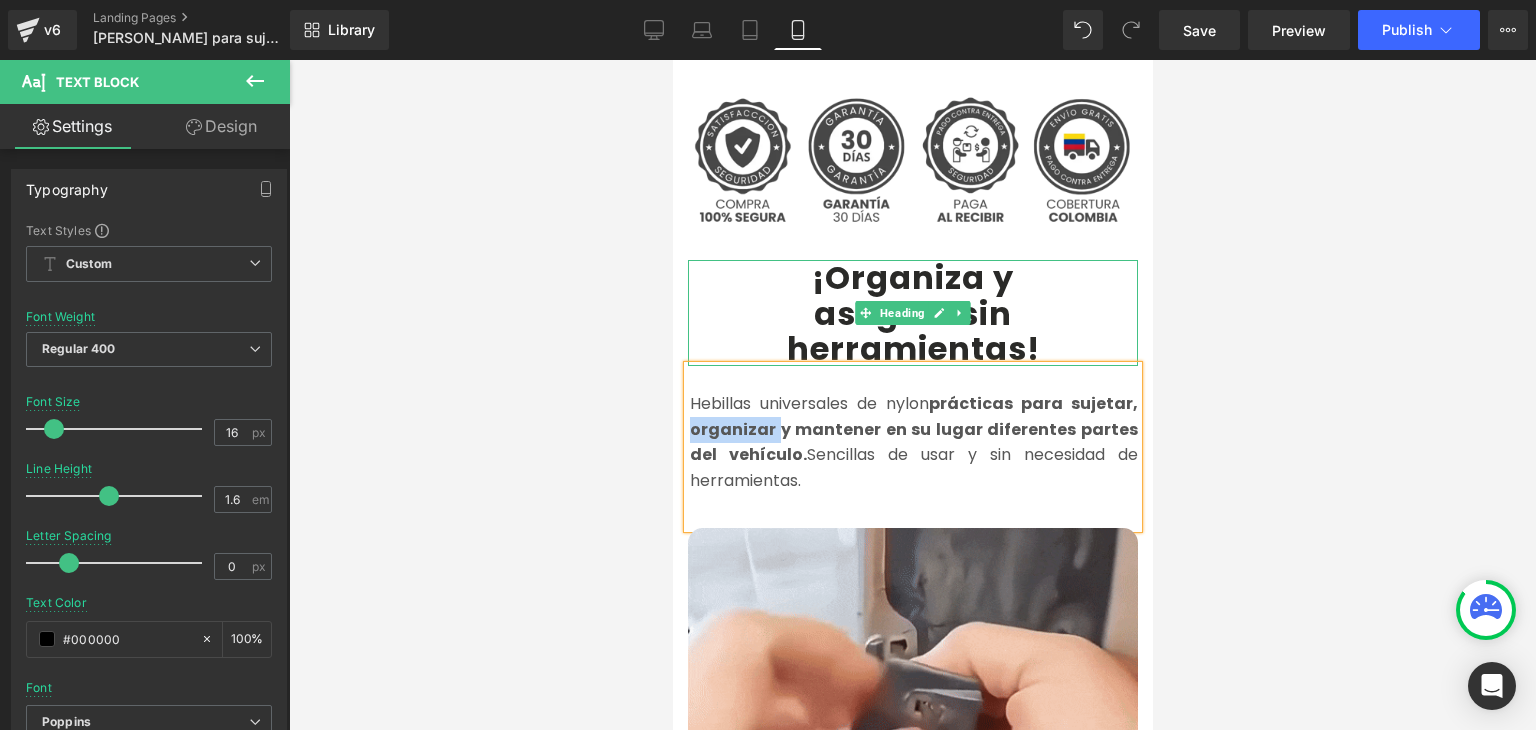 click on "¡Organiza y" at bounding box center (912, 277) 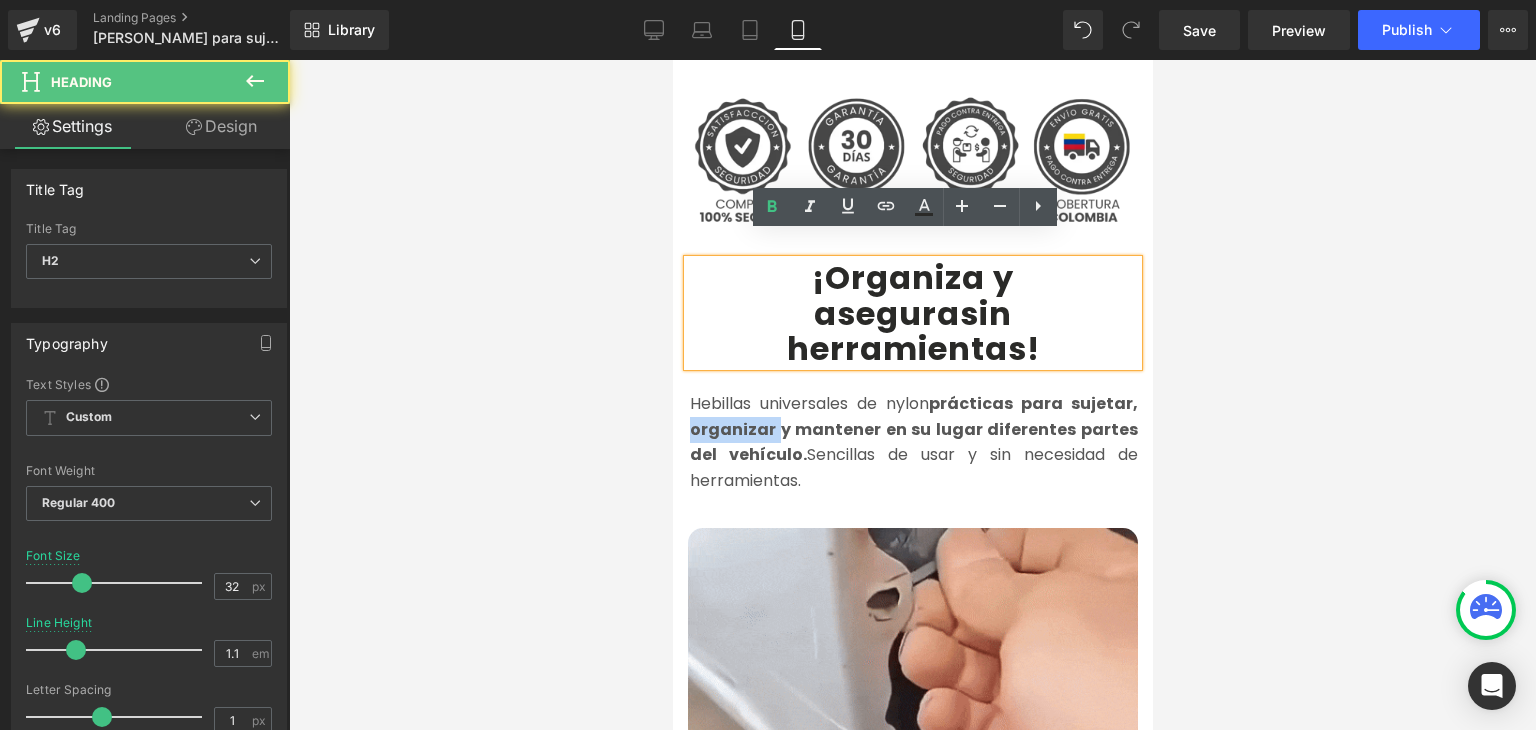 click on "¡Organiza y" at bounding box center (912, 277) 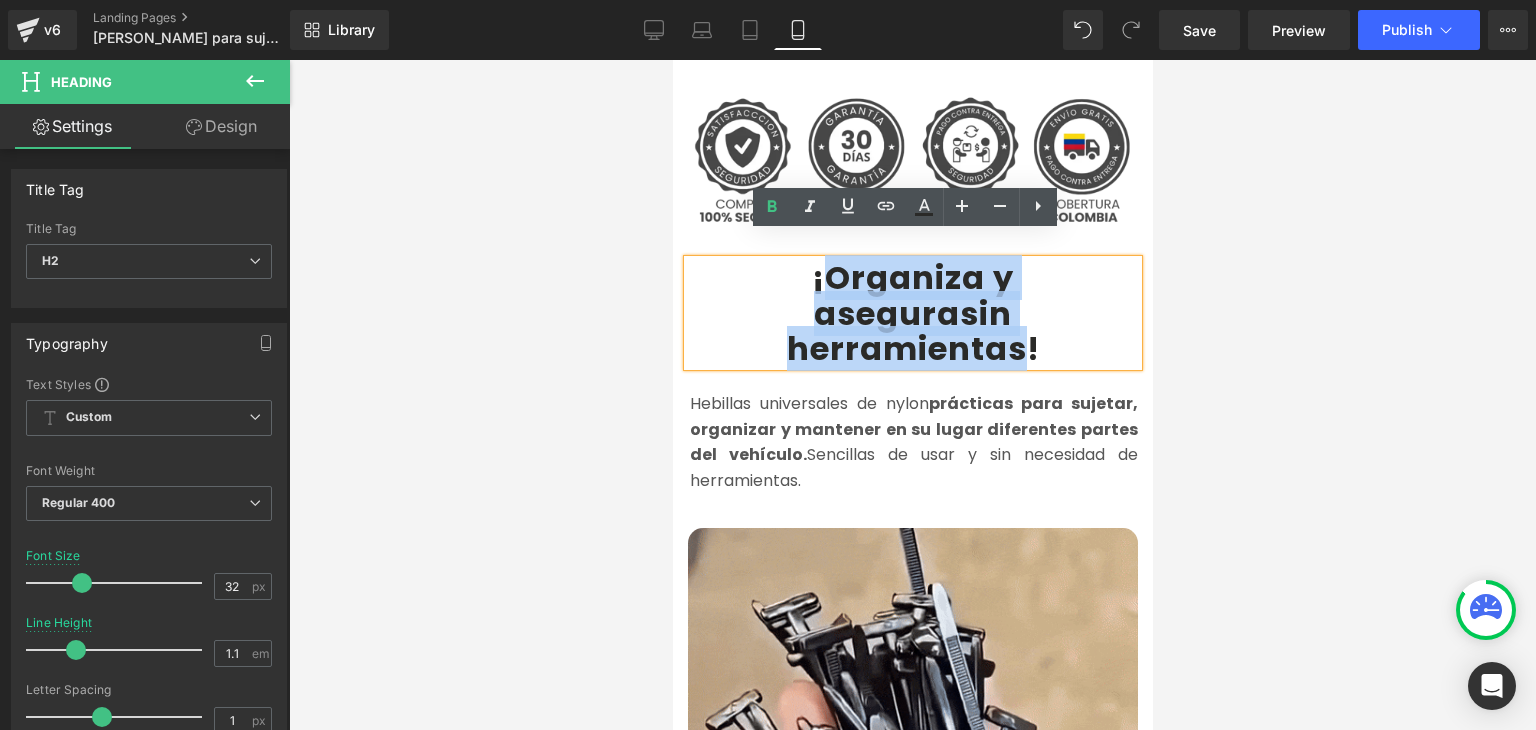 drag, startPoint x: 818, startPoint y: 253, endPoint x: 1013, endPoint y: 315, distance: 204.61916 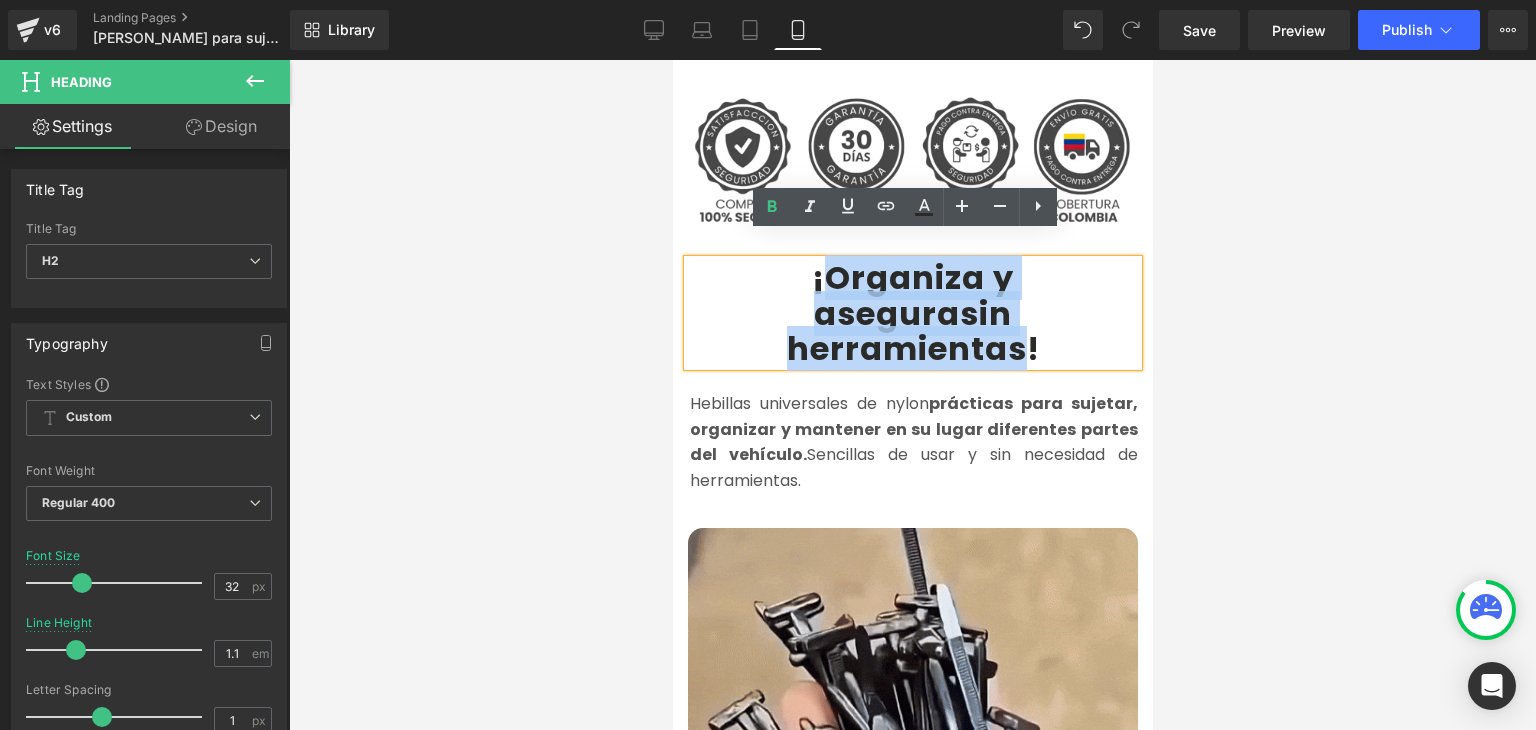 click on "¡Organiza y  asegura  sin herramientas !" at bounding box center (912, 313) 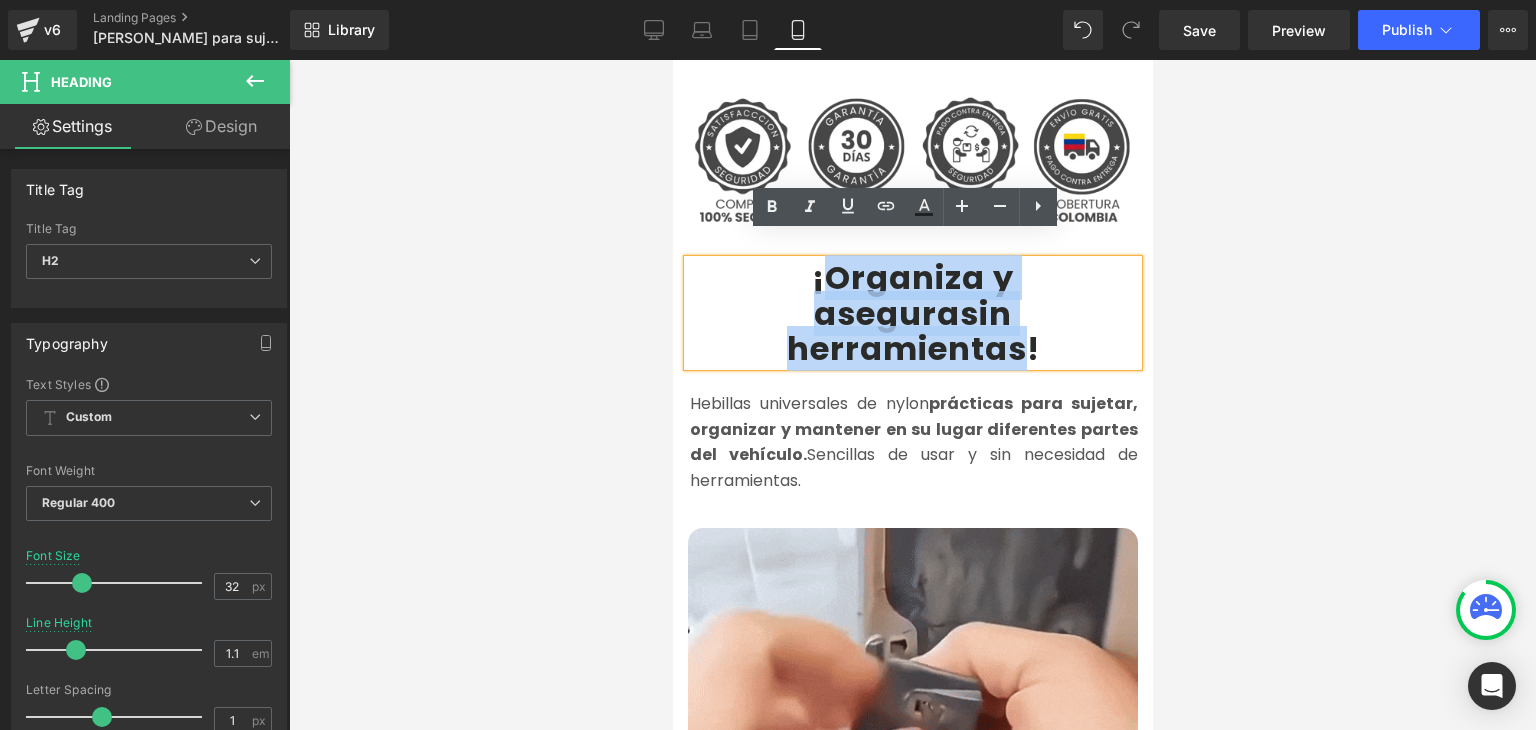 copy on "Organiza y  asegura  sin herramientas" 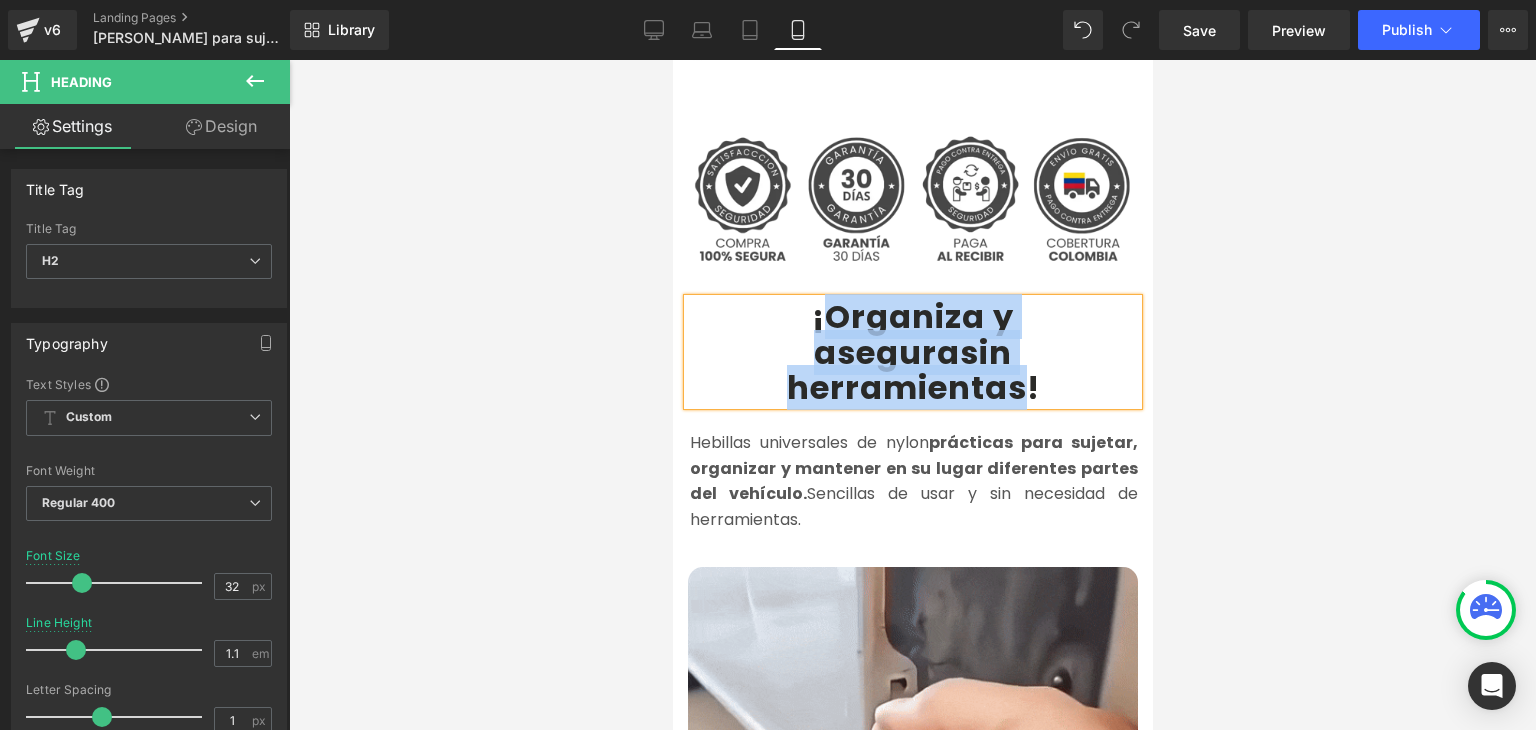 scroll, scrollTop: 600, scrollLeft: 0, axis: vertical 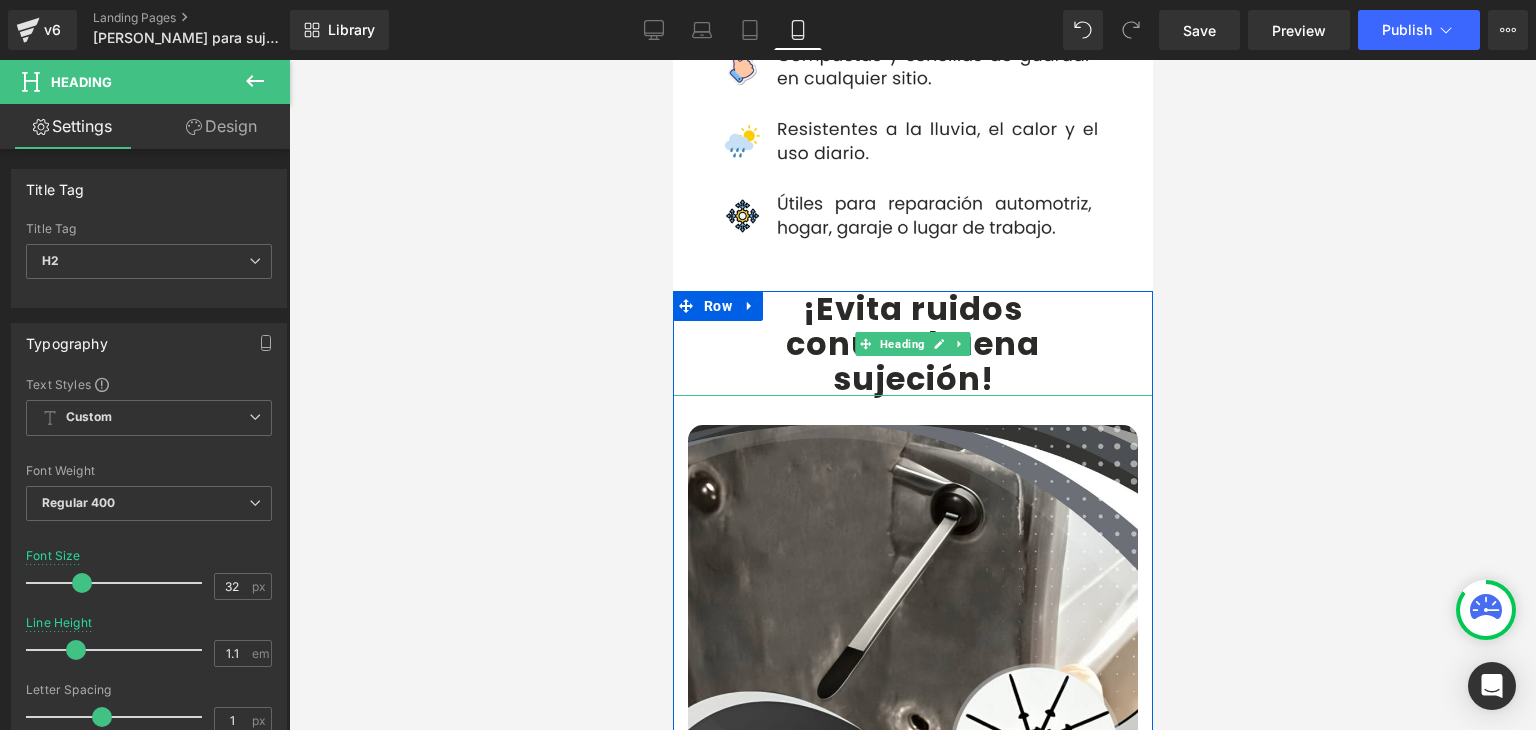 click on "con" at bounding box center [817, 343] 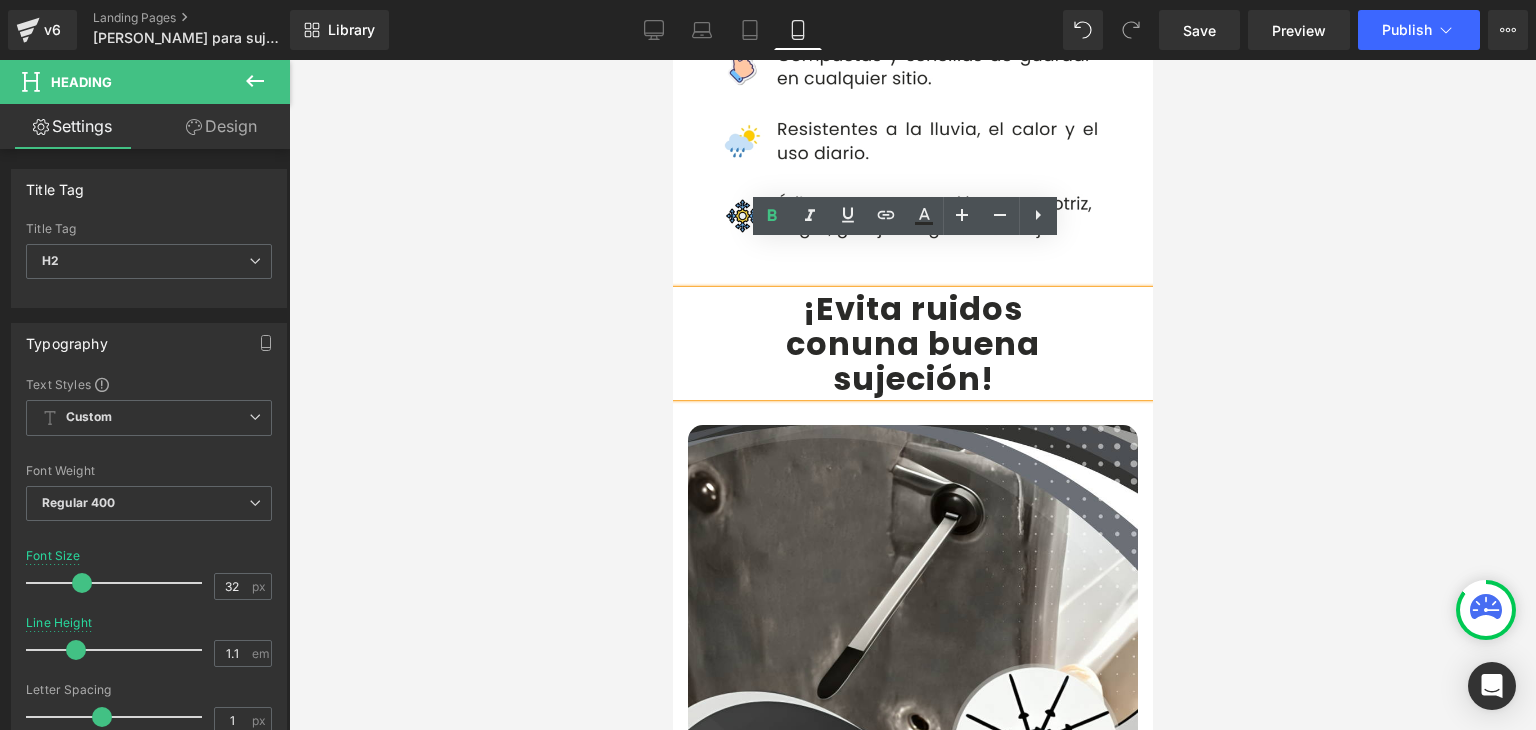 click on "una buena" at bounding box center (944, 343) 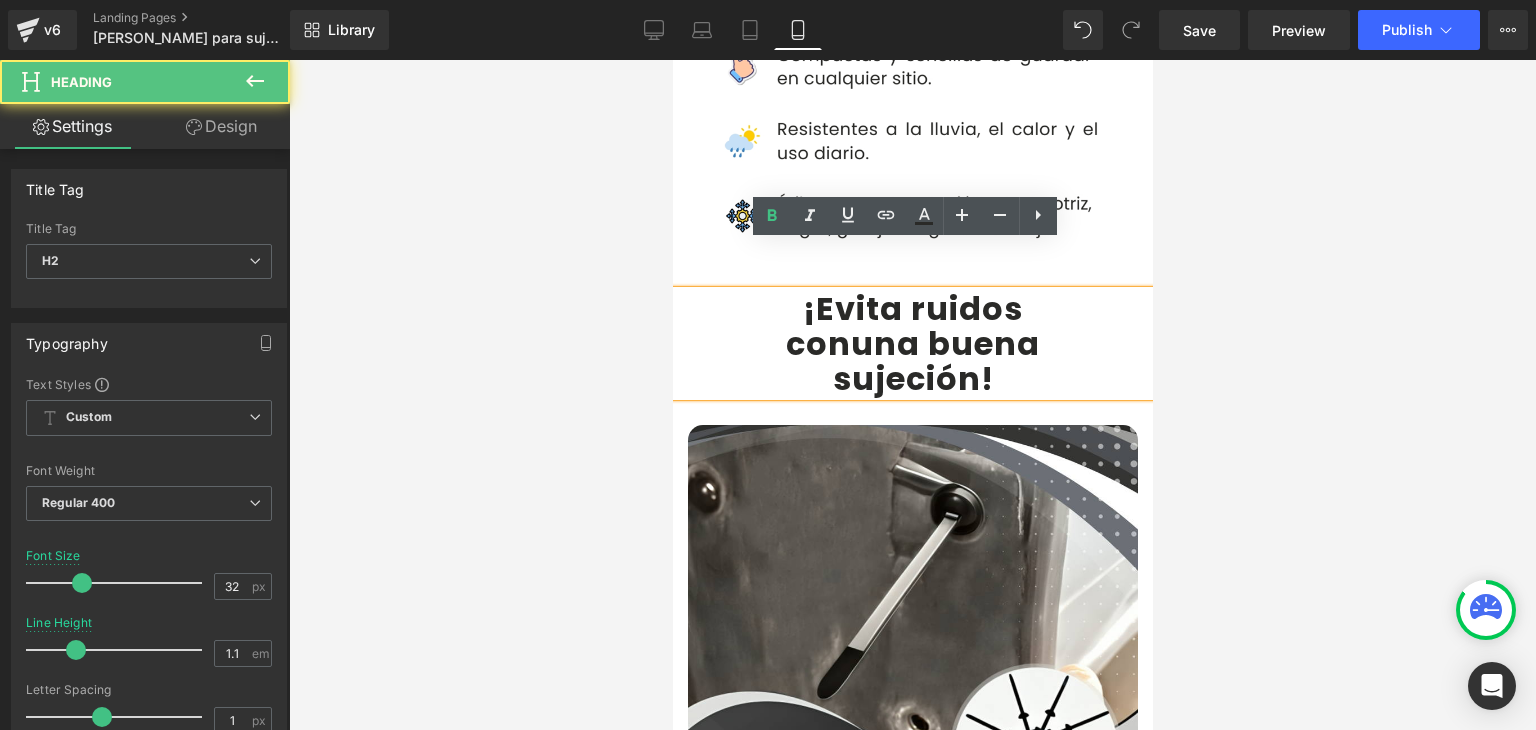 type 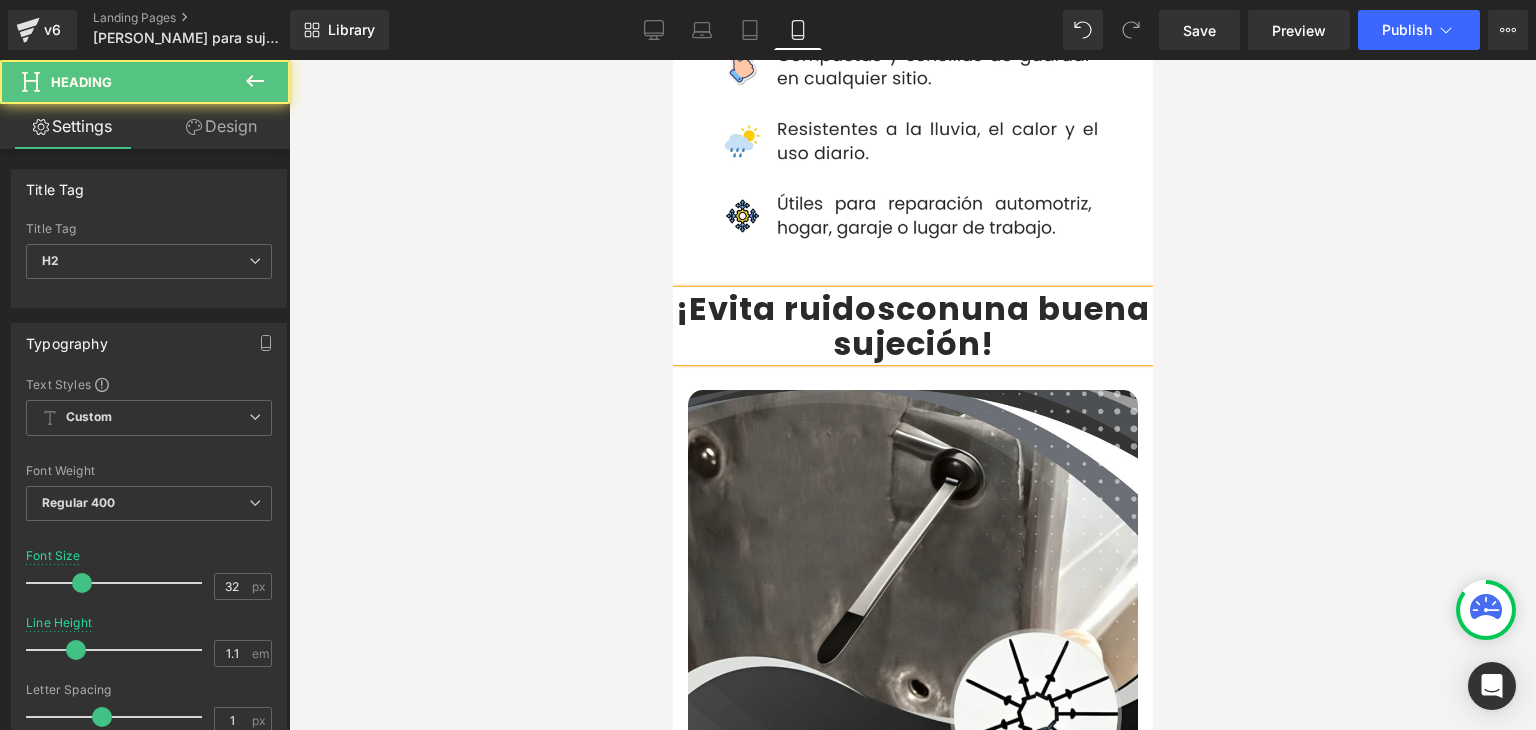 click on "una buena" at bounding box center [1054, 308] 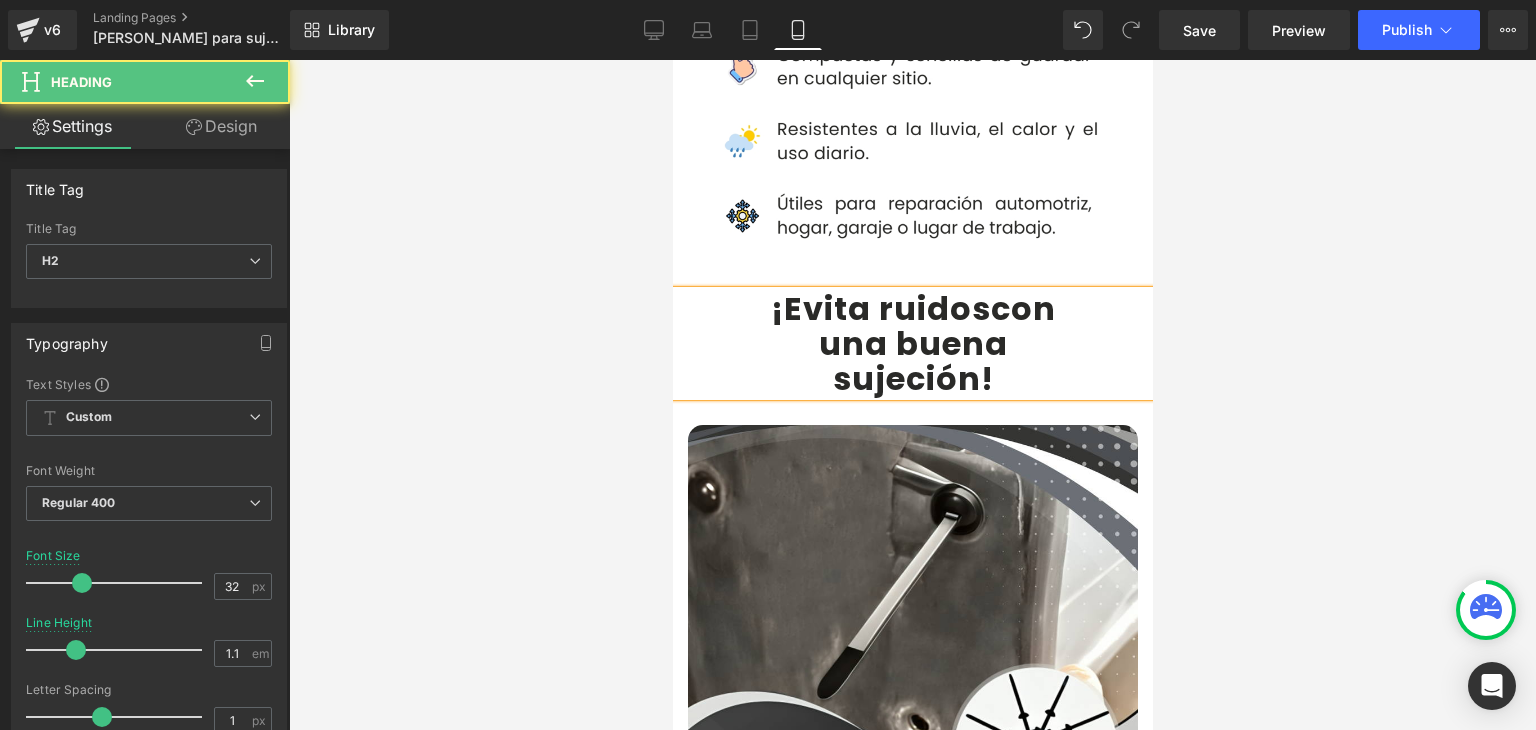 click on "sujeción" at bounding box center [906, 378] 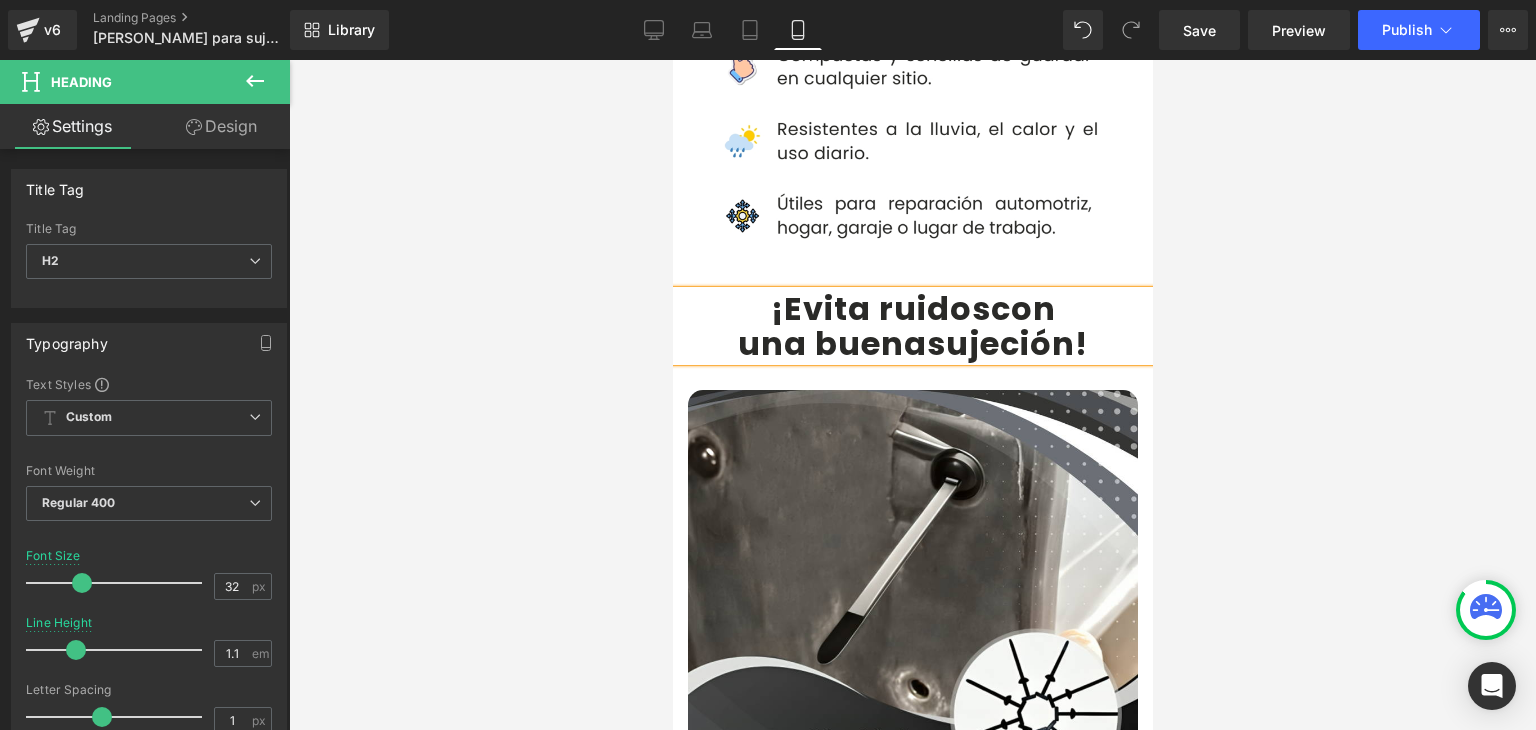click at bounding box center [912, 395] 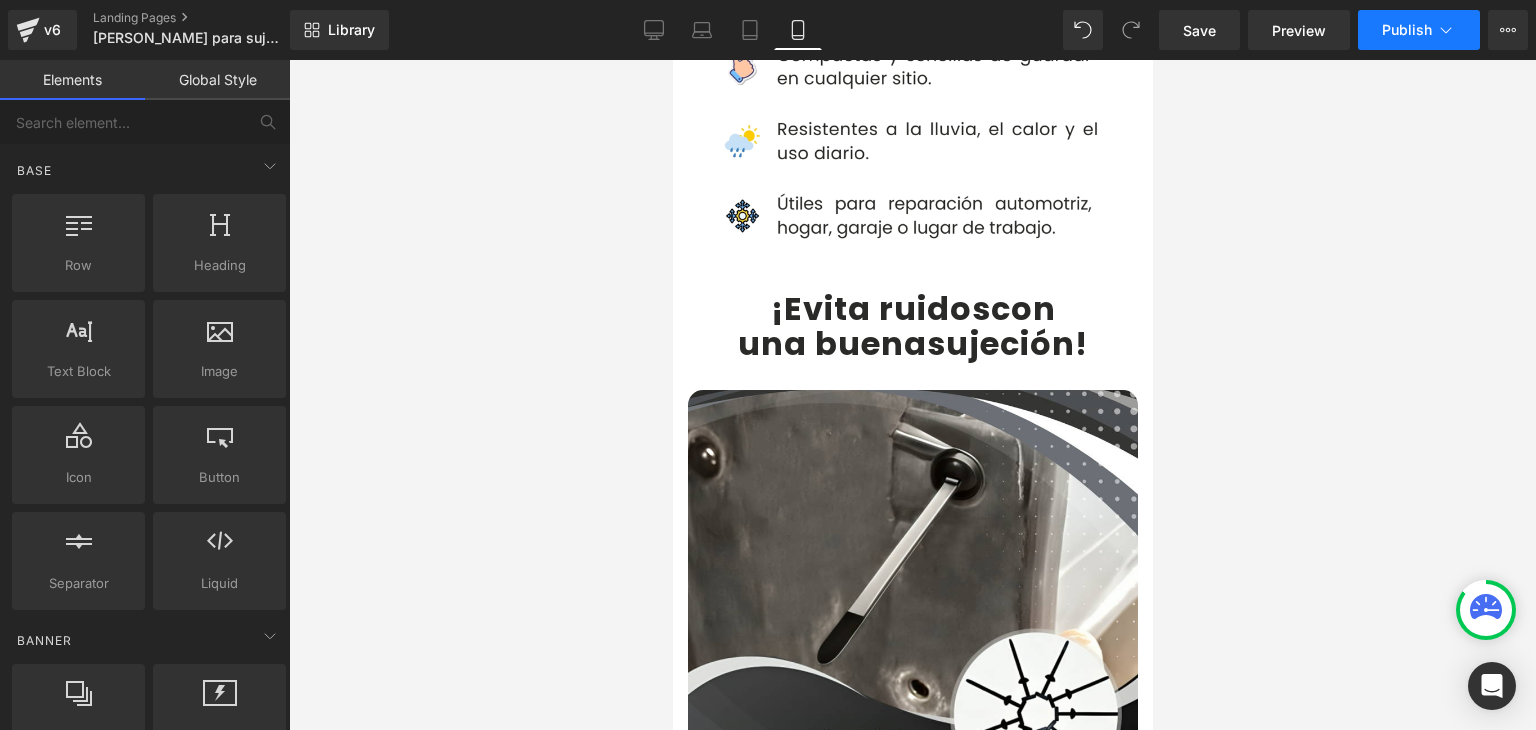 click on "Publish" at bounding box center [1407, 30] 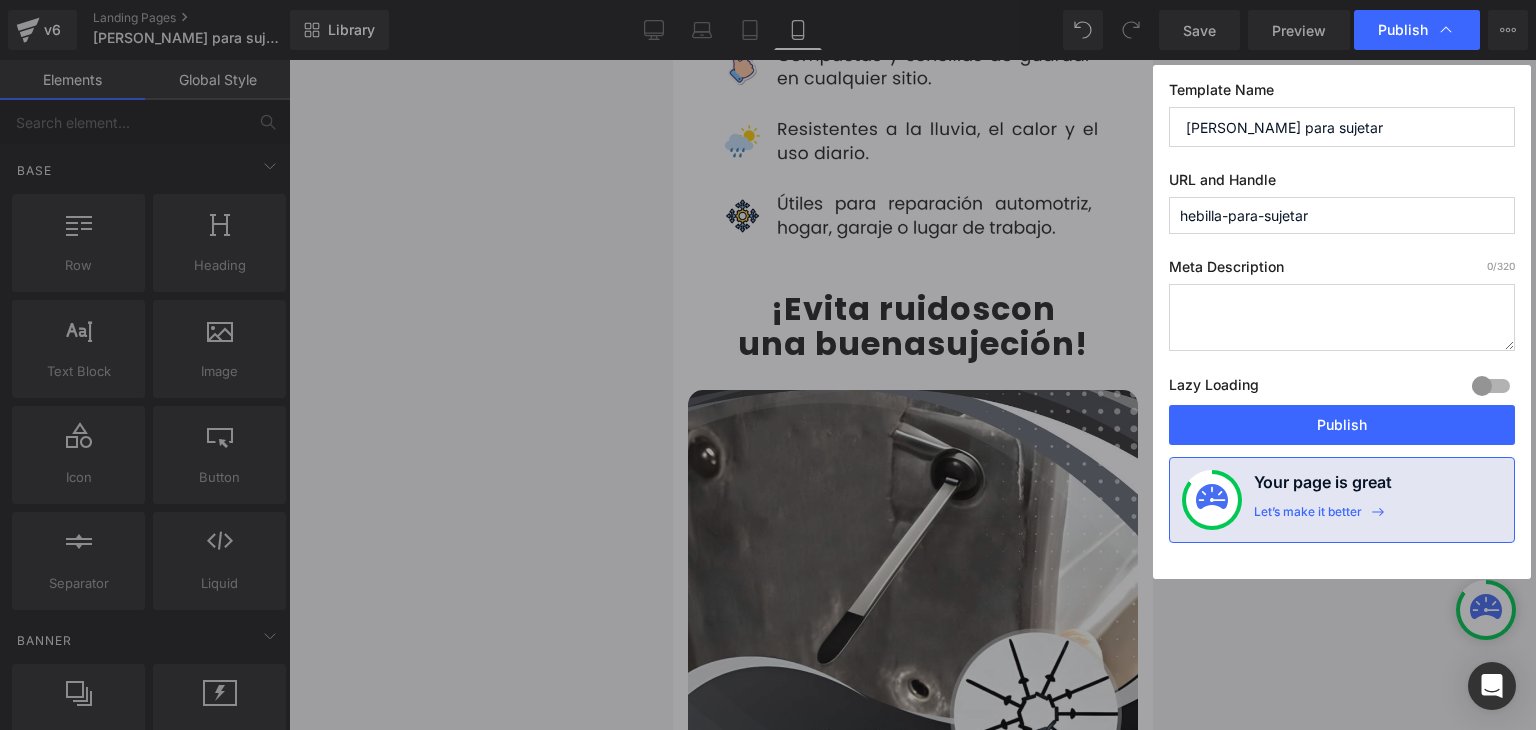 click on "Publish" at bounding box center (1342, 425) 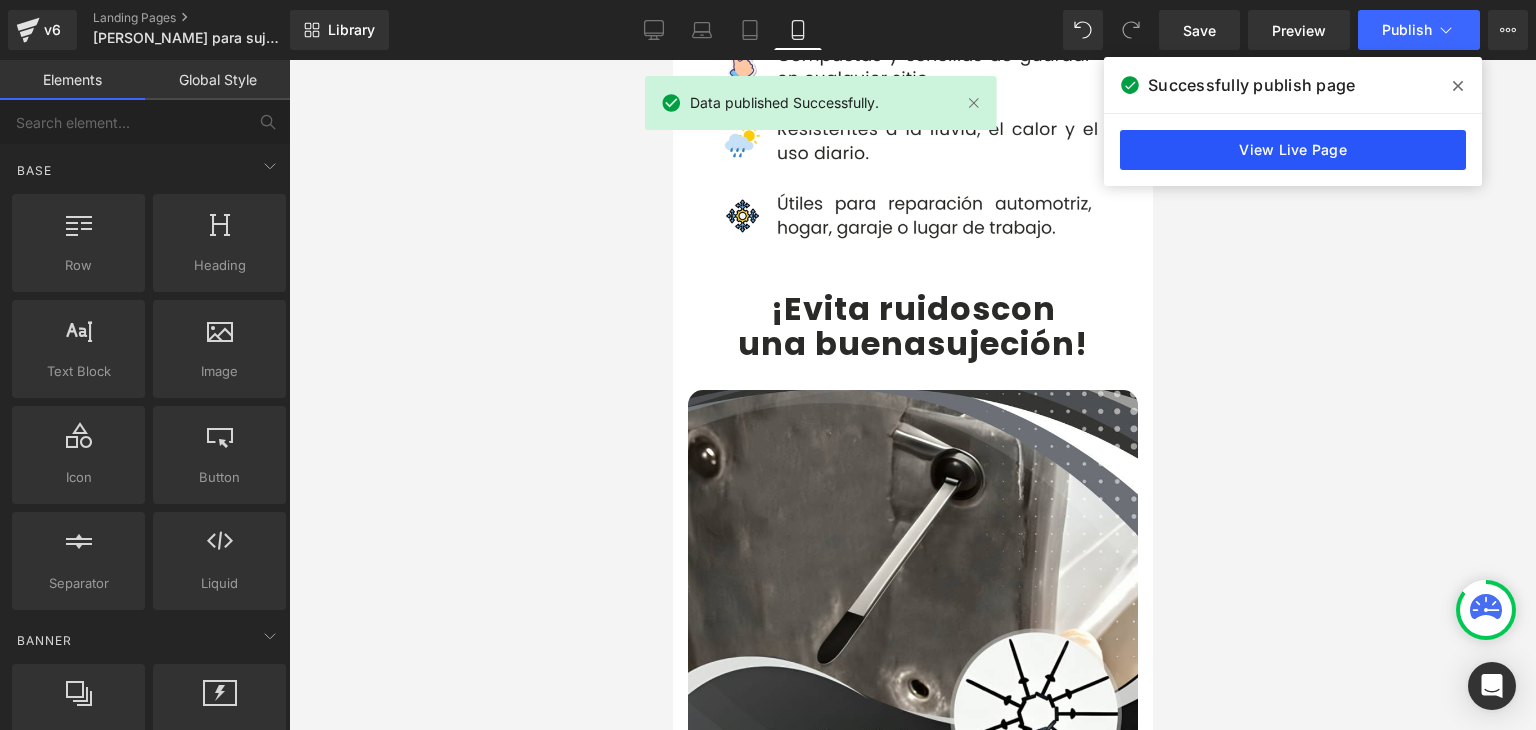 click on "View Live Page" at bounding box center [1293, 150] 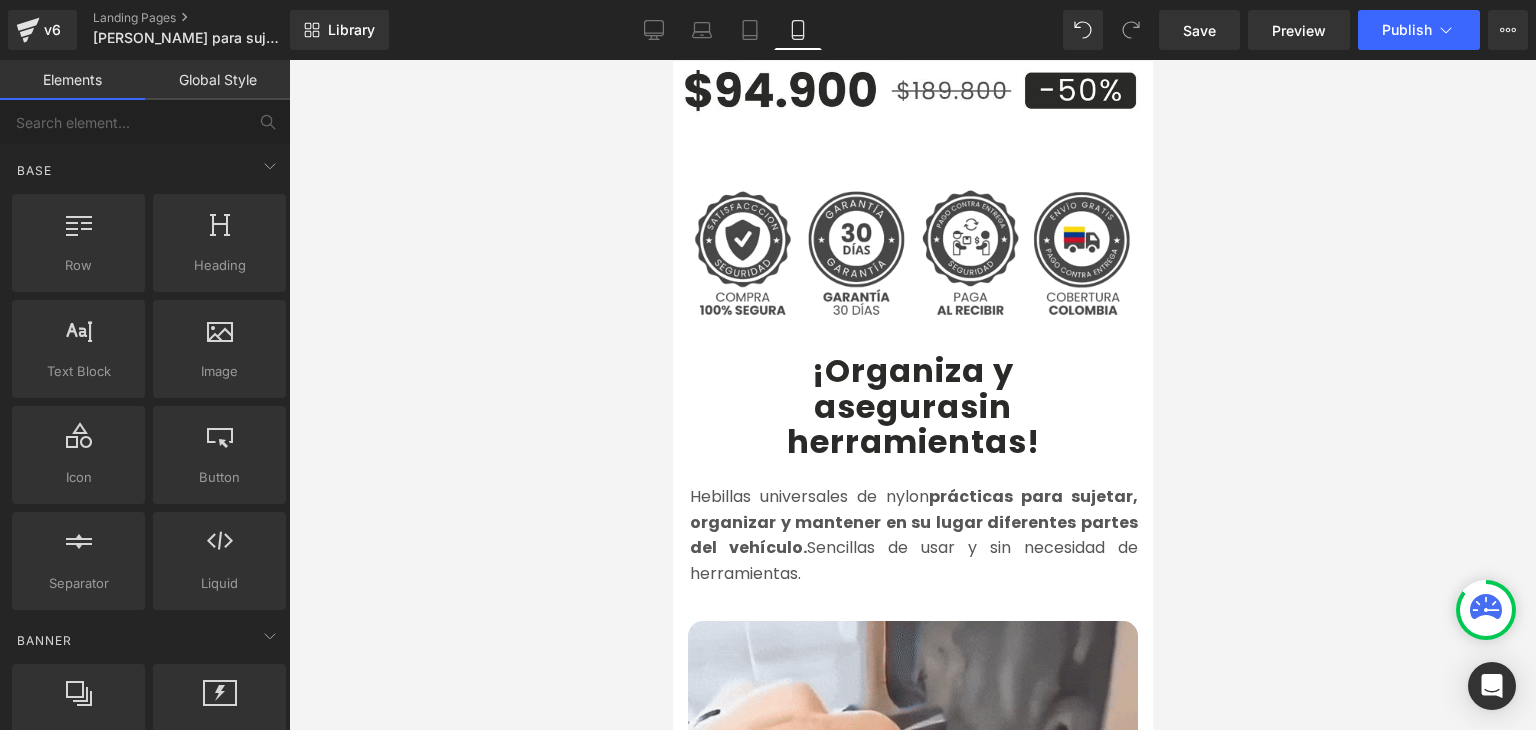 scroll, scrollTop: 700, scrollLeft: 0, axis: vertical 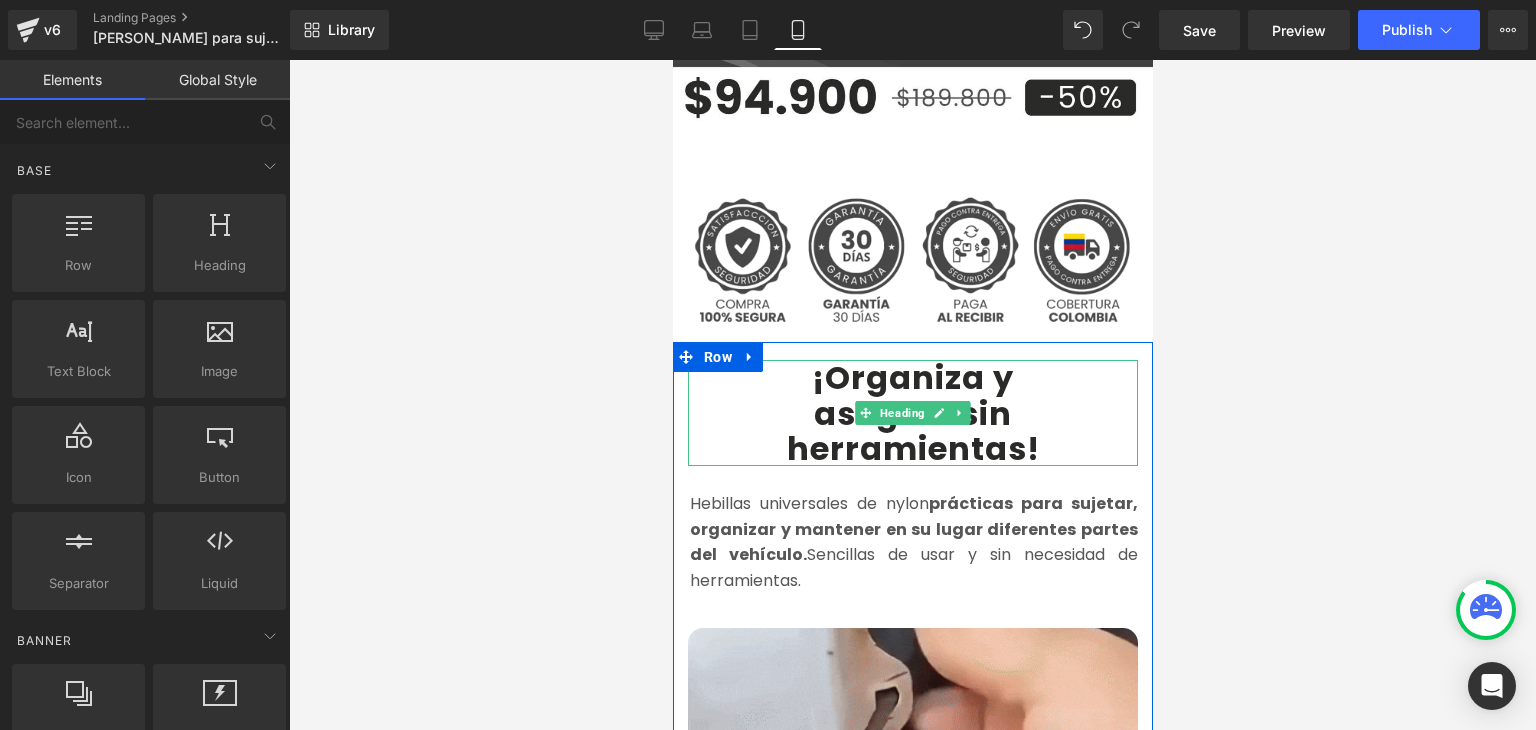 click on "¡Organiza y" at bounding box center [912, 377] 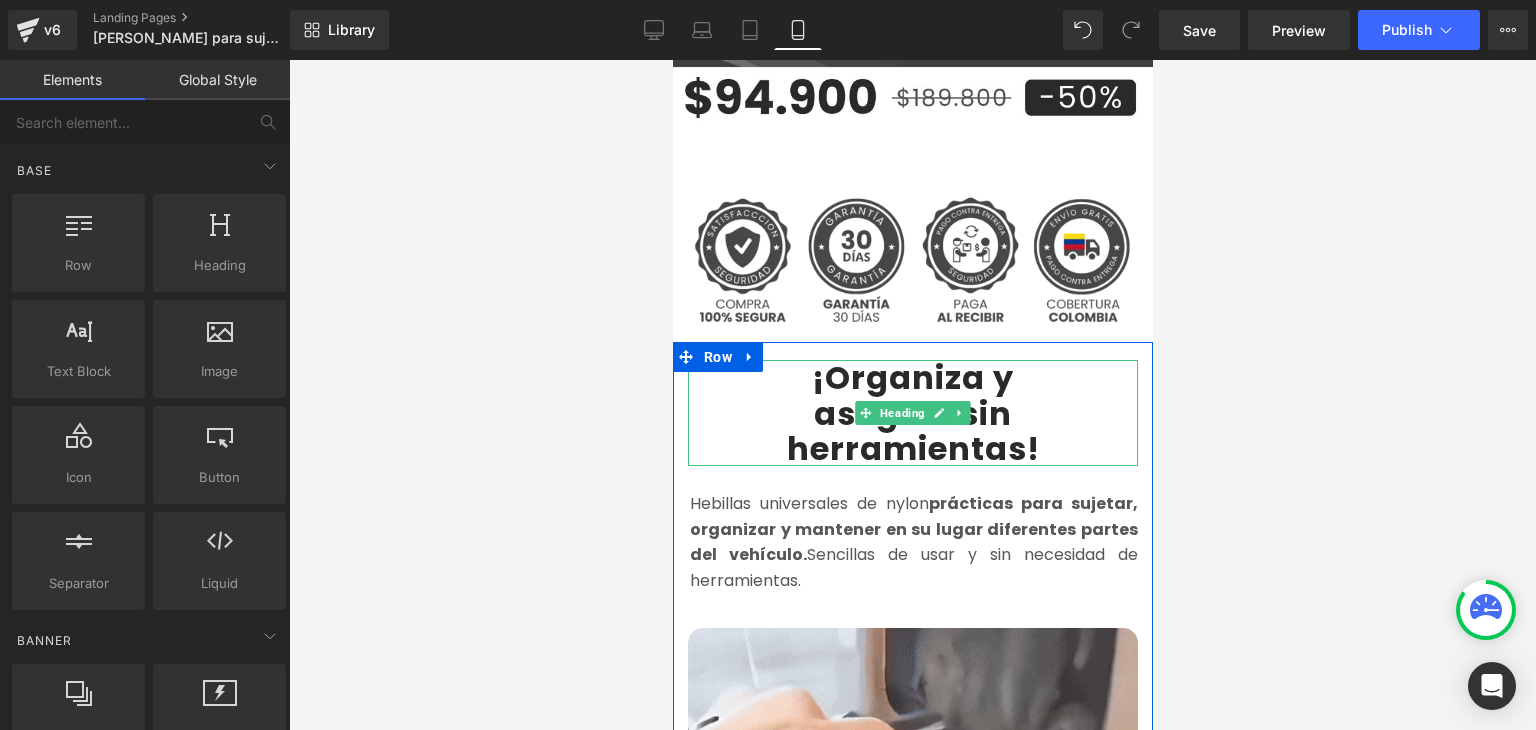 click on "¡Organiza y" at bounding box center (912, 377) 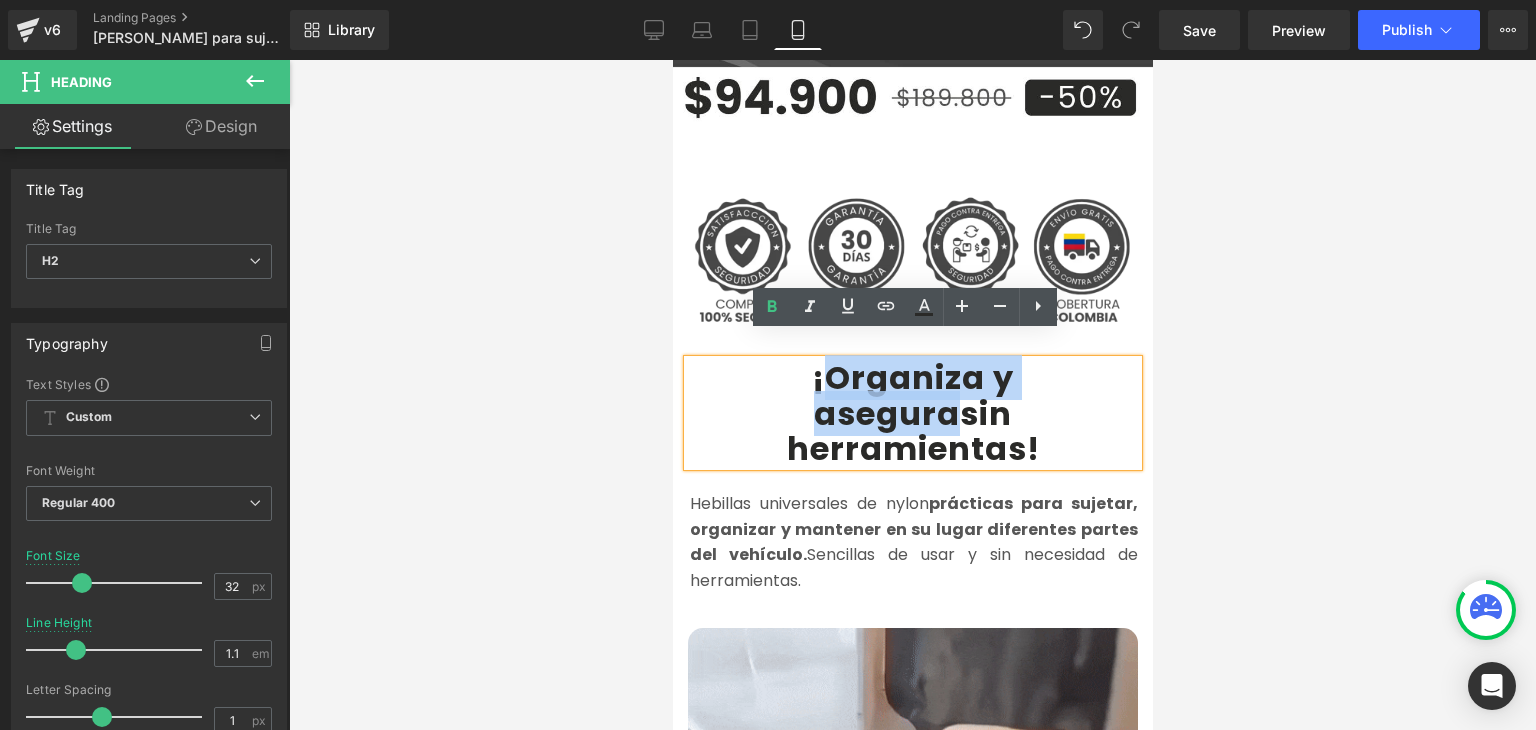 drag, startPoint x: 949, startPoint y: 386, endPoint x: 825, endPoint y: 360, distance: 126.69649 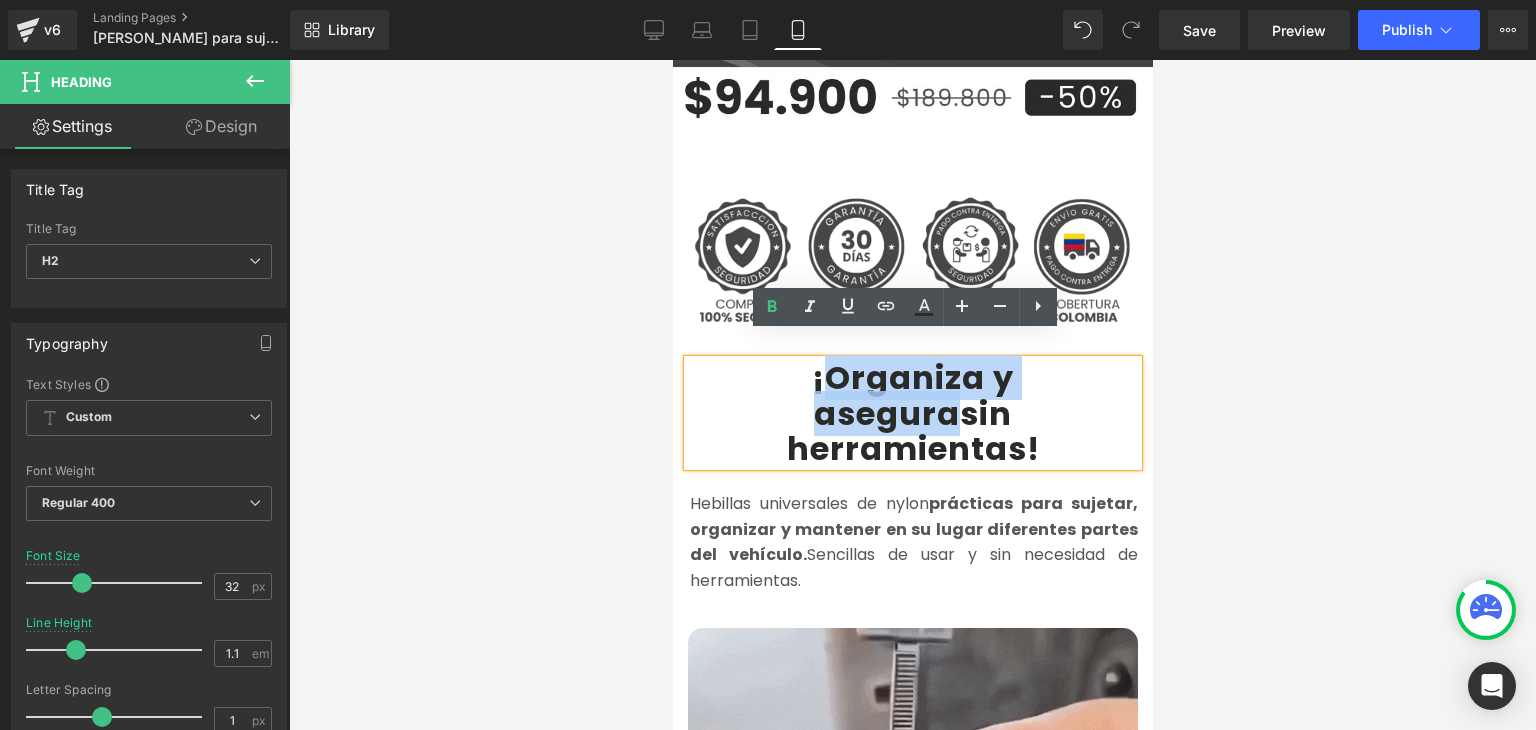 click on "¡Organiza y  asegura  sin herramientas !" at bounding box center [912, 413] 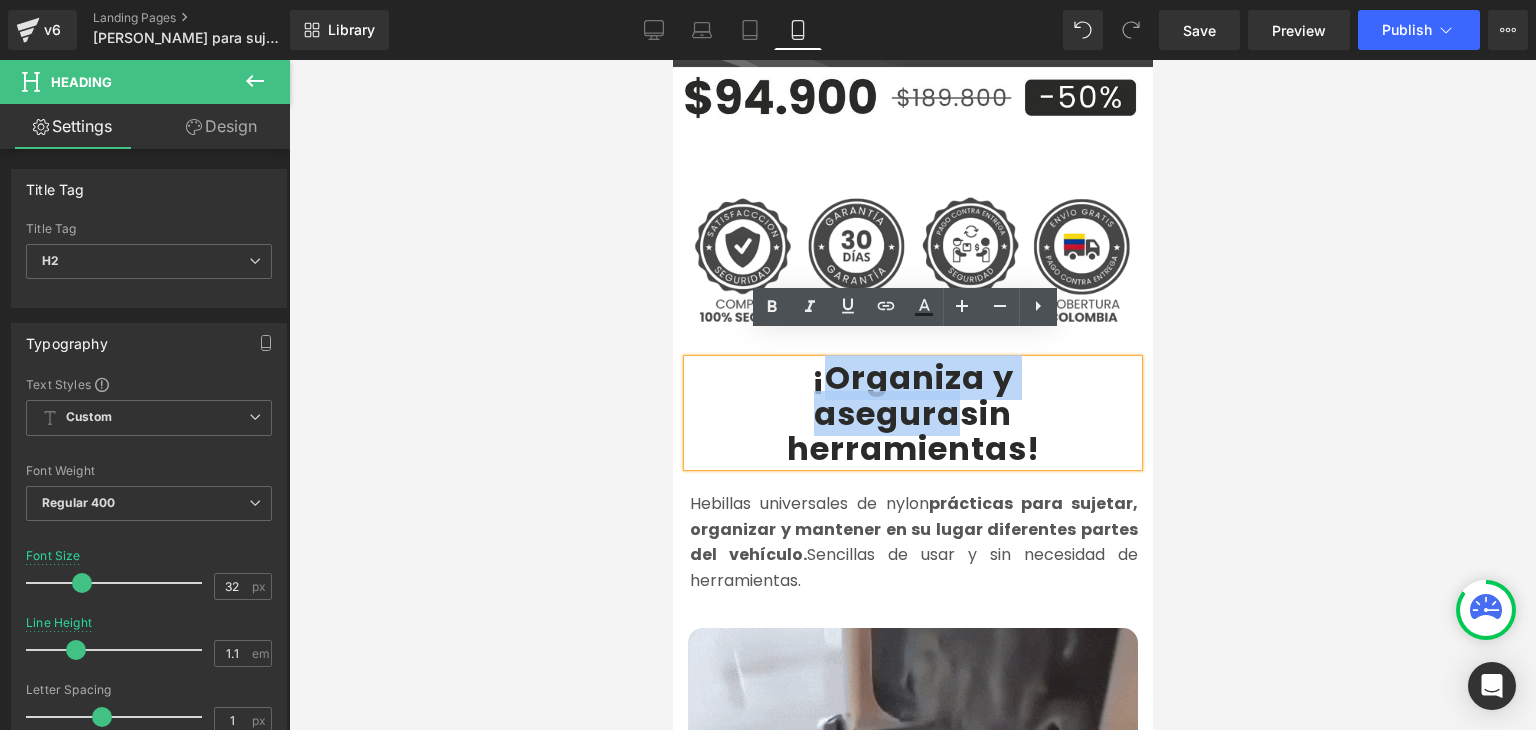 paste 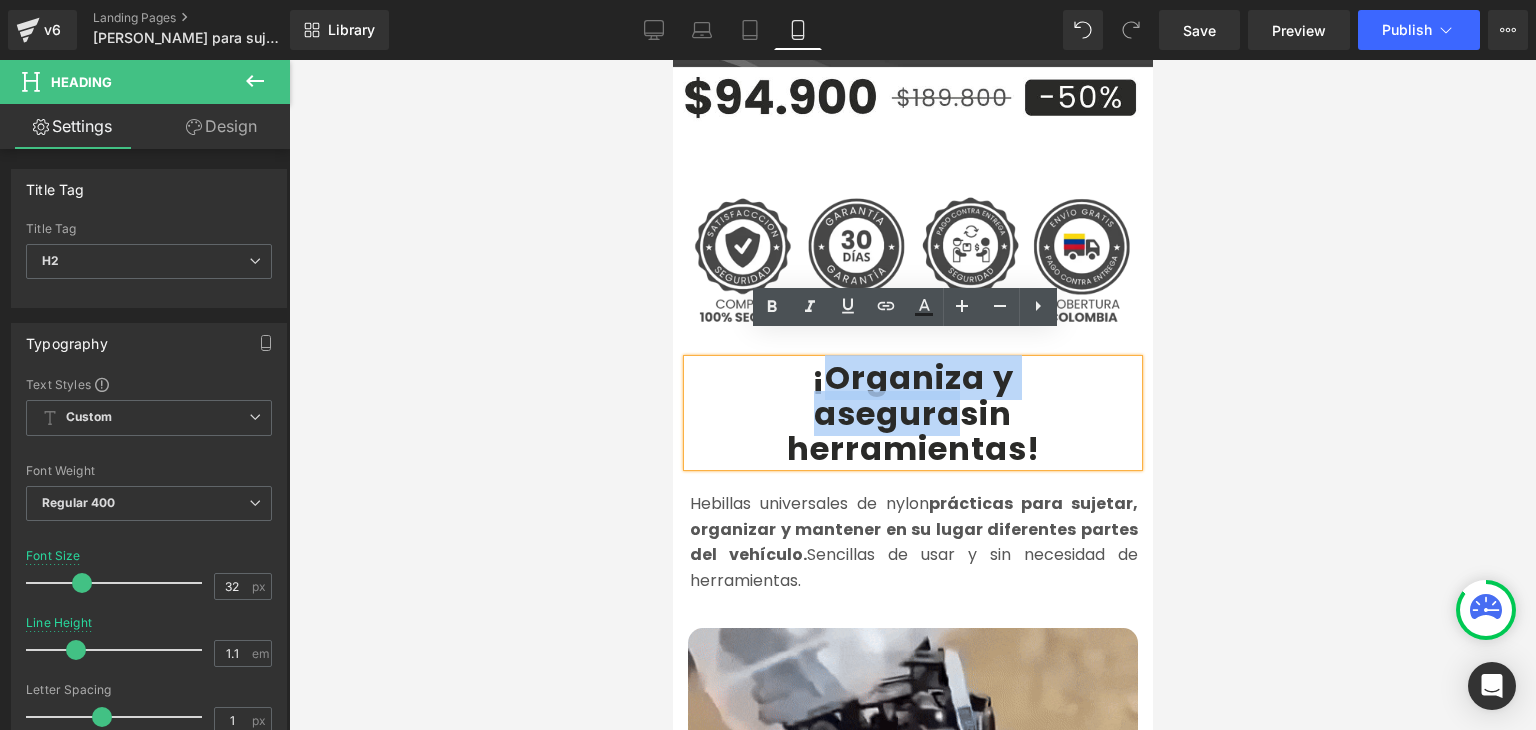 type 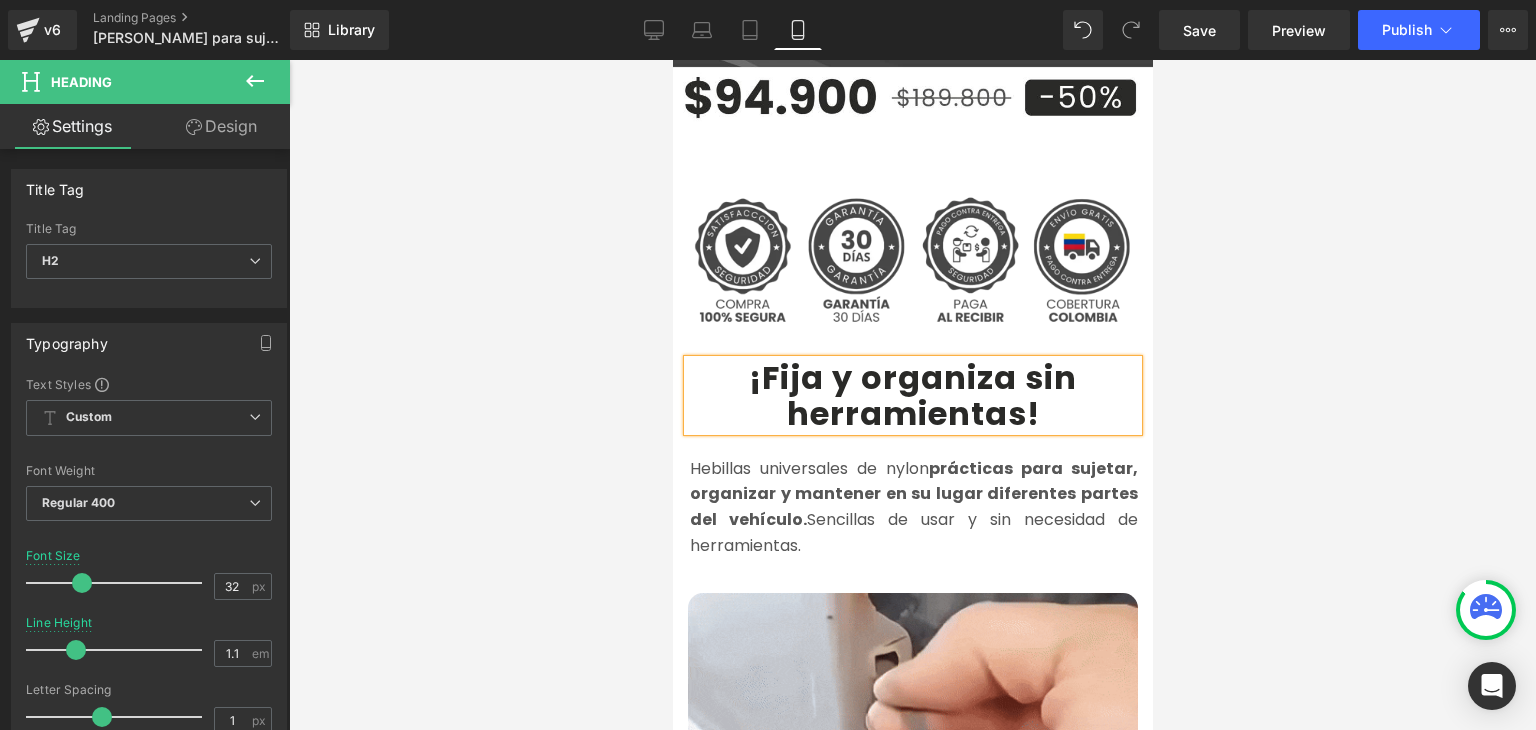 click on "sin herramientas" at bounding box center (931, 395) 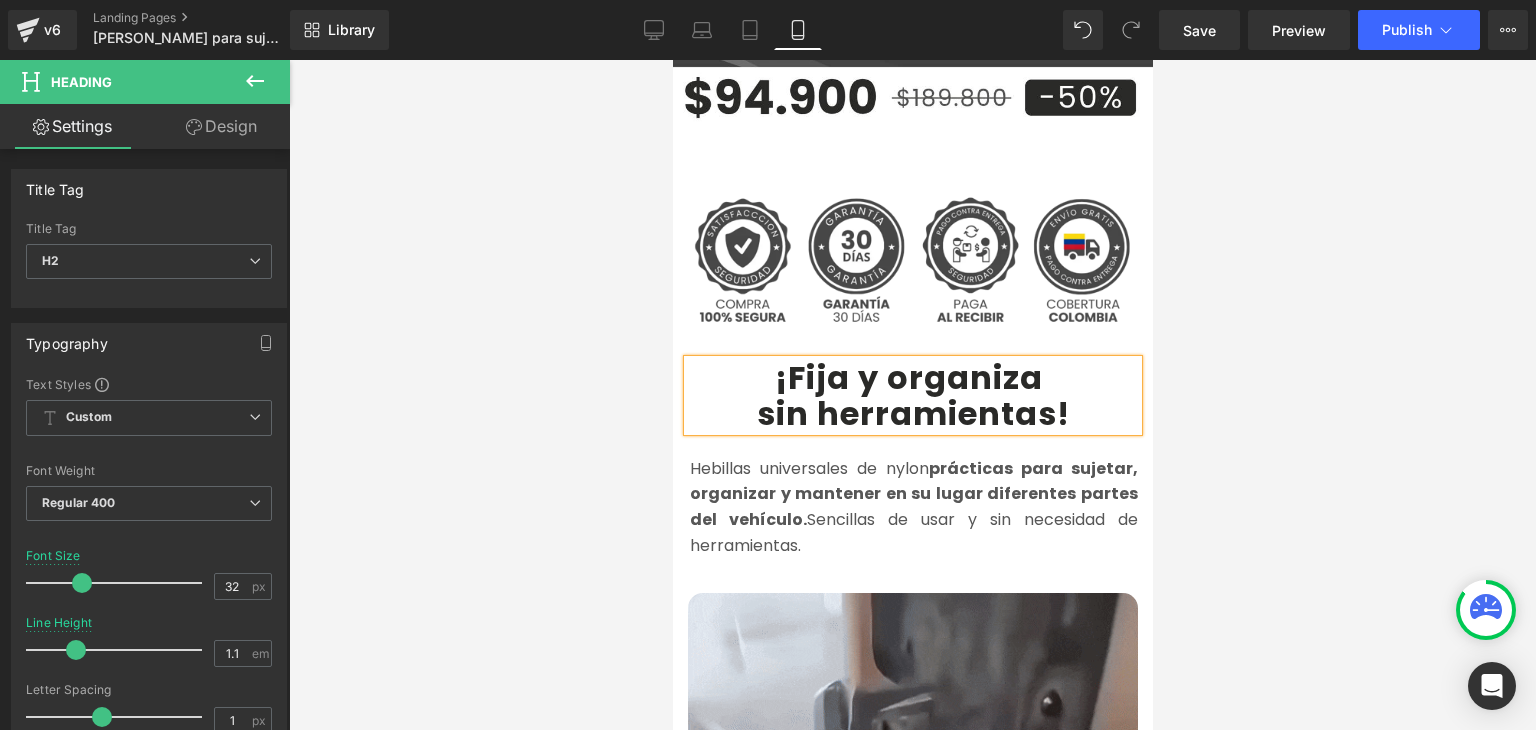 click at bounding box center [912, 395] 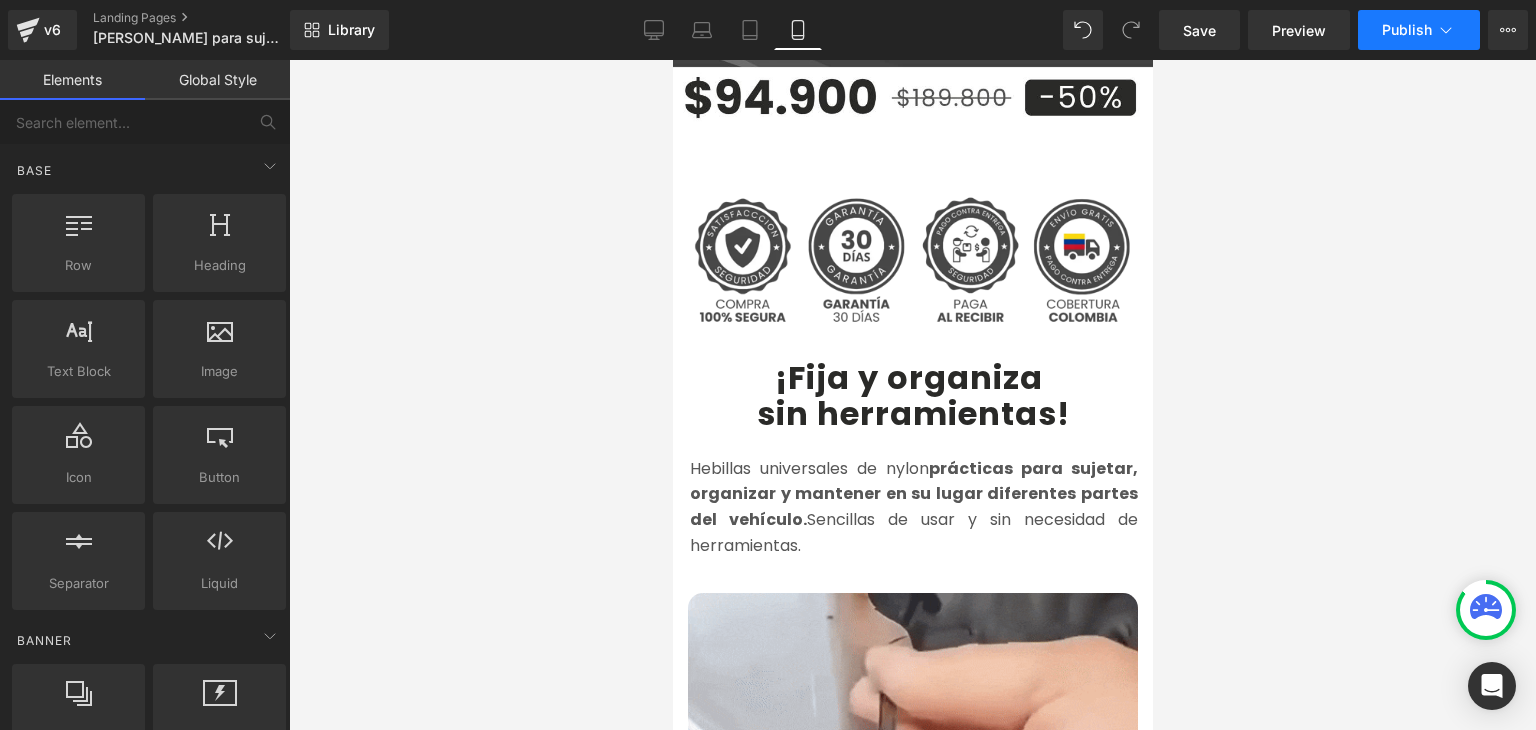 click on "Publish" at bounding box center (1407, 30) 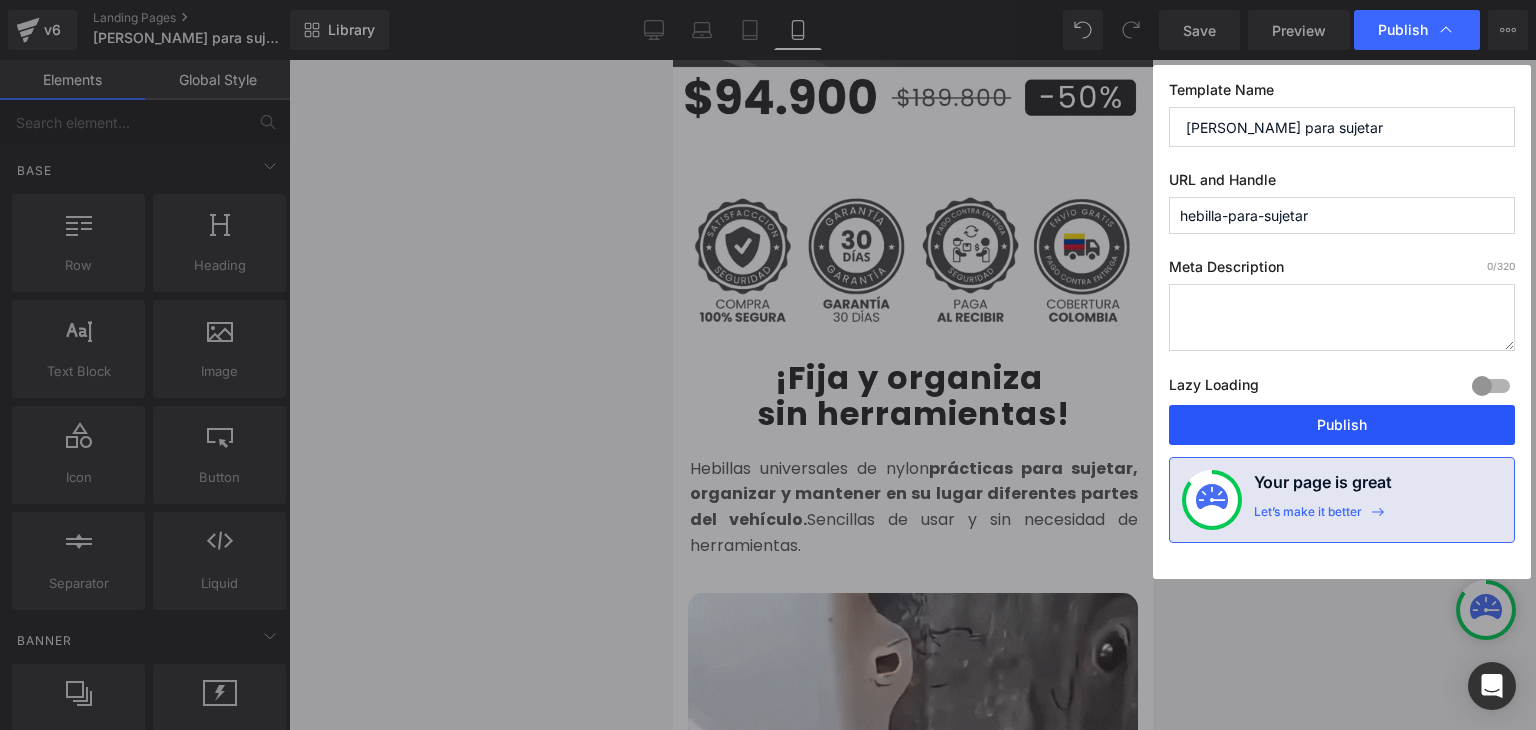 click on "Publish" at bounding box center (1342, 425) 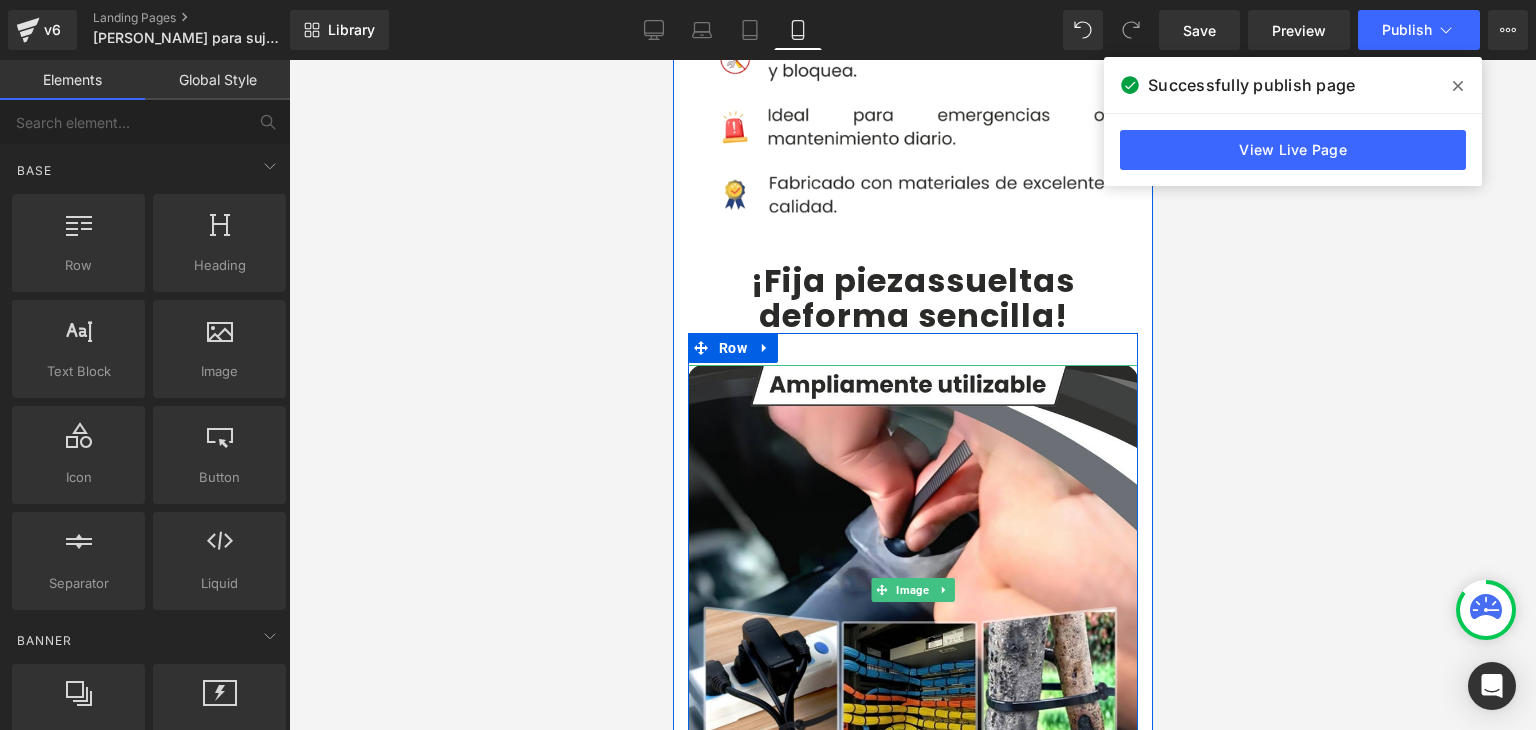 scroll, scrollTop: 1700, scrollLeft: 0, axis: vertical 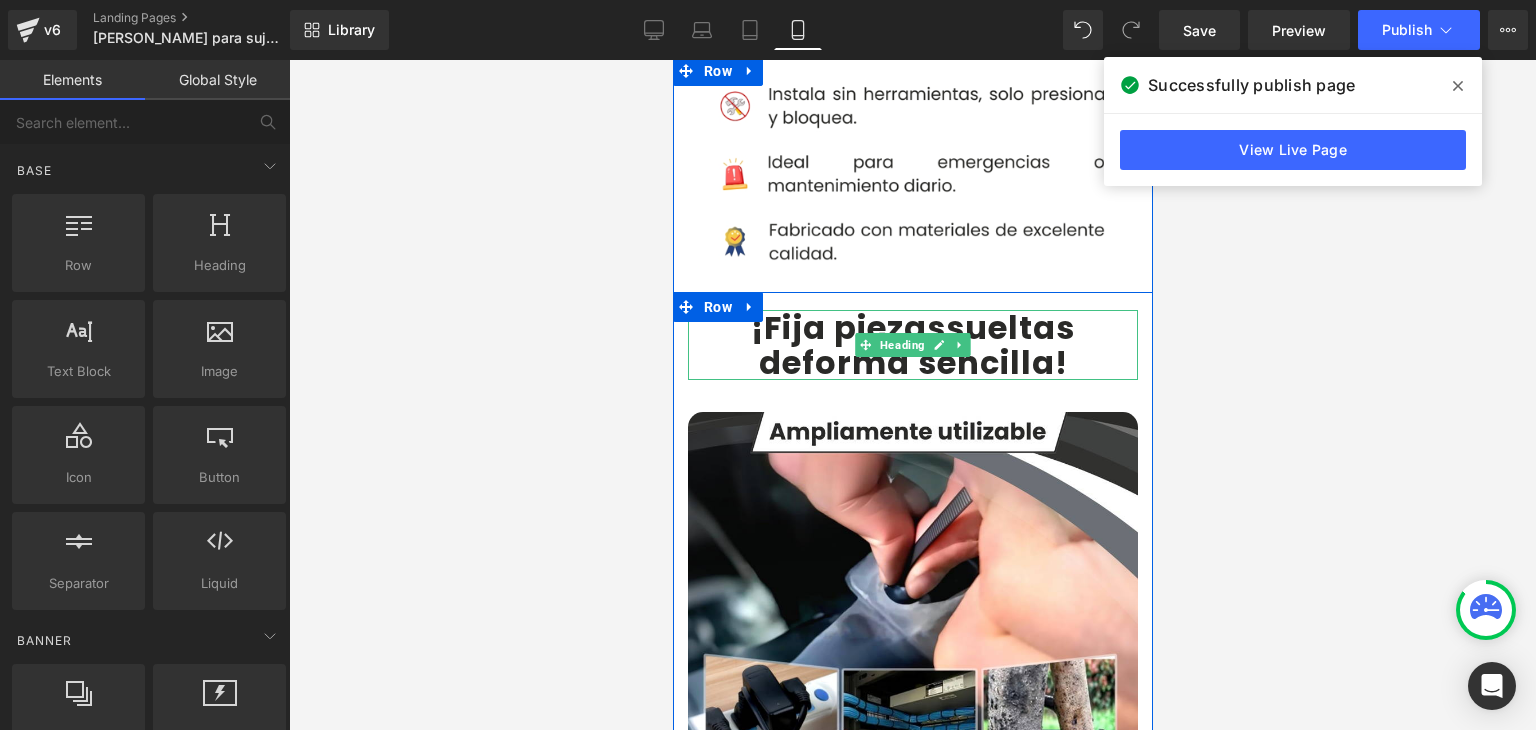 click on "¡Fija piezas" at bounding box center (847, 327) 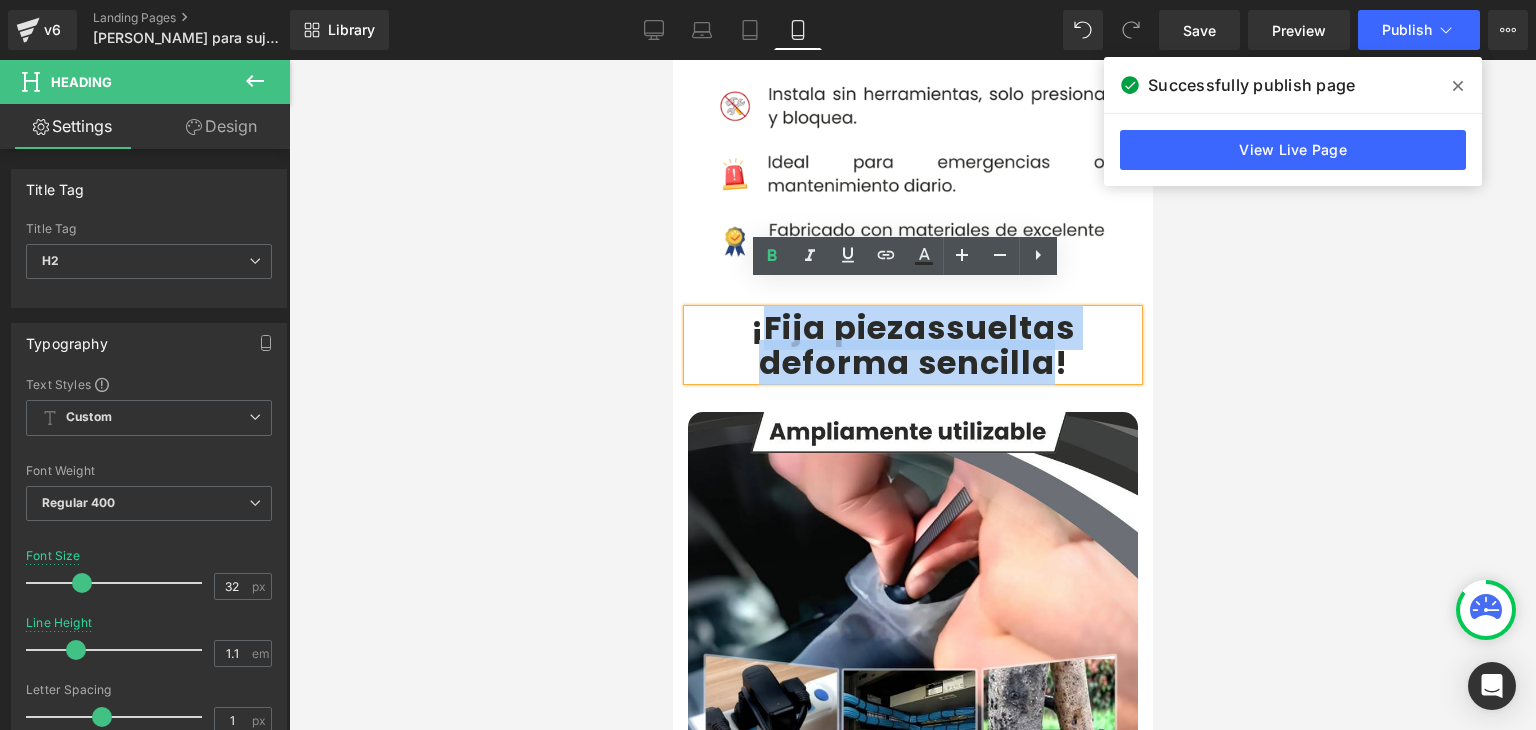 drag, startPoint x: 749, startPoint y: 301, endPoint x: 1042, endPoint y: 329, distance: 294.33484 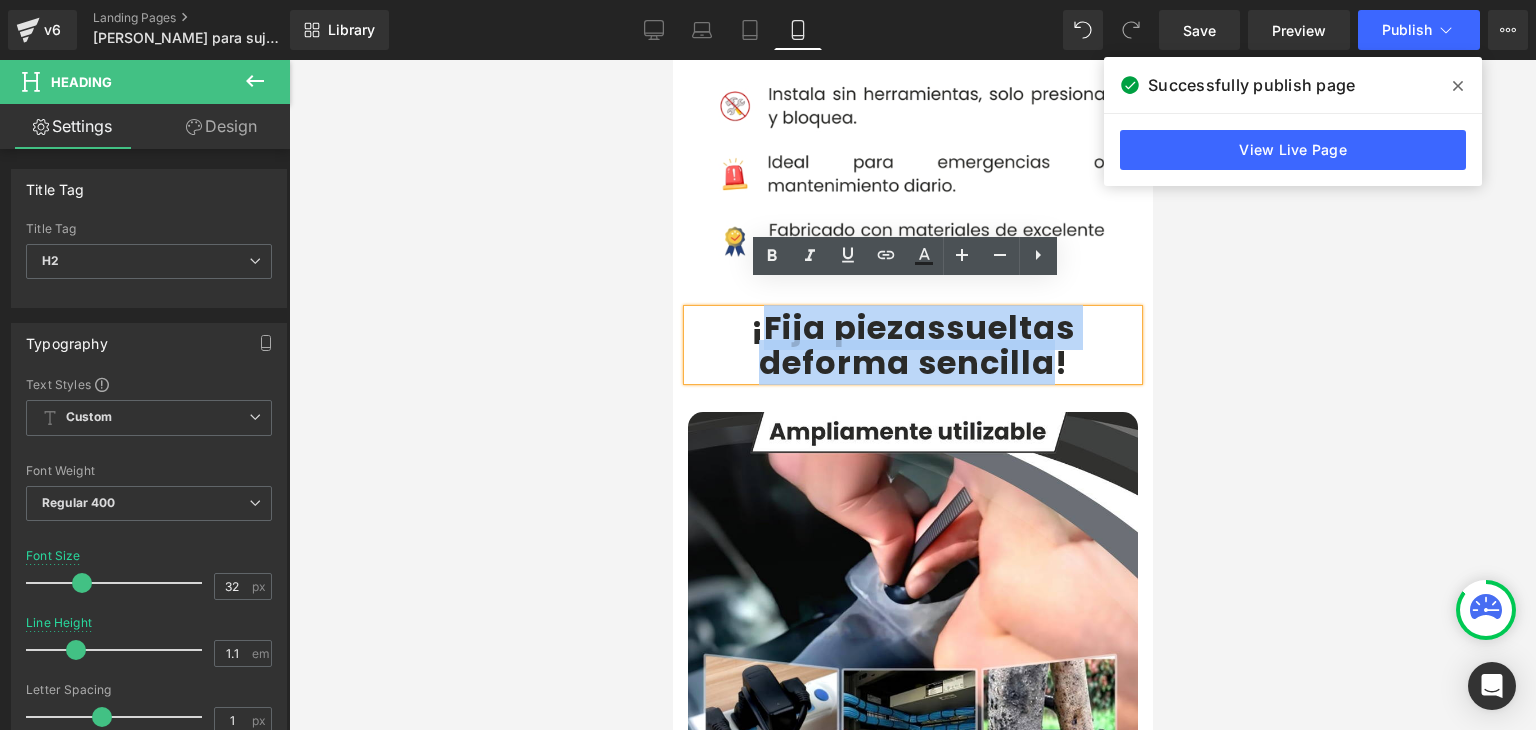 copy on "Fija piezas  sueltas  de  forma sencilla" 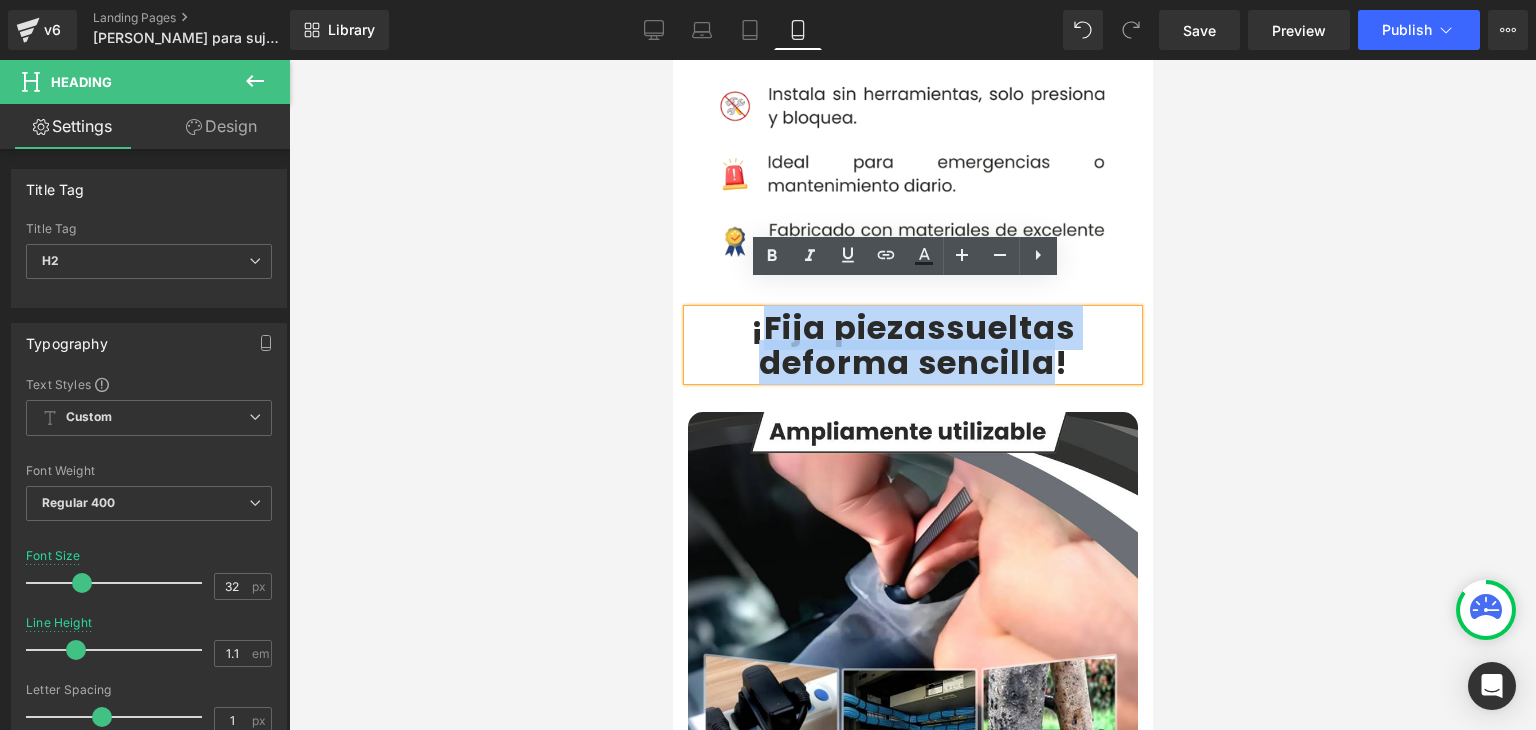 click on "¡Fija piezas" at bounding box center (847, 327) 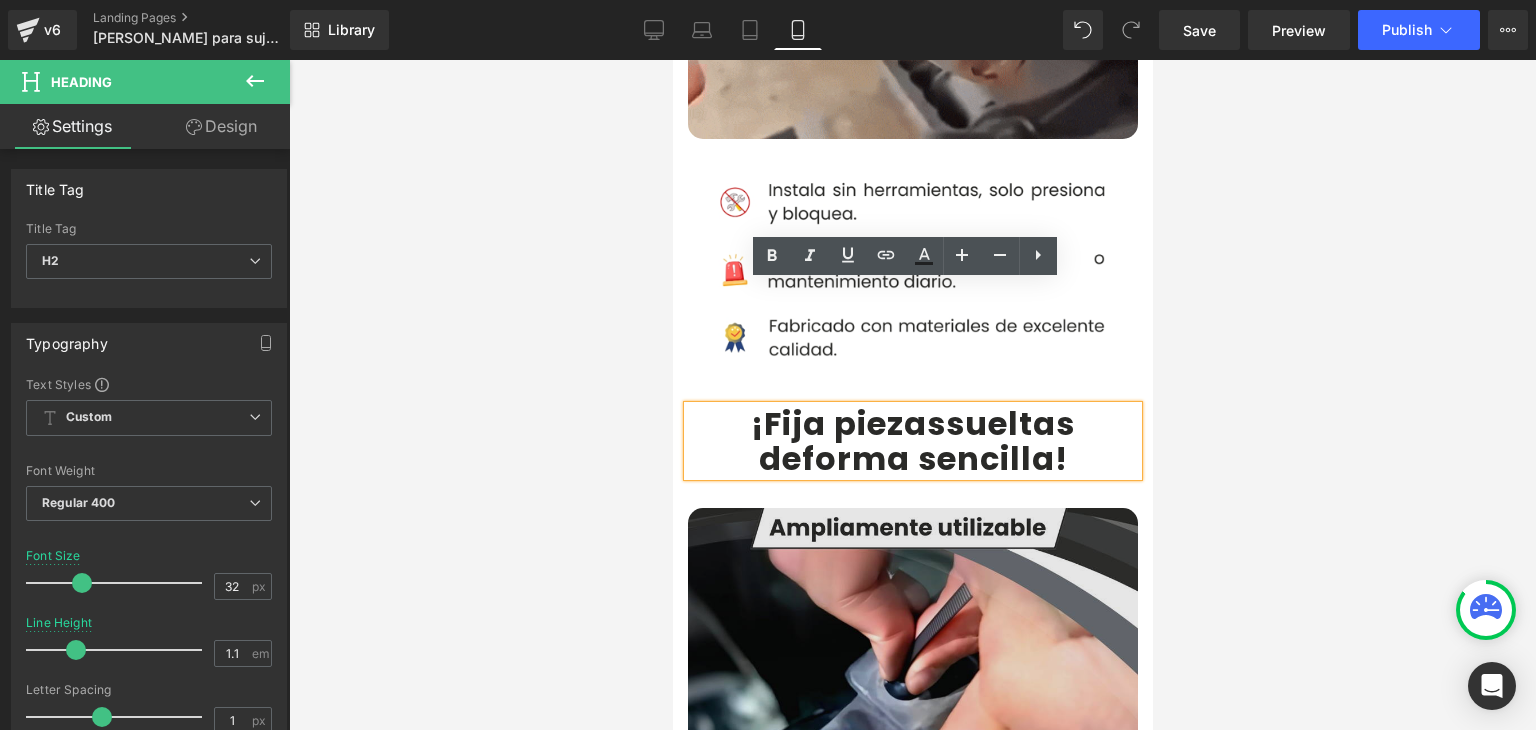 scroll, scrollTop: 1600, scrollLeft: 0, axis: vertical 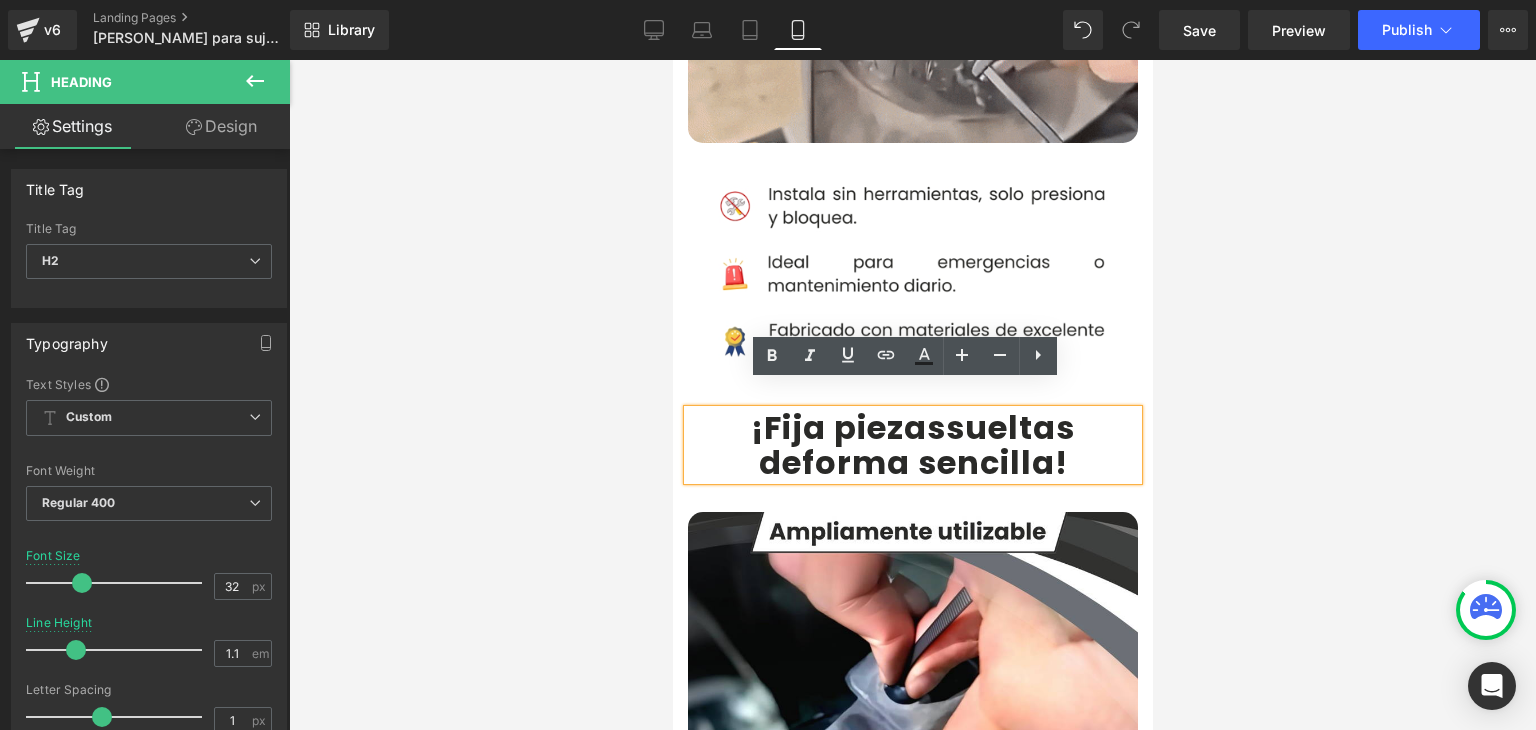 click on "¡Fija piezas" at bounding box center [847, 427] 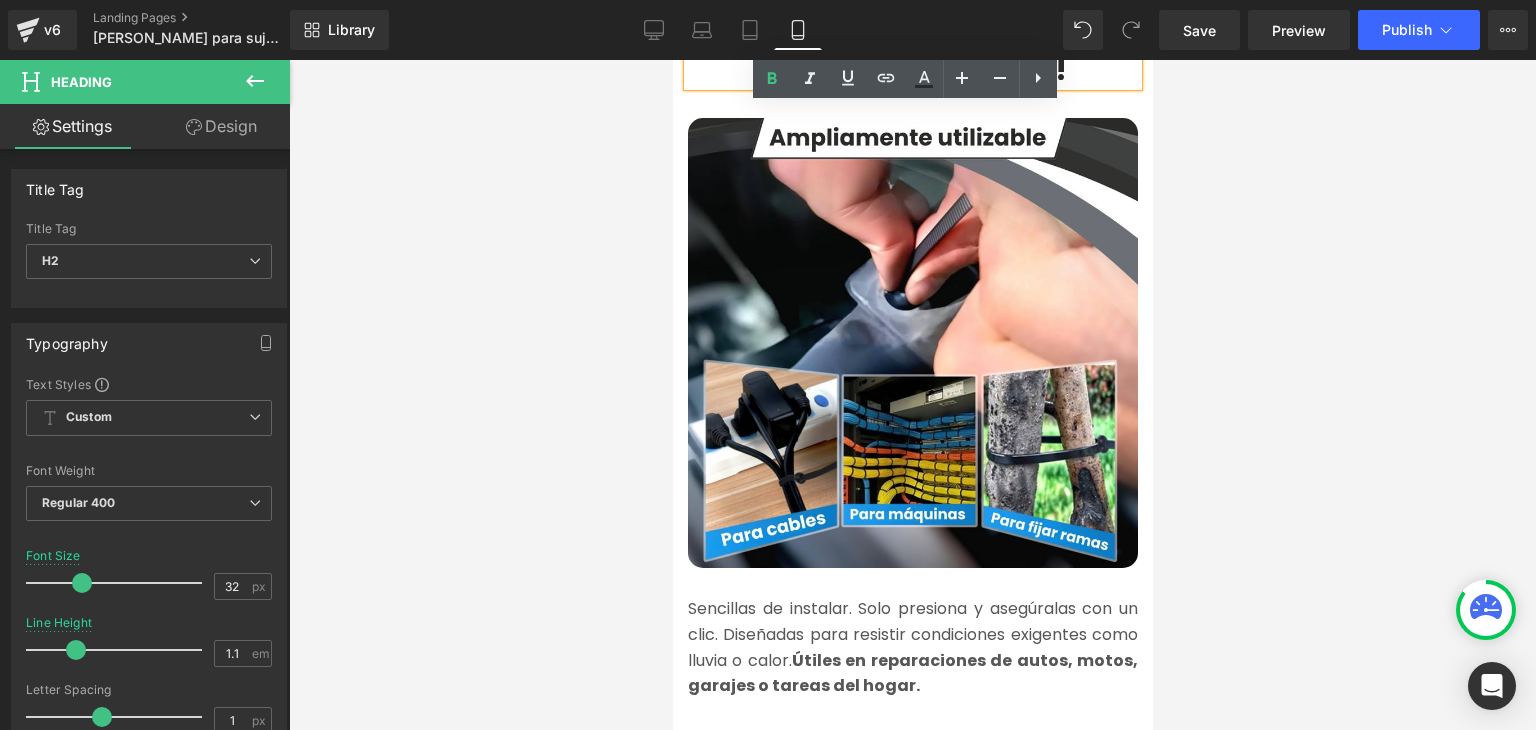 scroll, scrollTop: 1700, scrollLeft: 0, axis: vertical 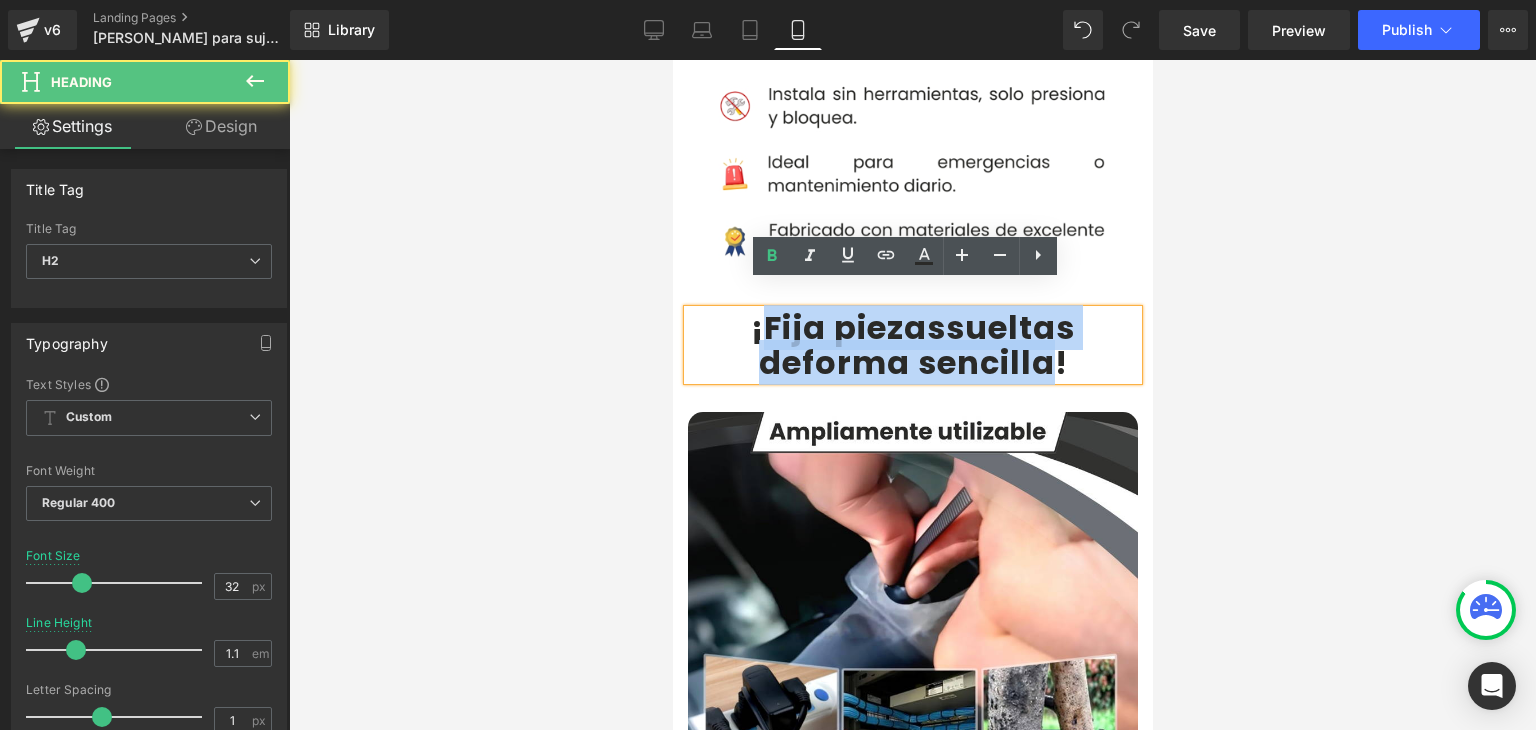 drag, startPoint x: 754, startPoint y: 291, endPoint x: 1044, endPoint y: 333, distance: 293.0256 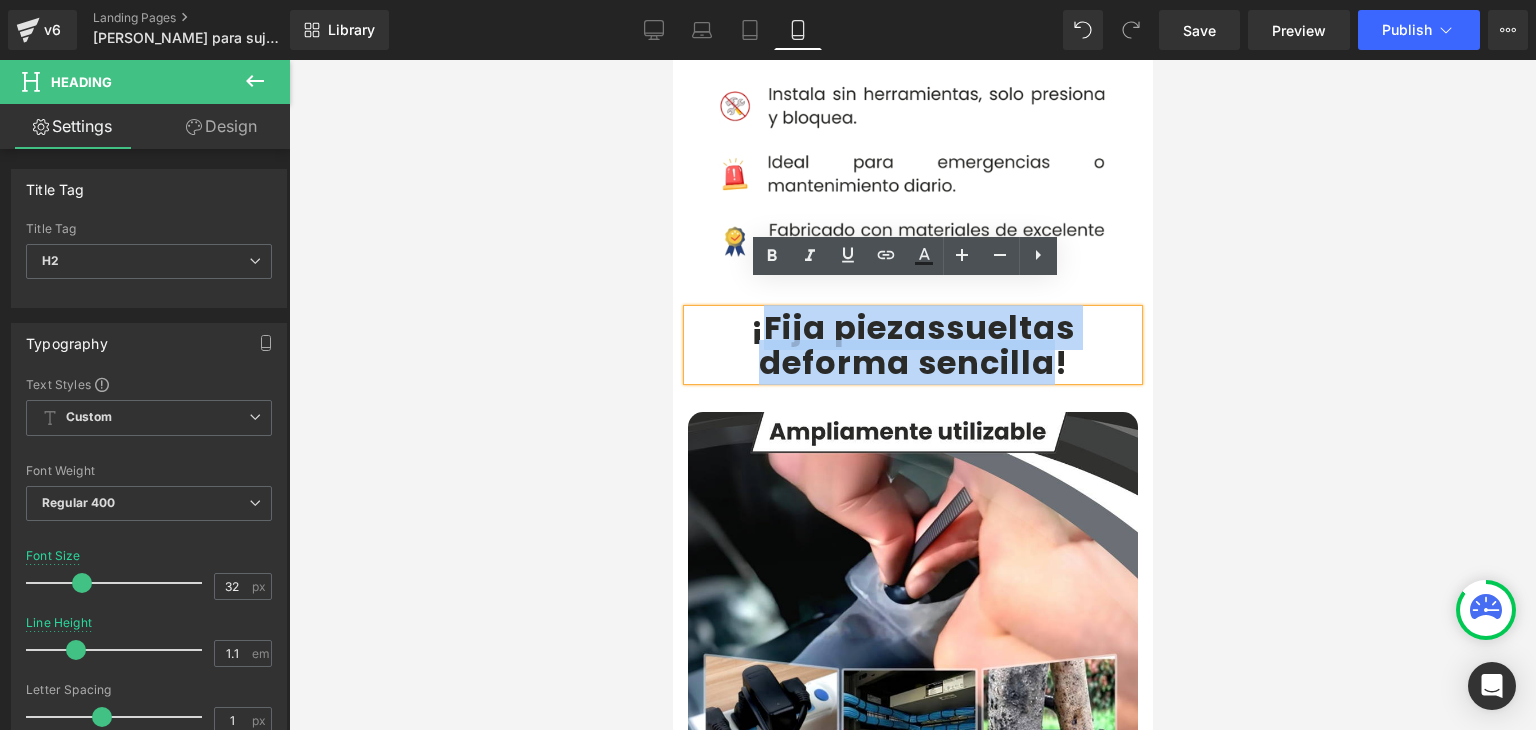 paste 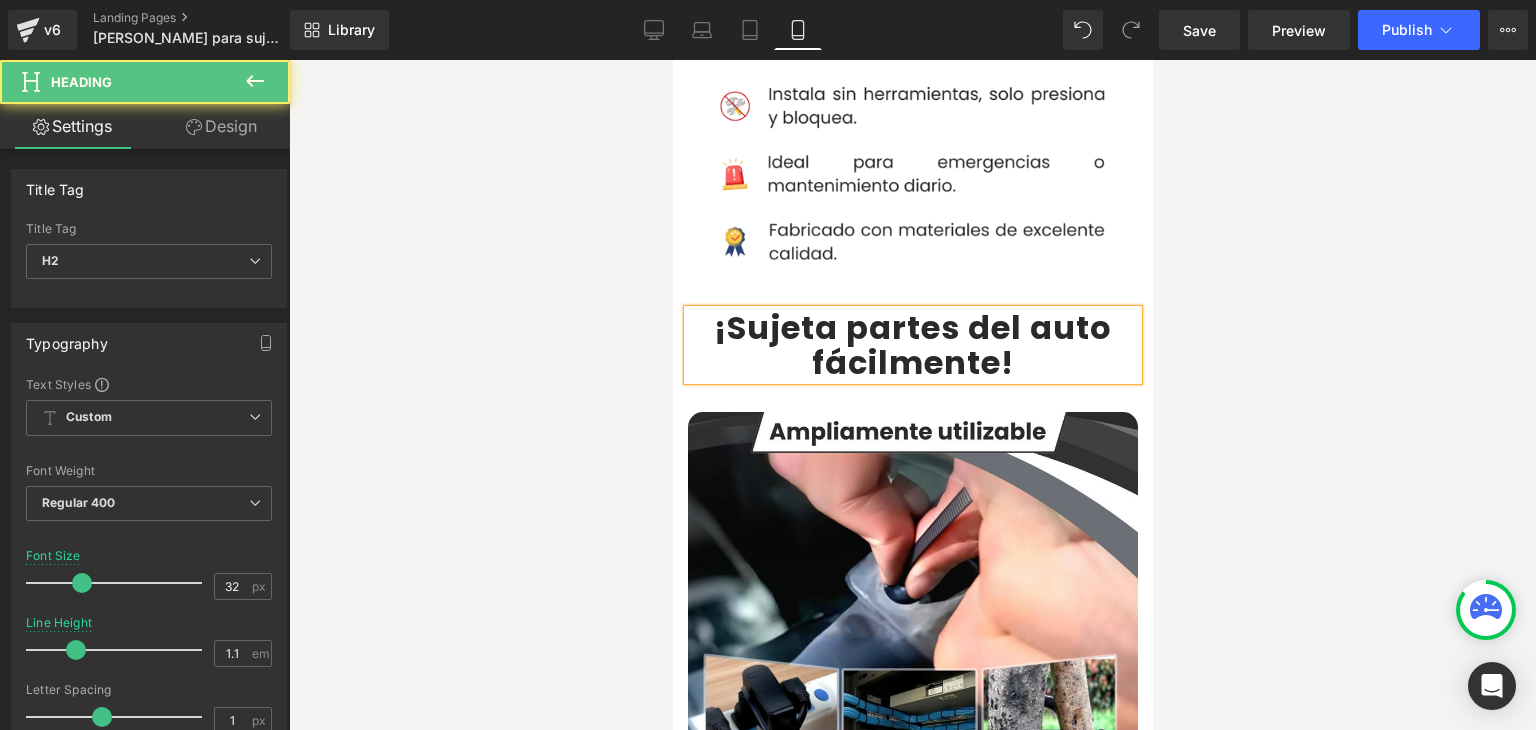 click on "¡Sujeta partes del auto fácilmente" at bounding box center (912, 345) 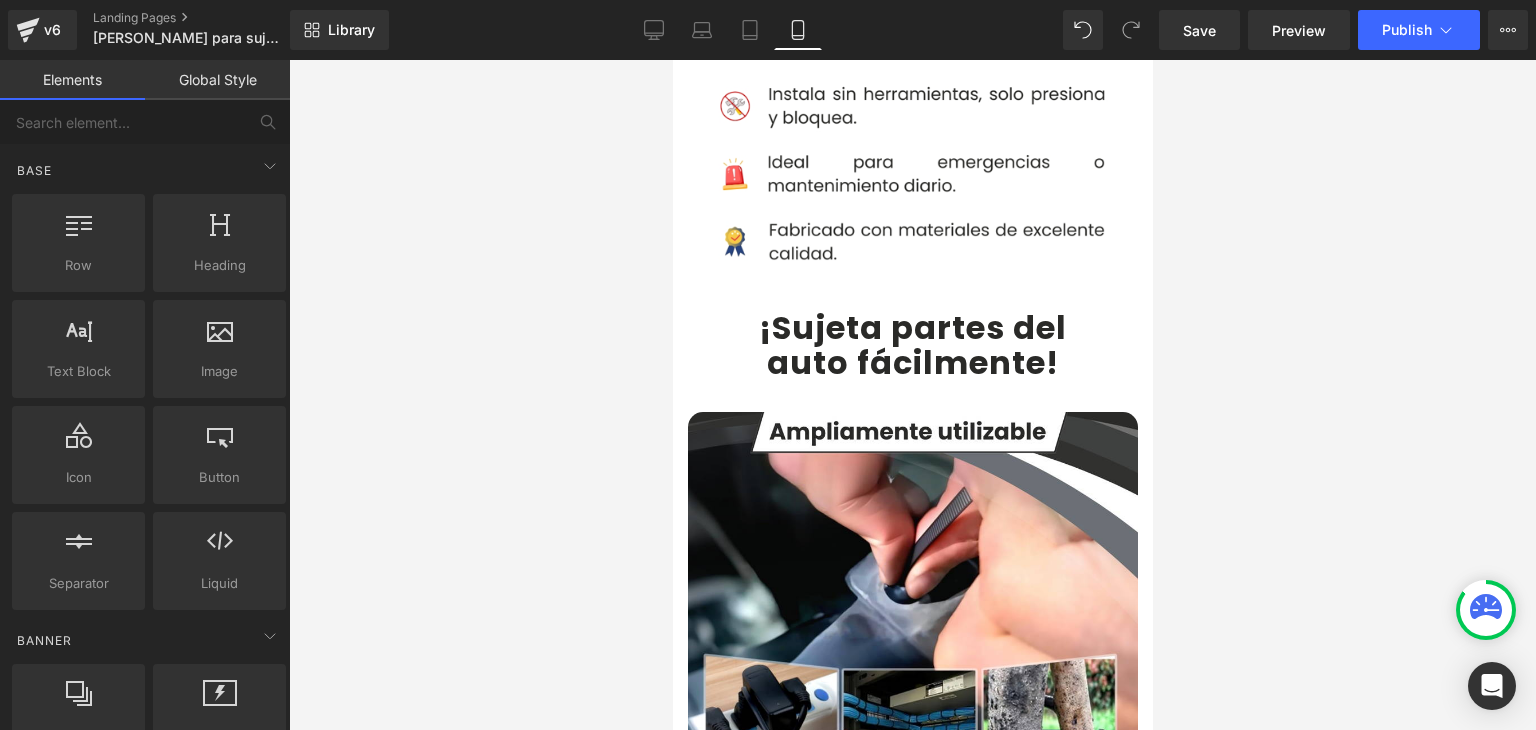 click at bounding box center (912, 395) 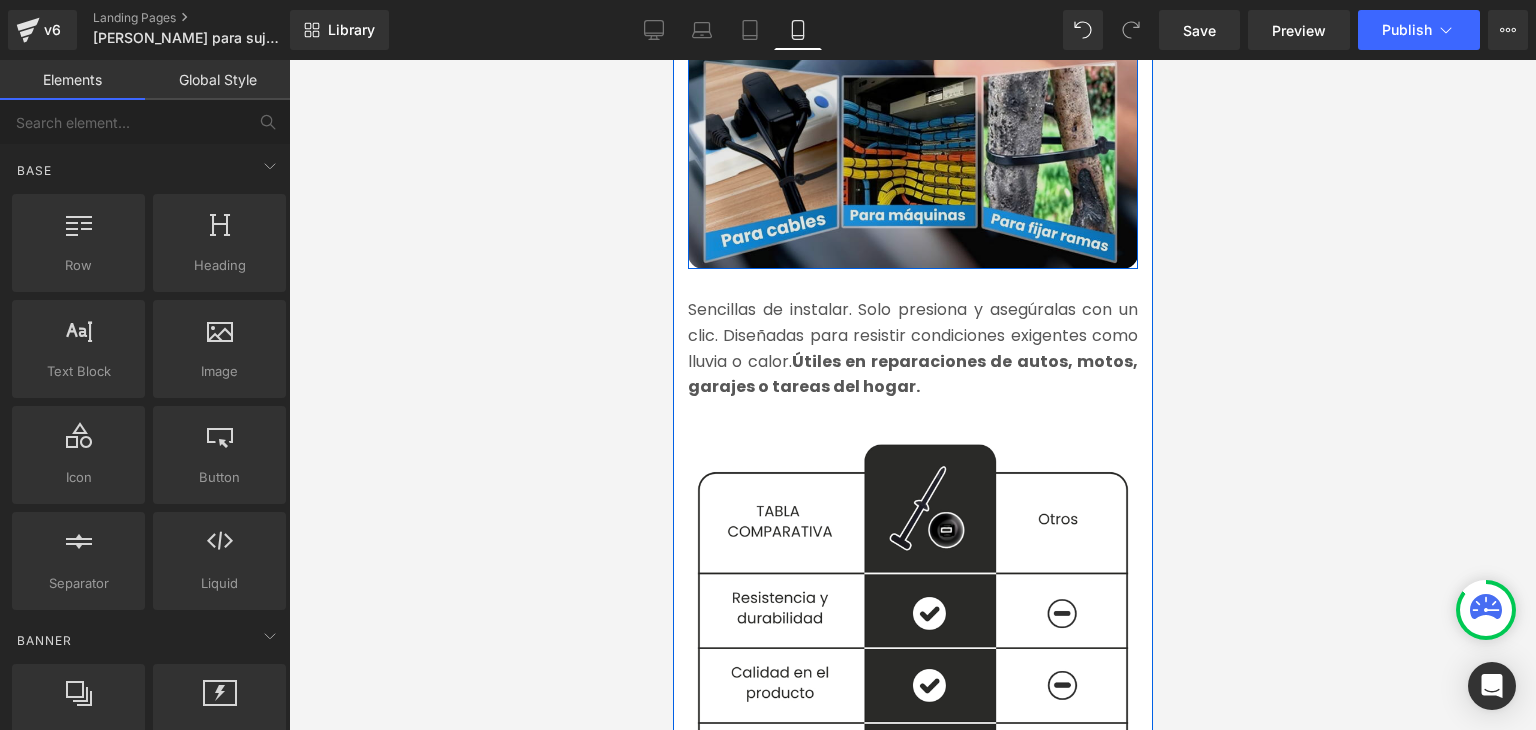 scroll, scrollTop: 2300, scrollLeft: 0, axis: vertical 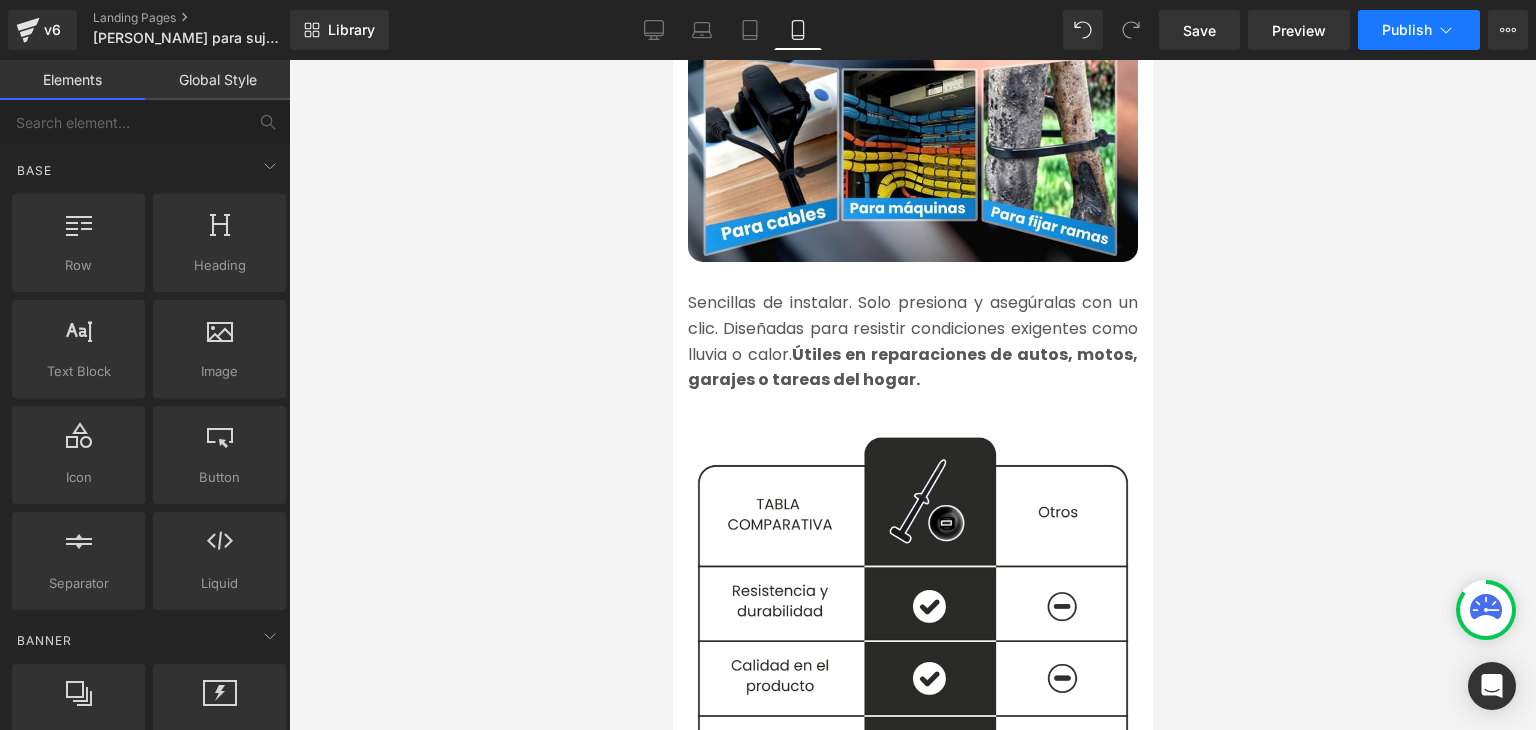 click on "Publish" at bounding box center (1407, 30) 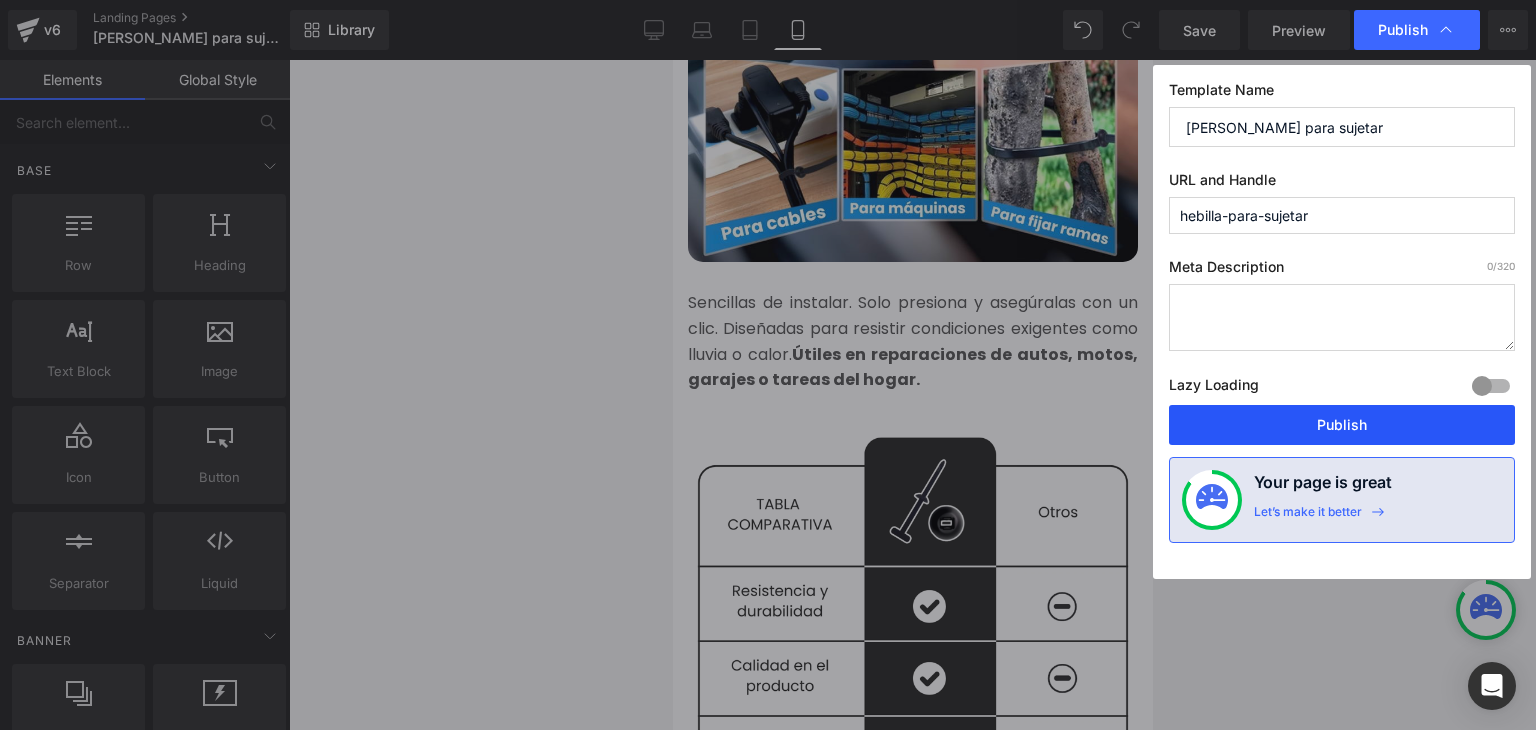 click on "Publish" at bounding box center [1342, 425] 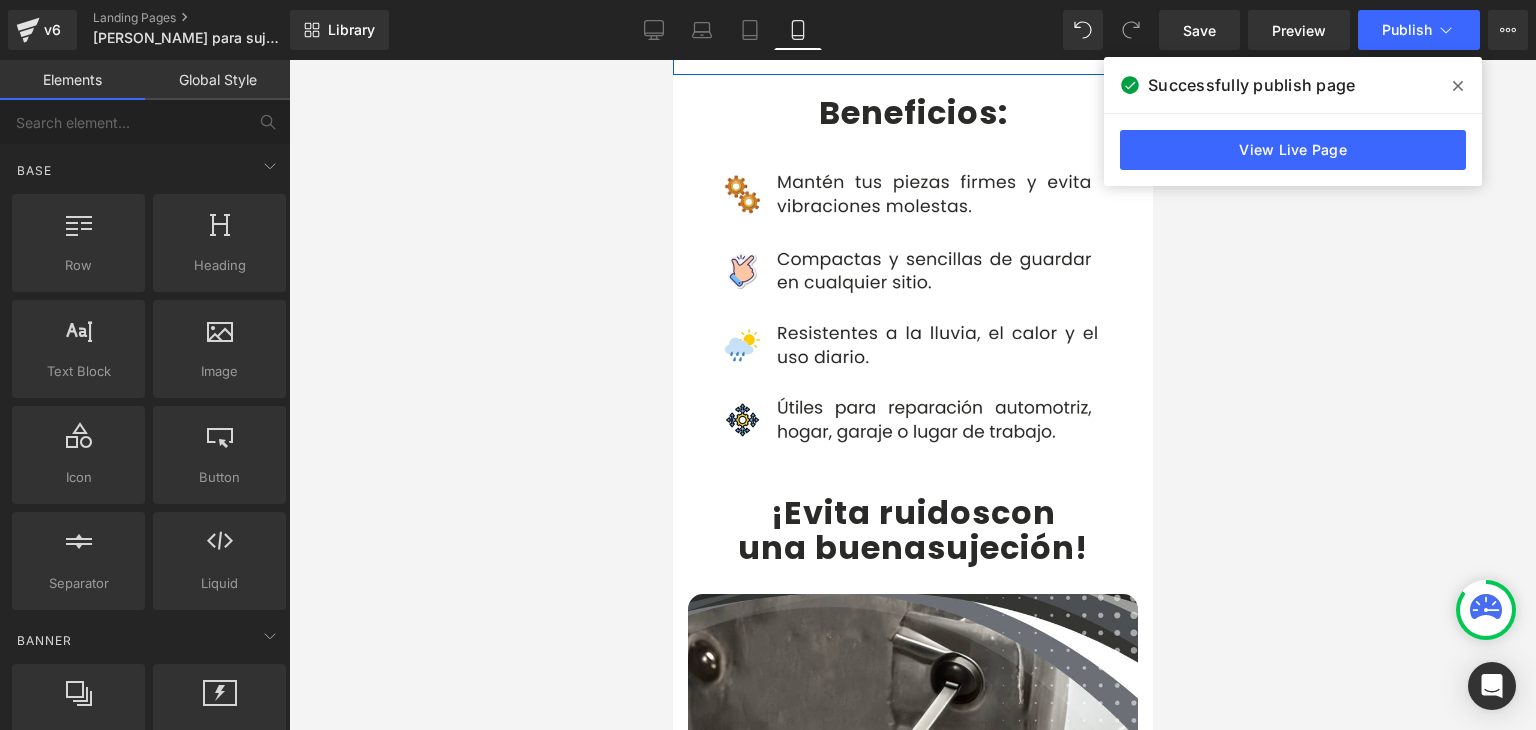scroll, scrollTop: 3900, scrollLeft: 0, axis: vertical 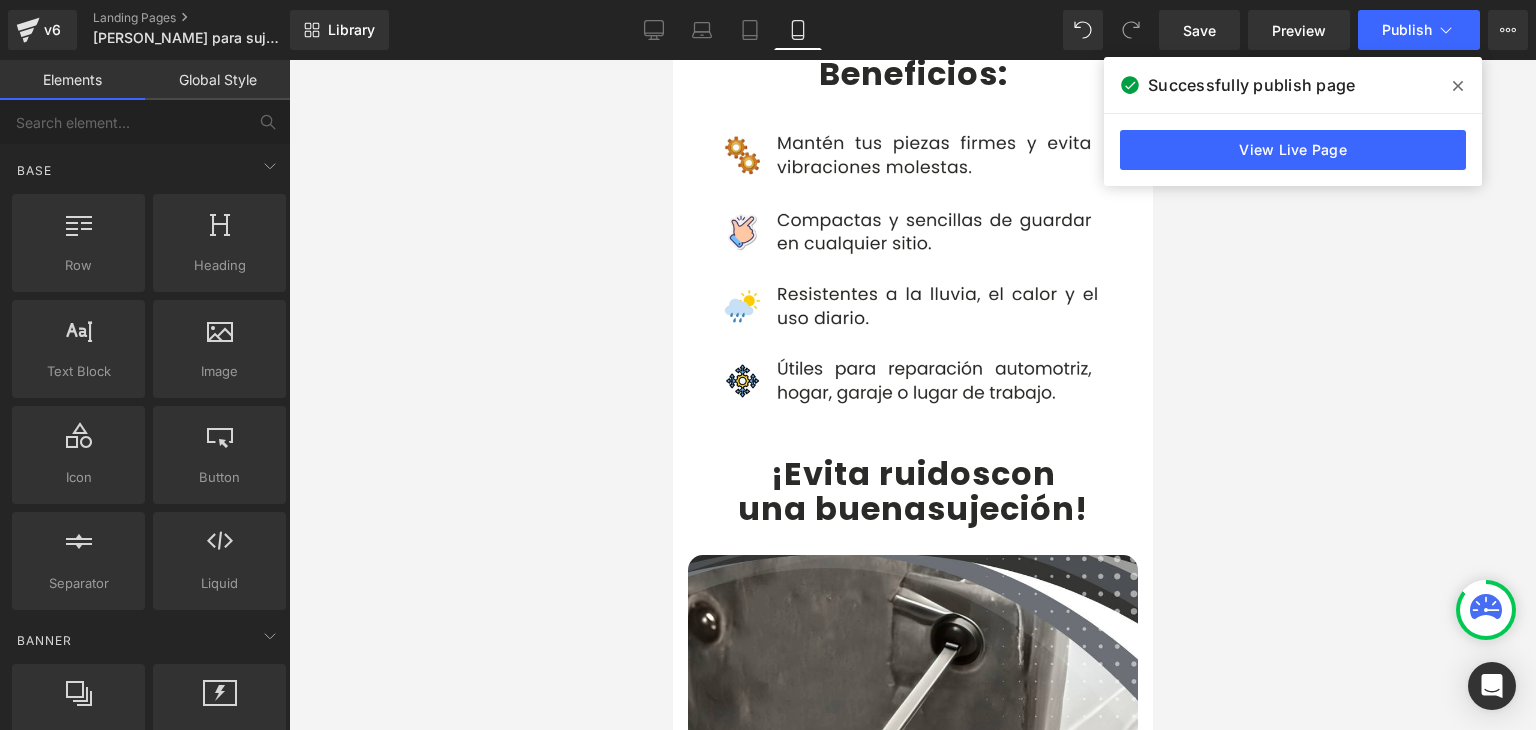 click on "una buena" at bounding box center [831, 508] 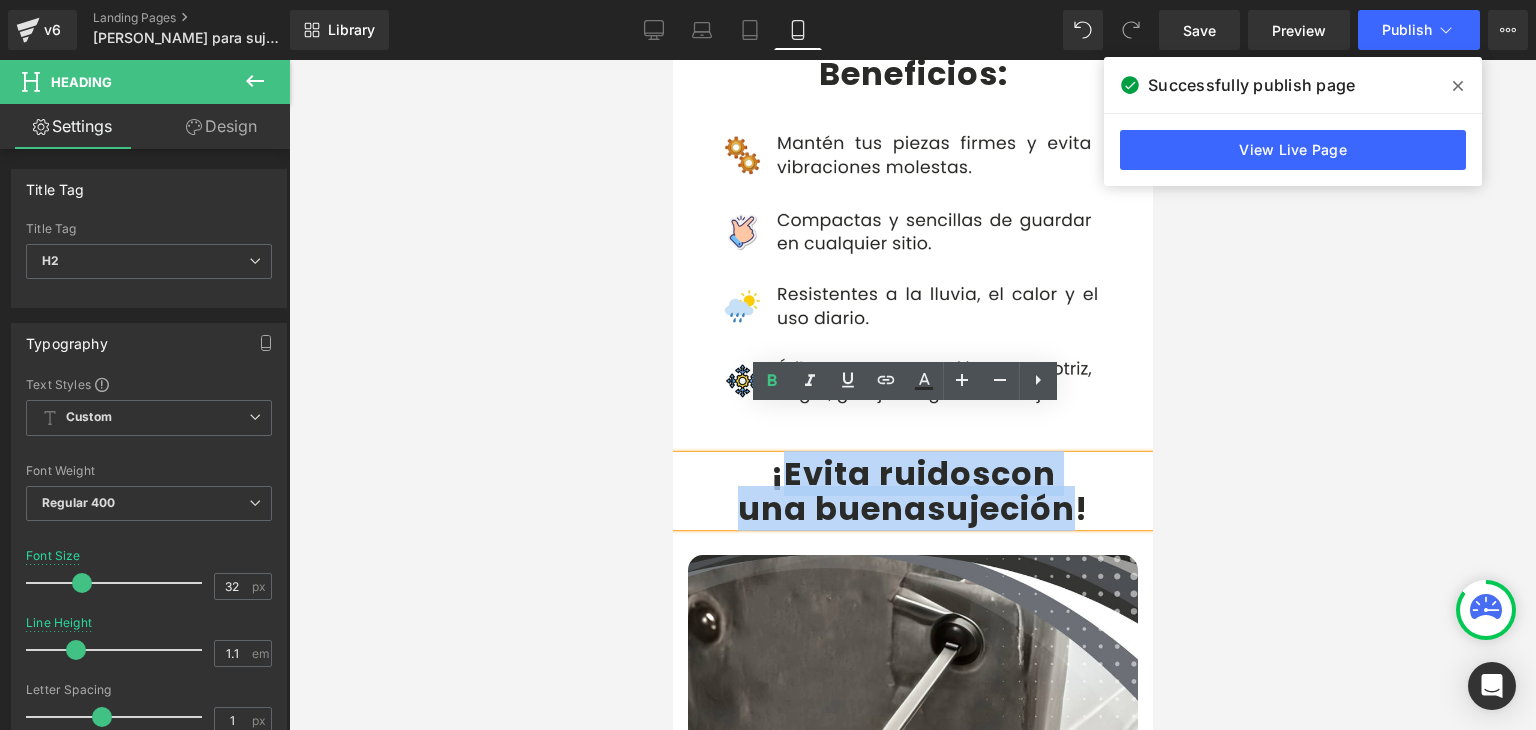drag, startPoint x: 772, startPoint y: 429, endPoint x: 1072, endPoint y: 452, distance: 300.88037 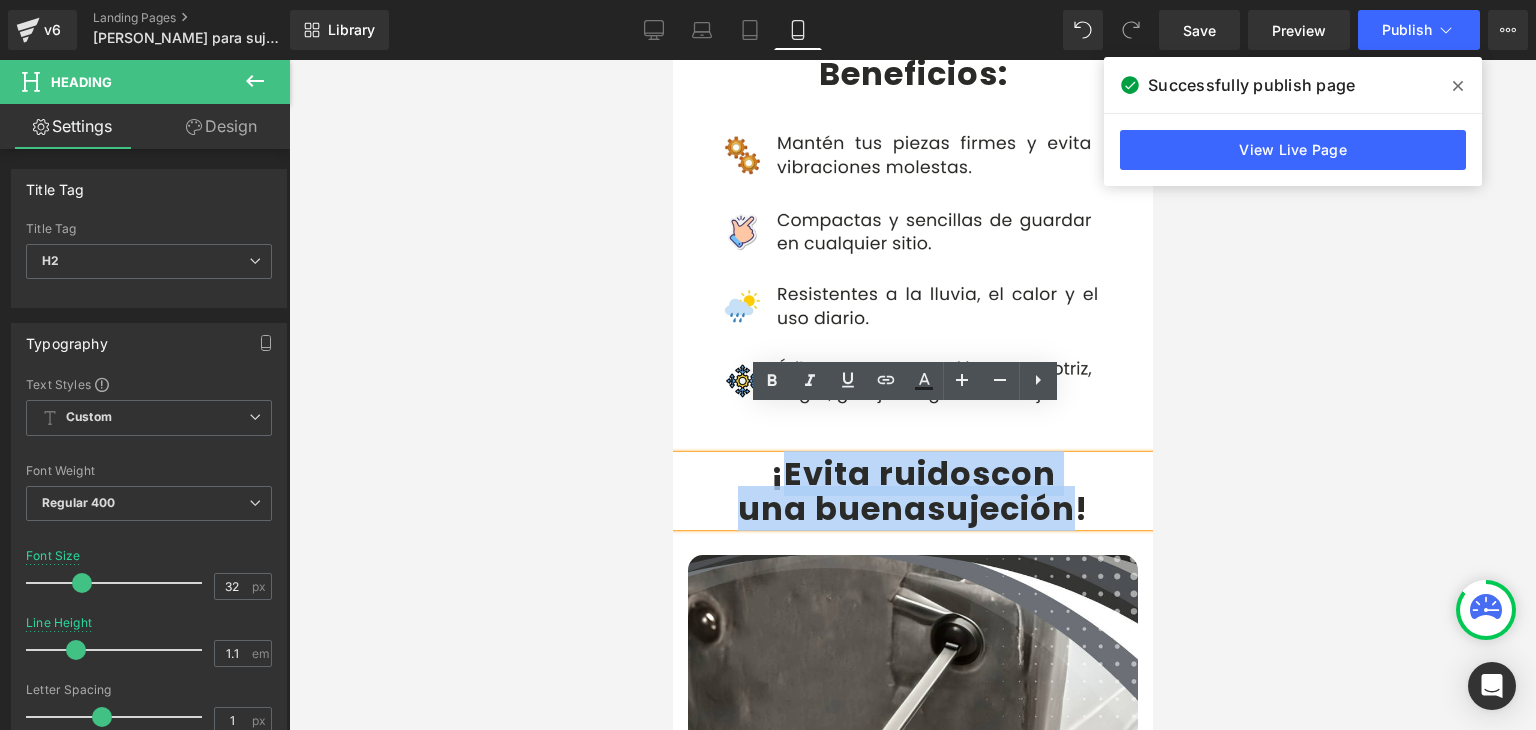 copy on "Evita ruidos  con  una buena  sujeción" 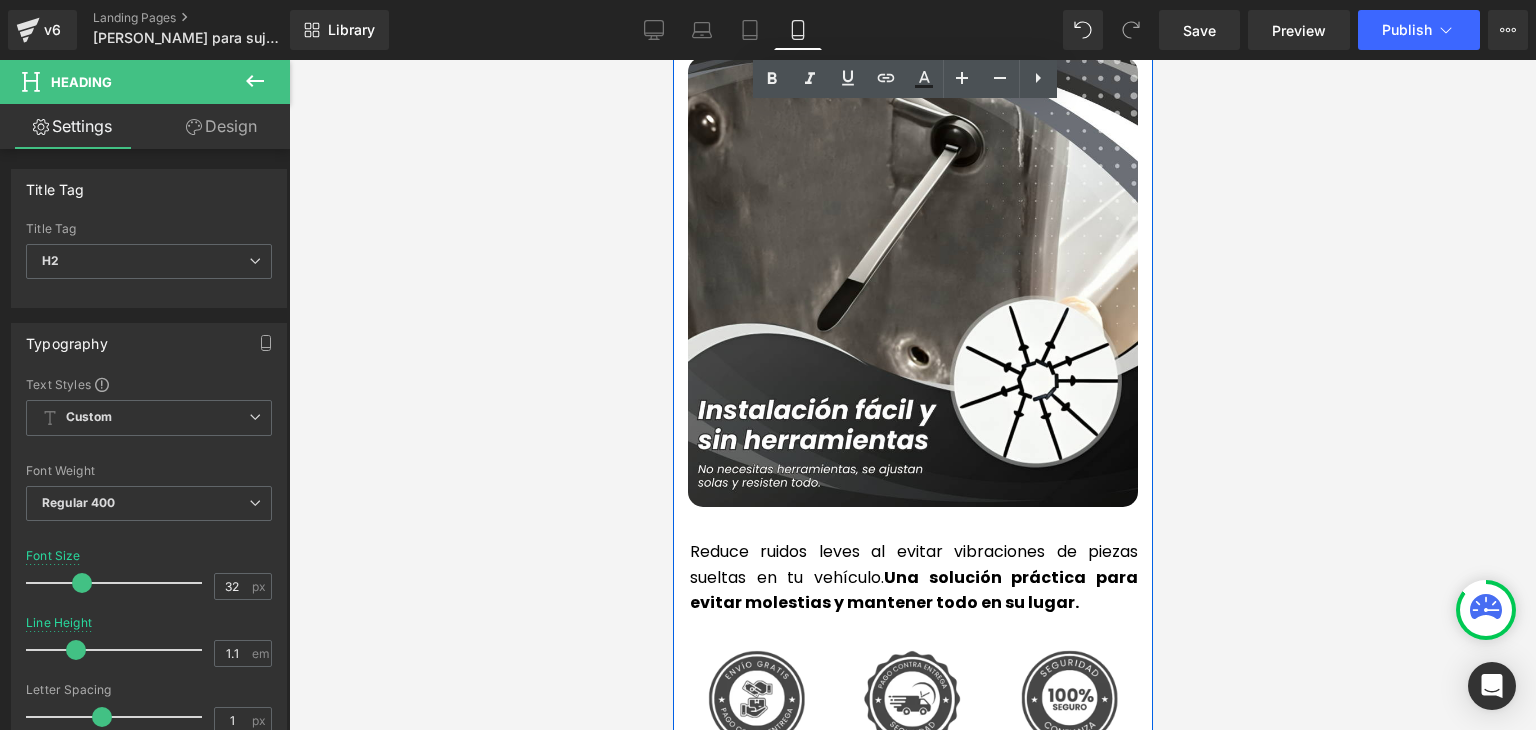 scroll, scrollTop: 4400, scrollLeft: 0, axis: vertical 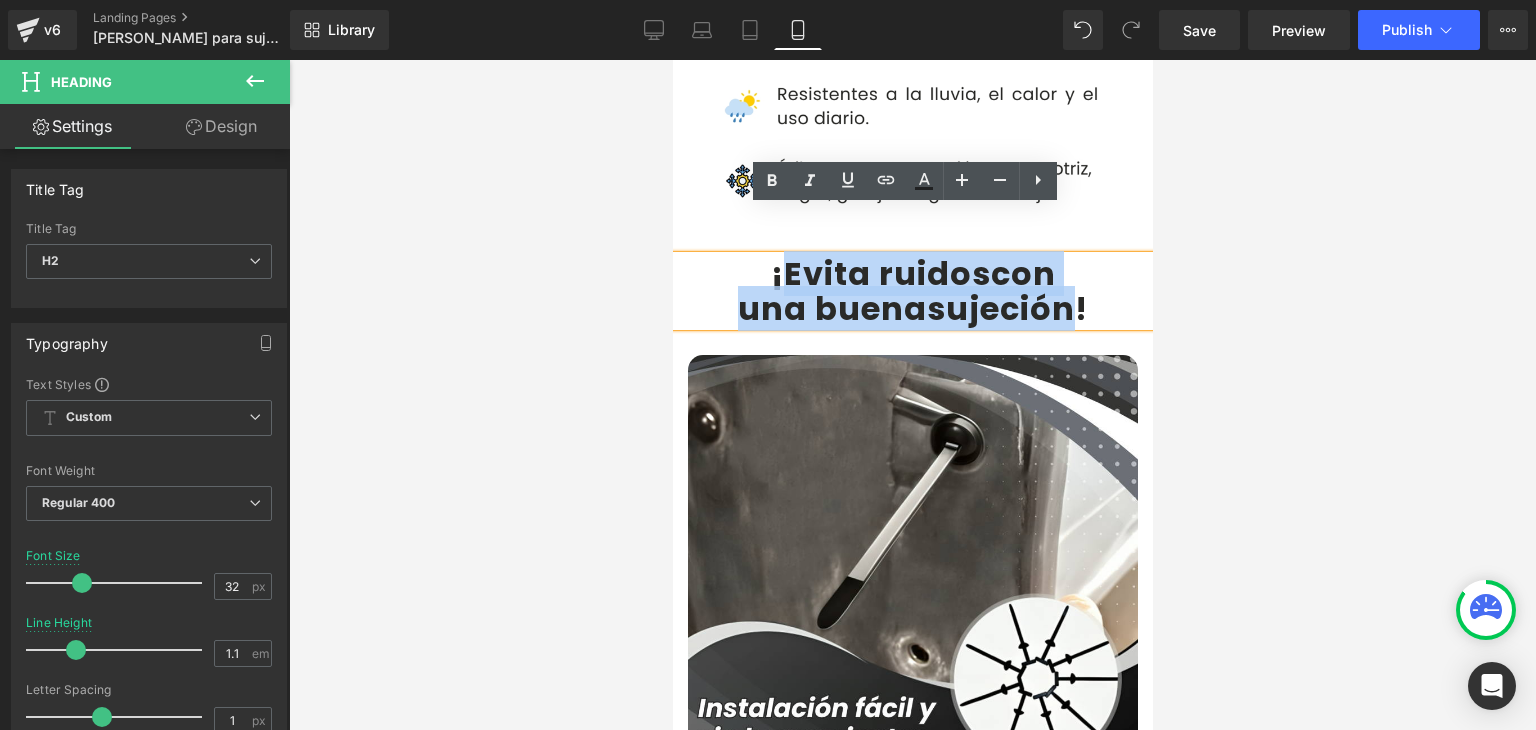 click on "una buena" at bounding box center [831, 308] 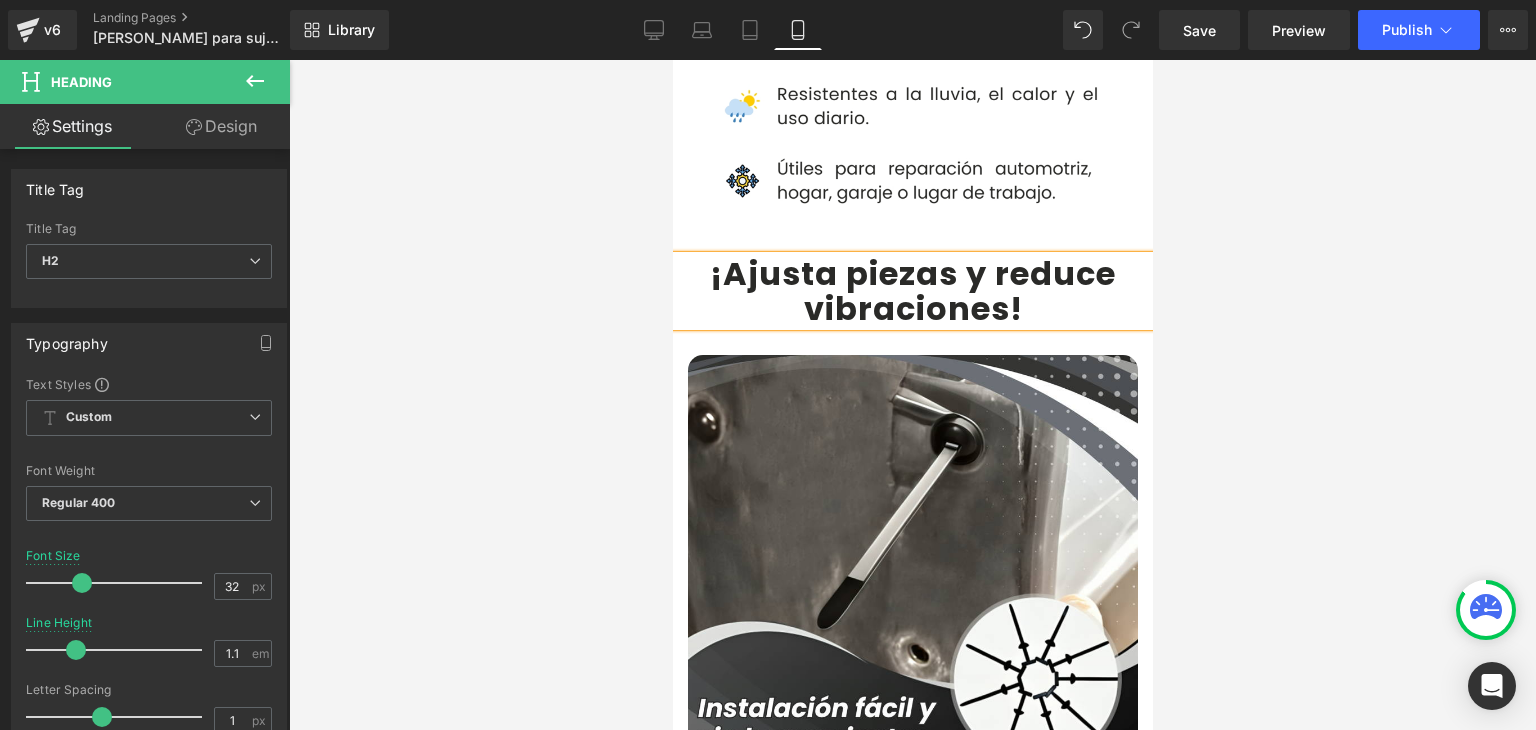 click on "¡Ajusta piezas y reduce vibraciones" at bounding box center [912, 291] 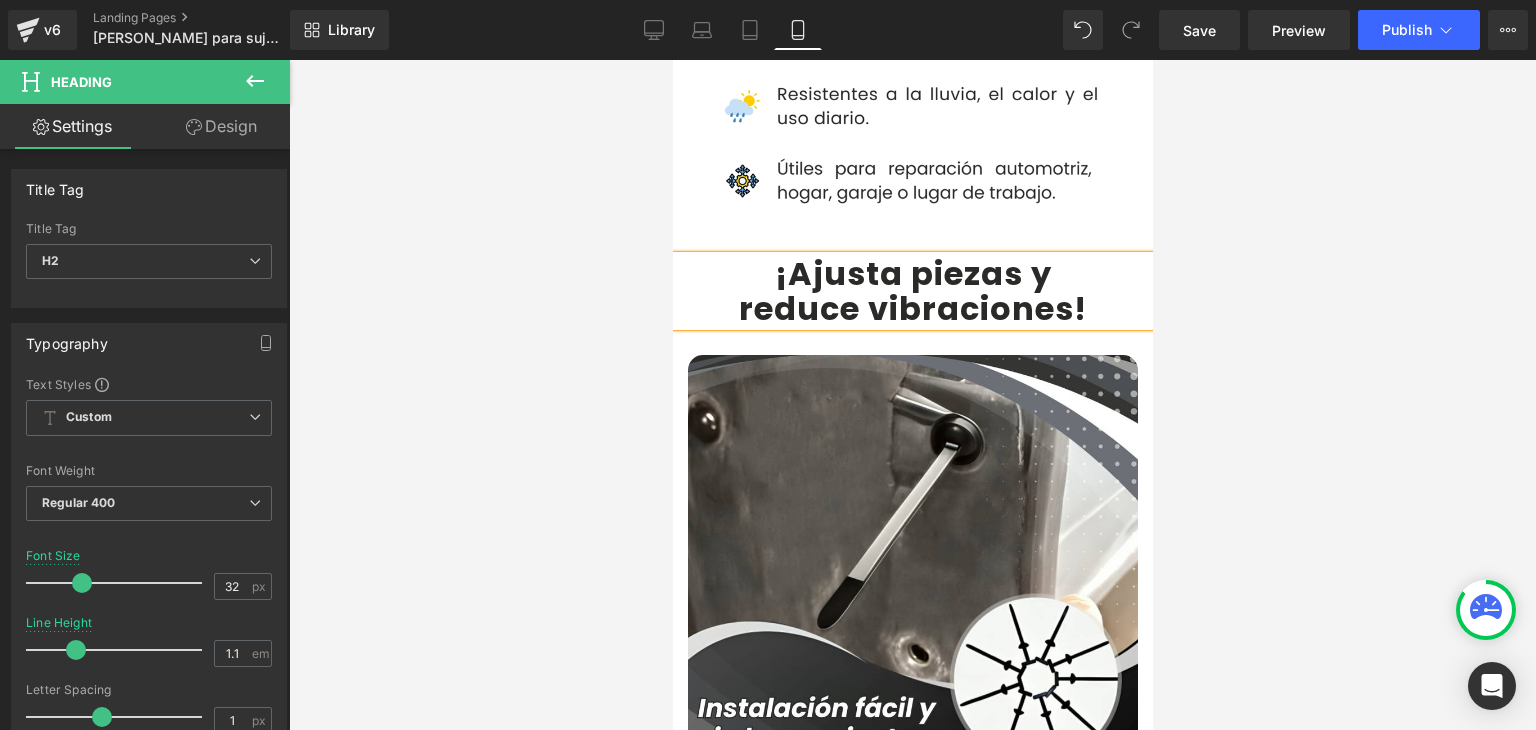 click at bounding box center (912, 395) 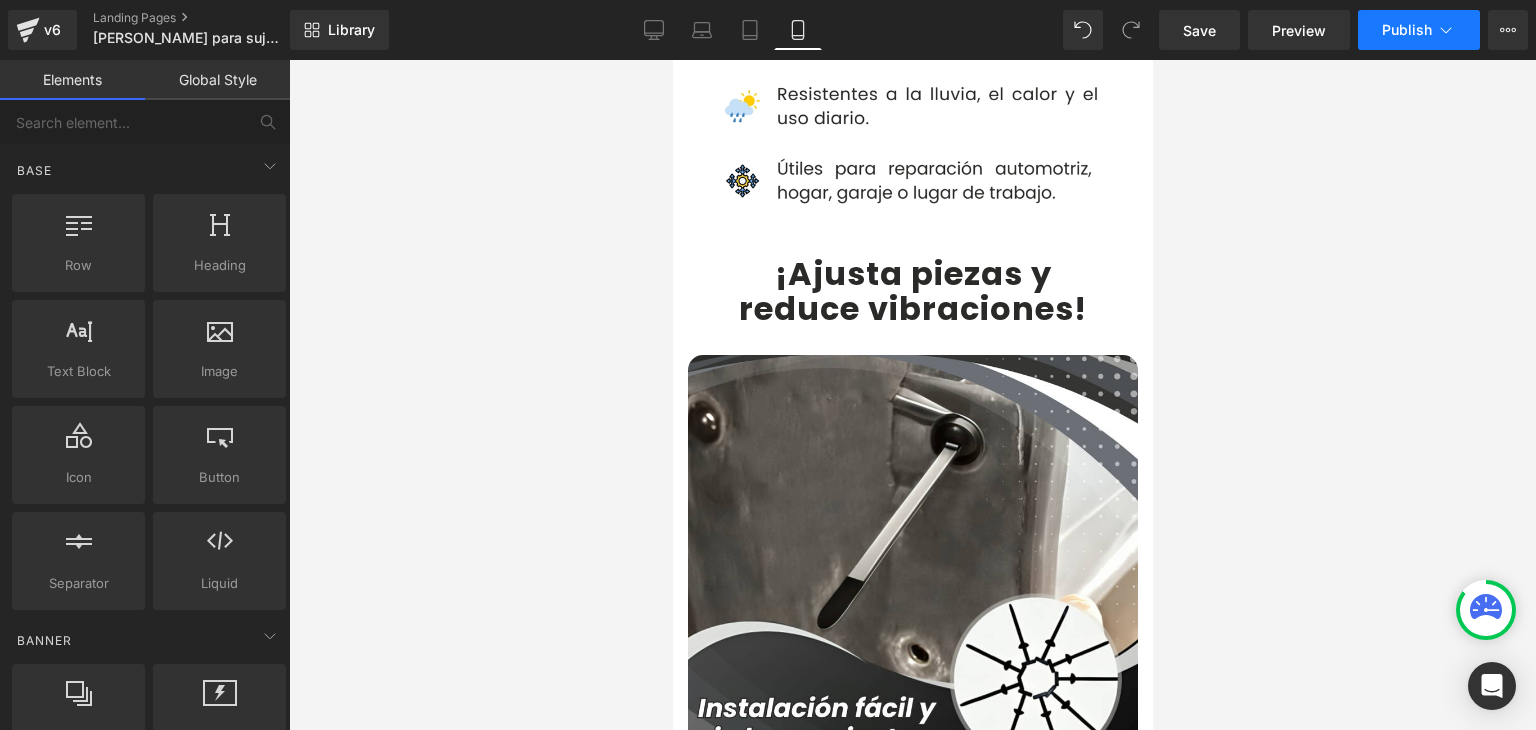 click on "Publish" at bounding box center [1407, 30] 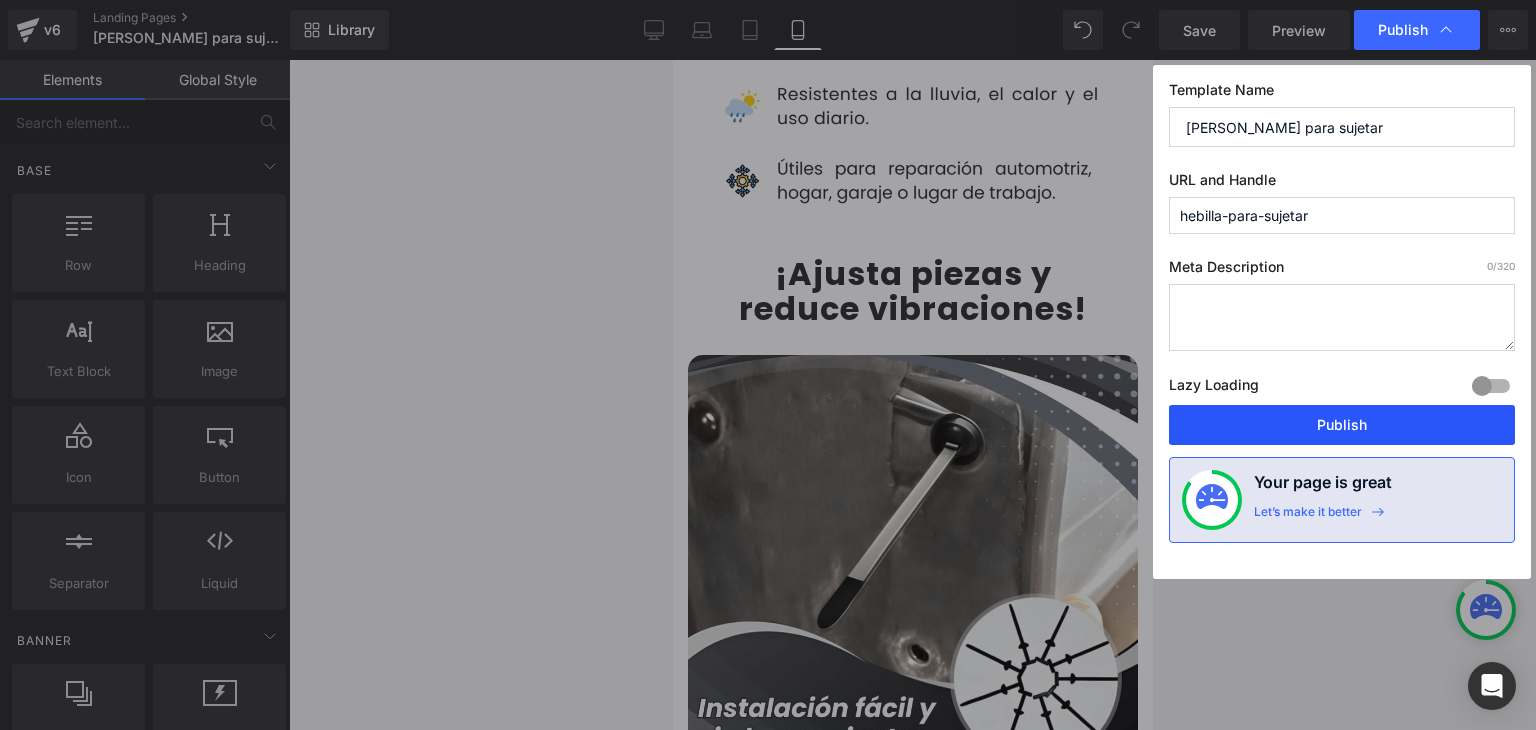 click on "Publish" at bounding box center [1342, 425] 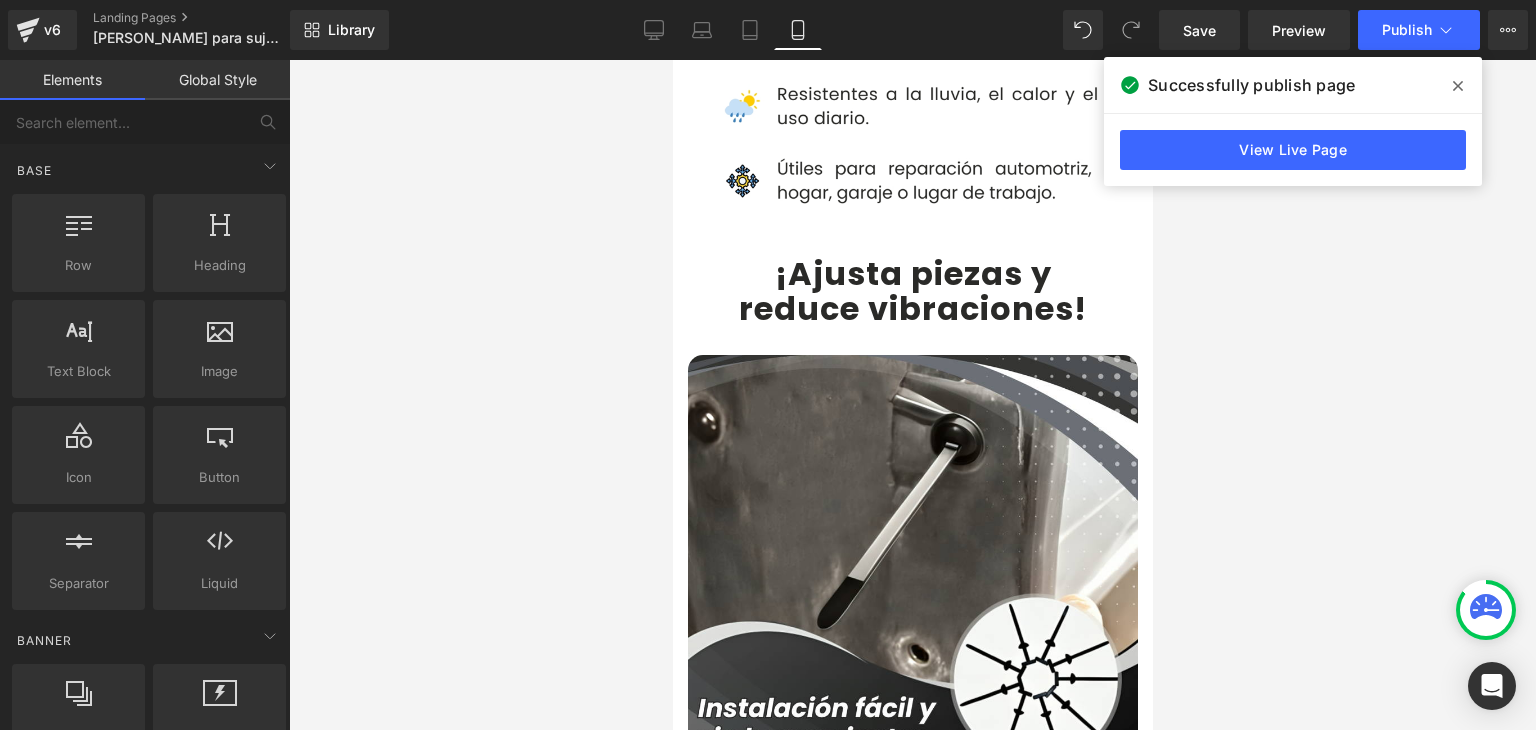 click 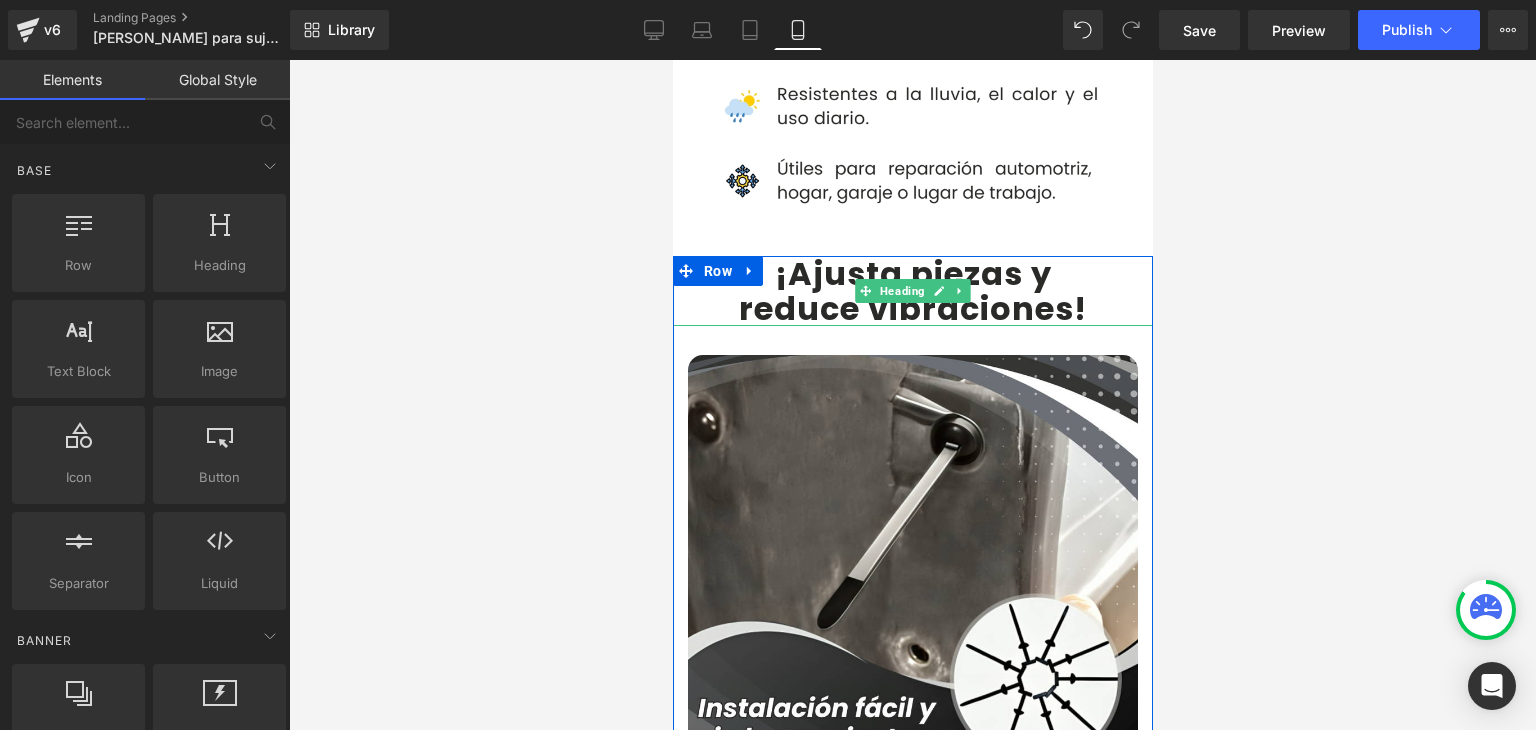 drag, startPoint x: 983, startPoint y: 225, endPoint x: 1064, endPoint y: 263, distance: 89.470665 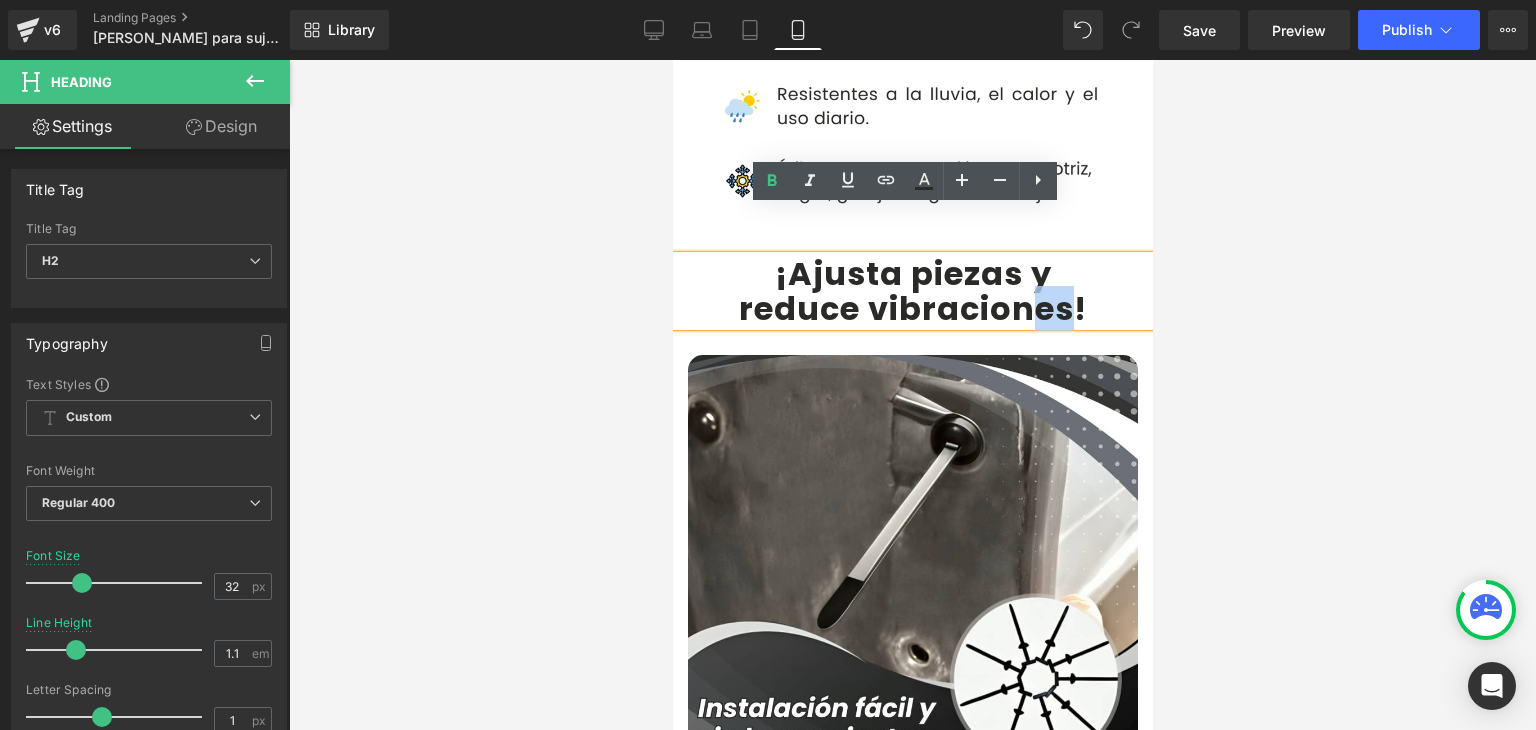 drag, startPoint x: 1065, startPoint y: 261, endPoint x: 1030, endPoint y: 262, distance: 35.014282 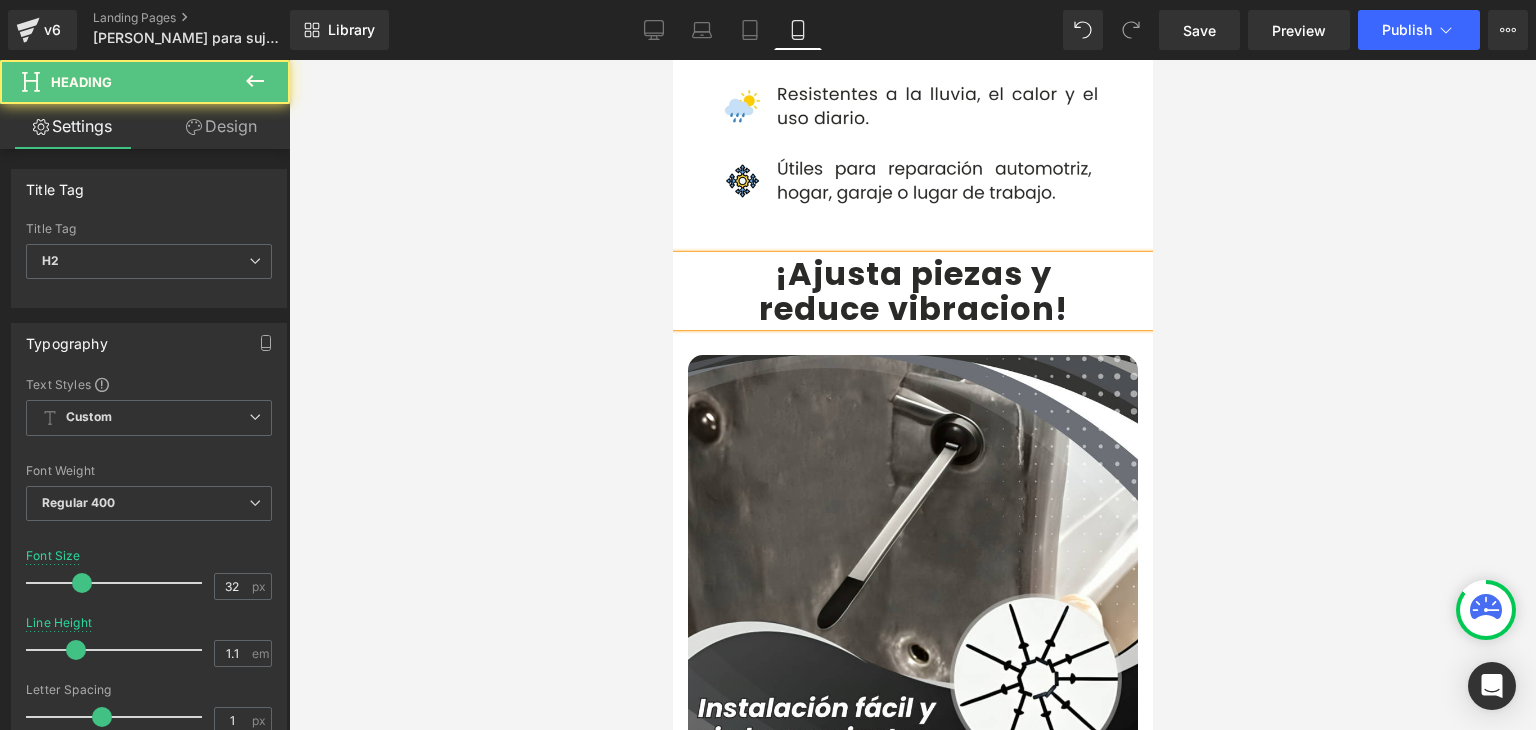click on "reduce vibracion" at bounding box center (906, 308) 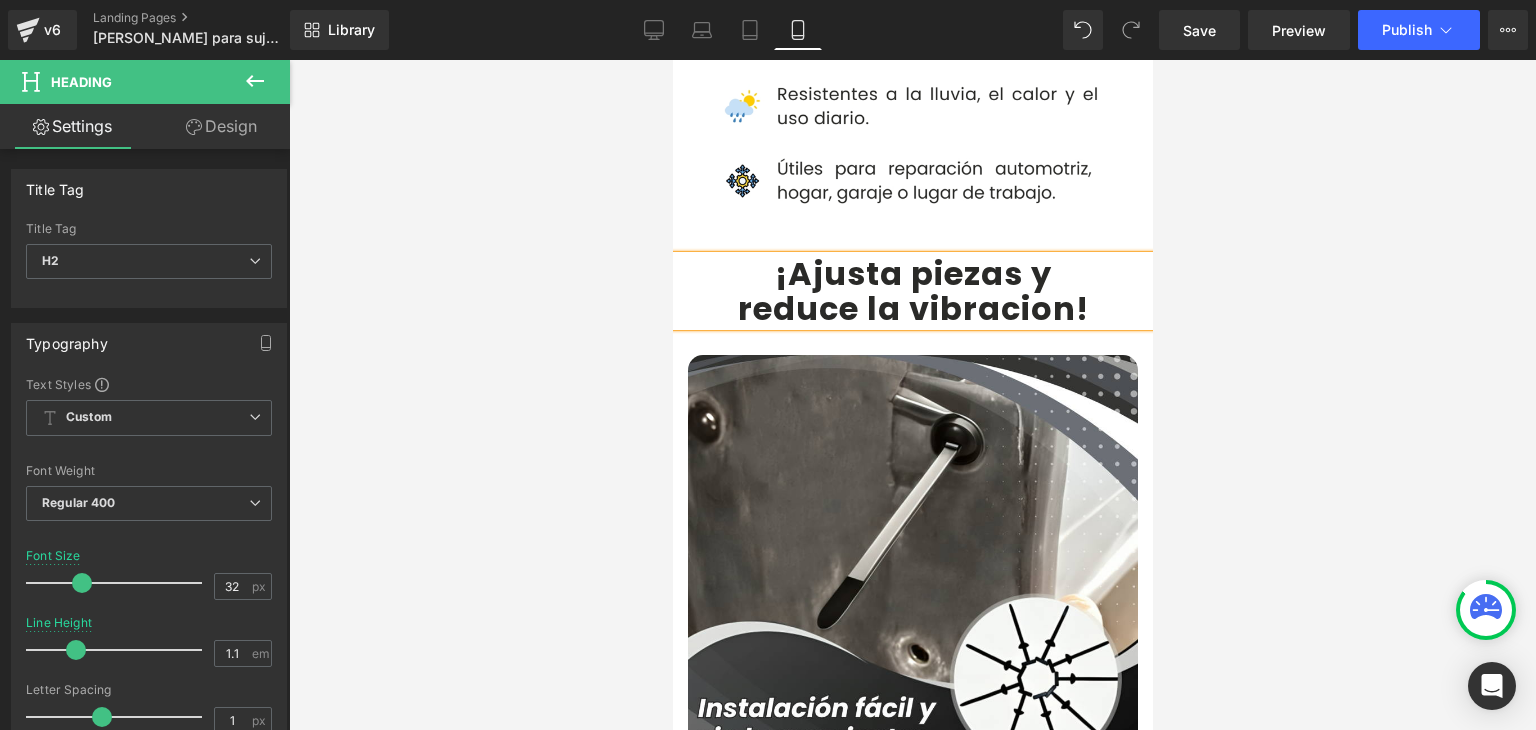 click at bounding box center (912, 395) 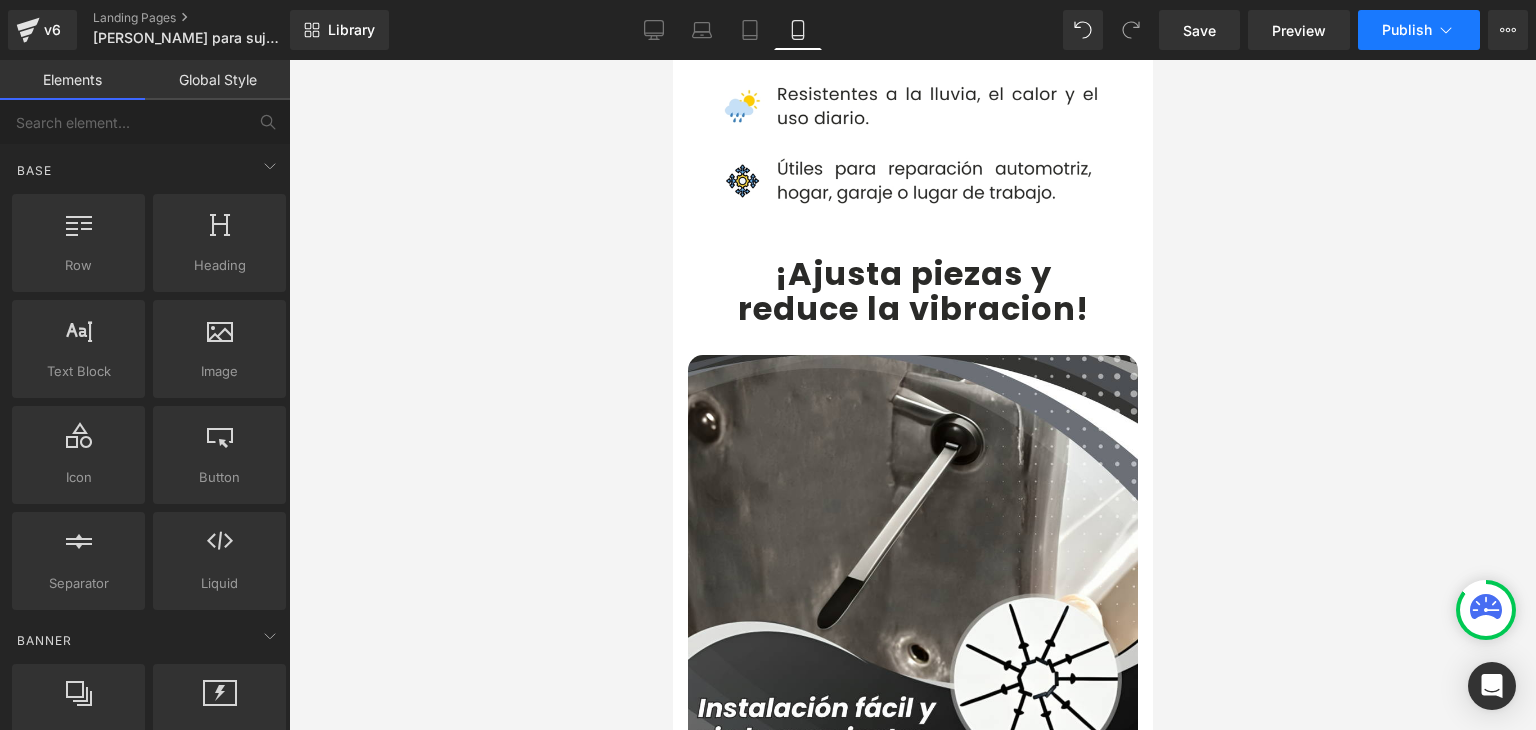 click on "Publish" at bounding box center (1419, 30) 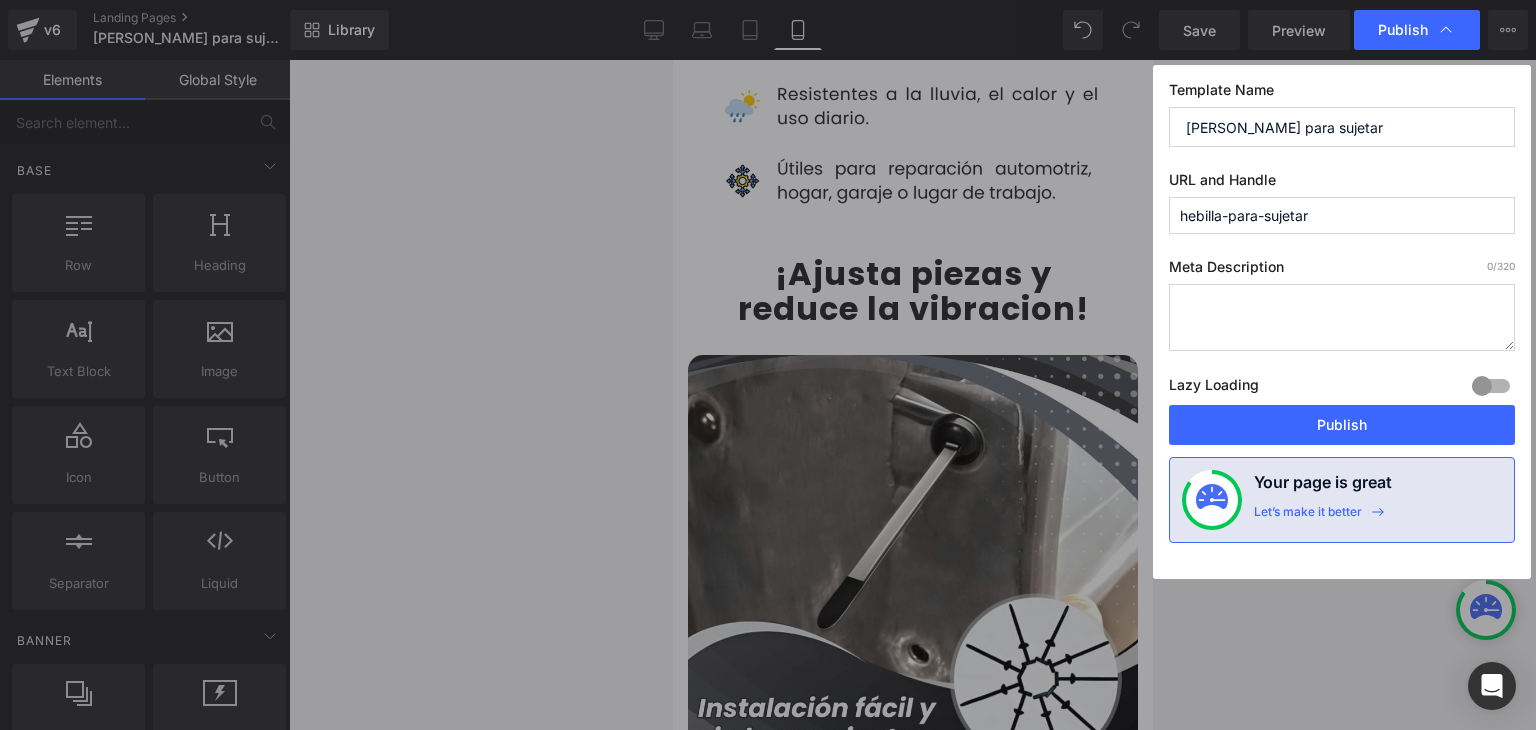 click on "Publish" at bounding box center (1342, 425) 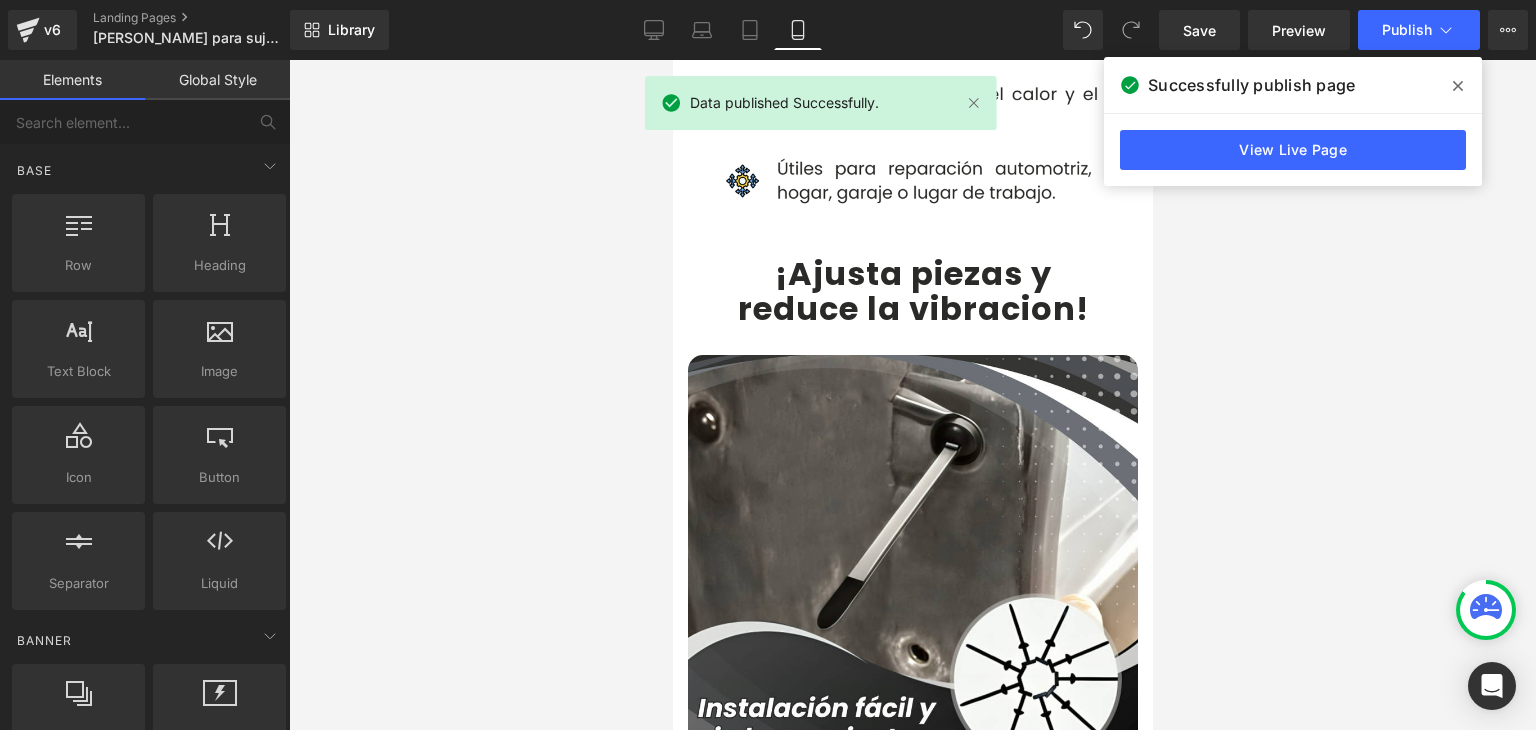 click at bounding box center [1458, 86] 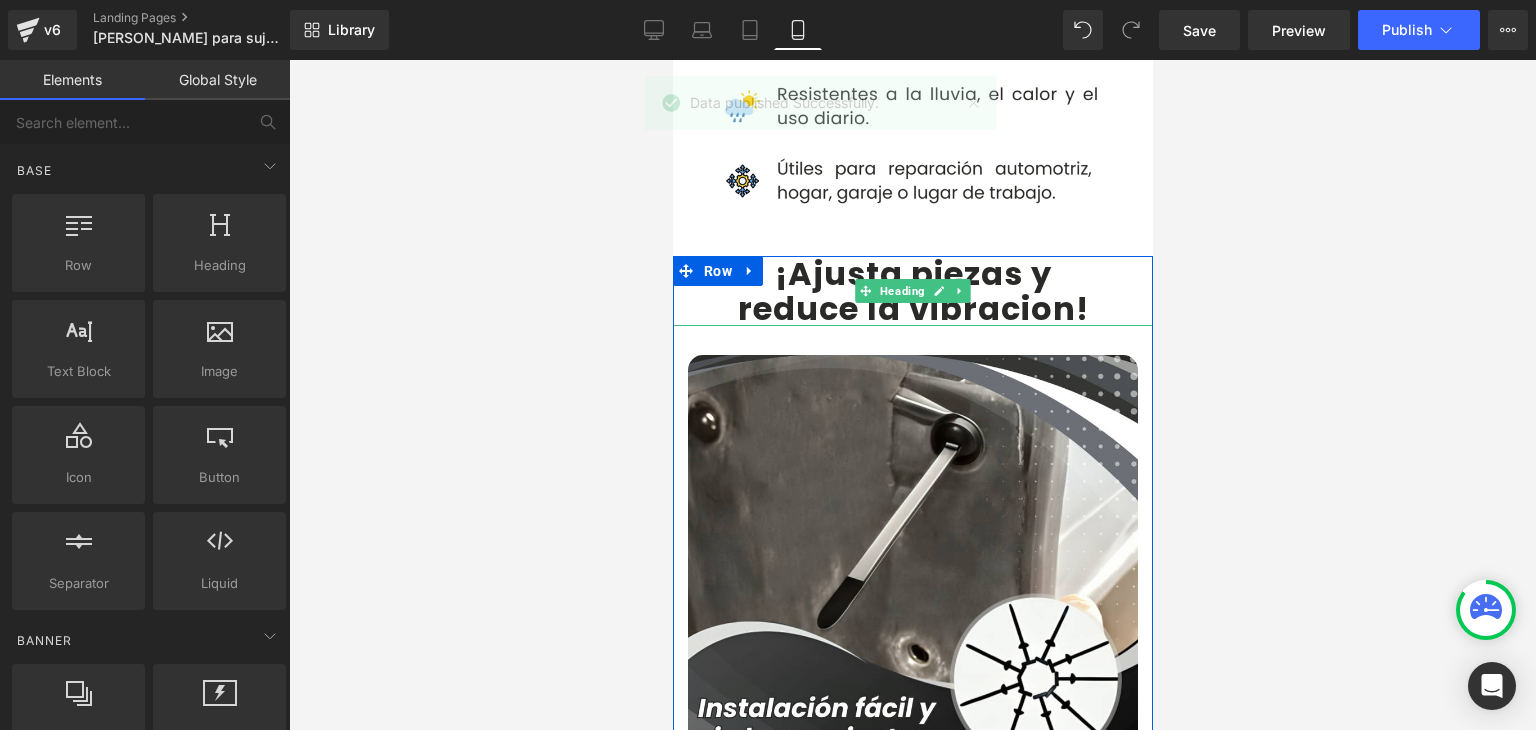 click on "reduce la vibracion" at bounding box center (906, 308) 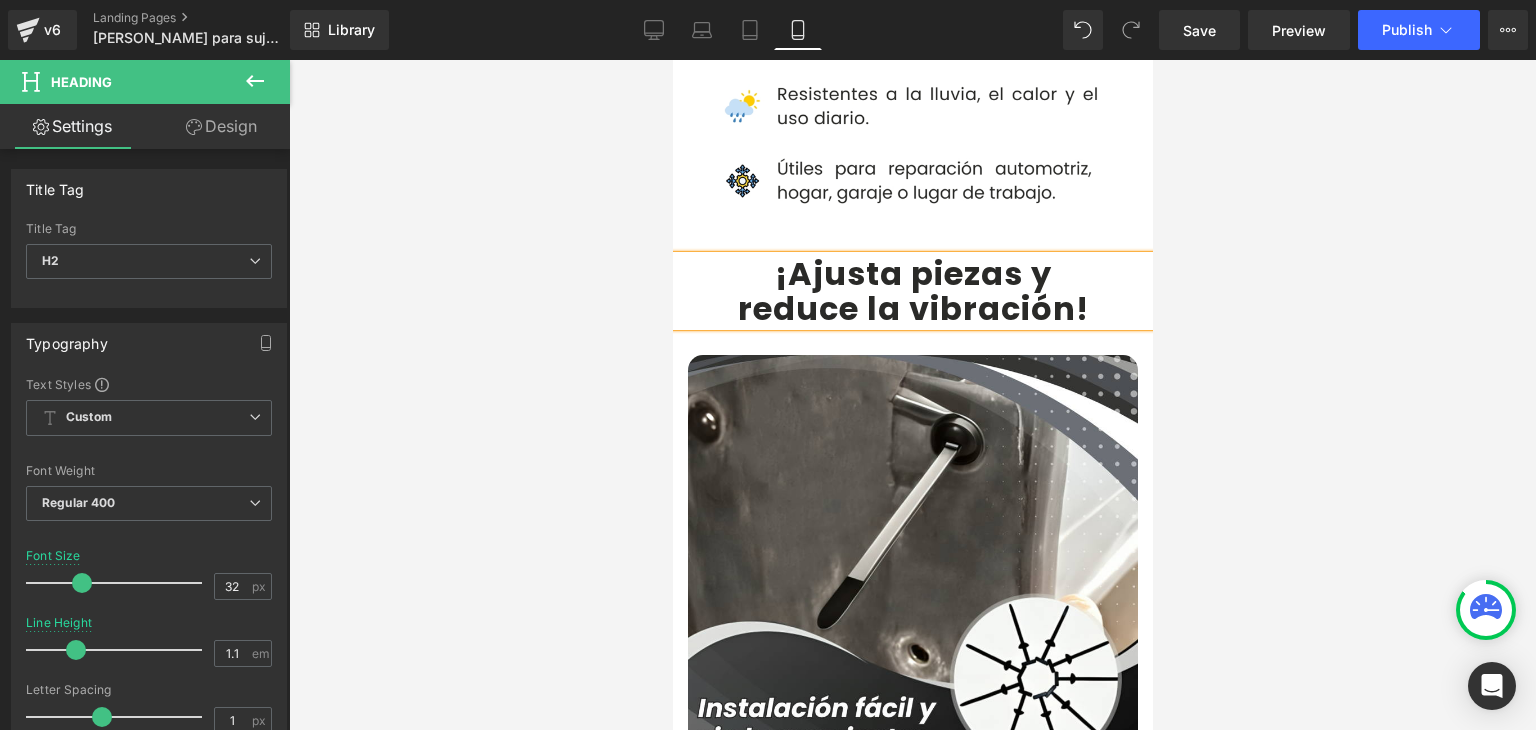 drag, startPoint x: 1313, startPoint y: 186, endPoint x: 1319, endPoint y: 177, distance: 10.816654 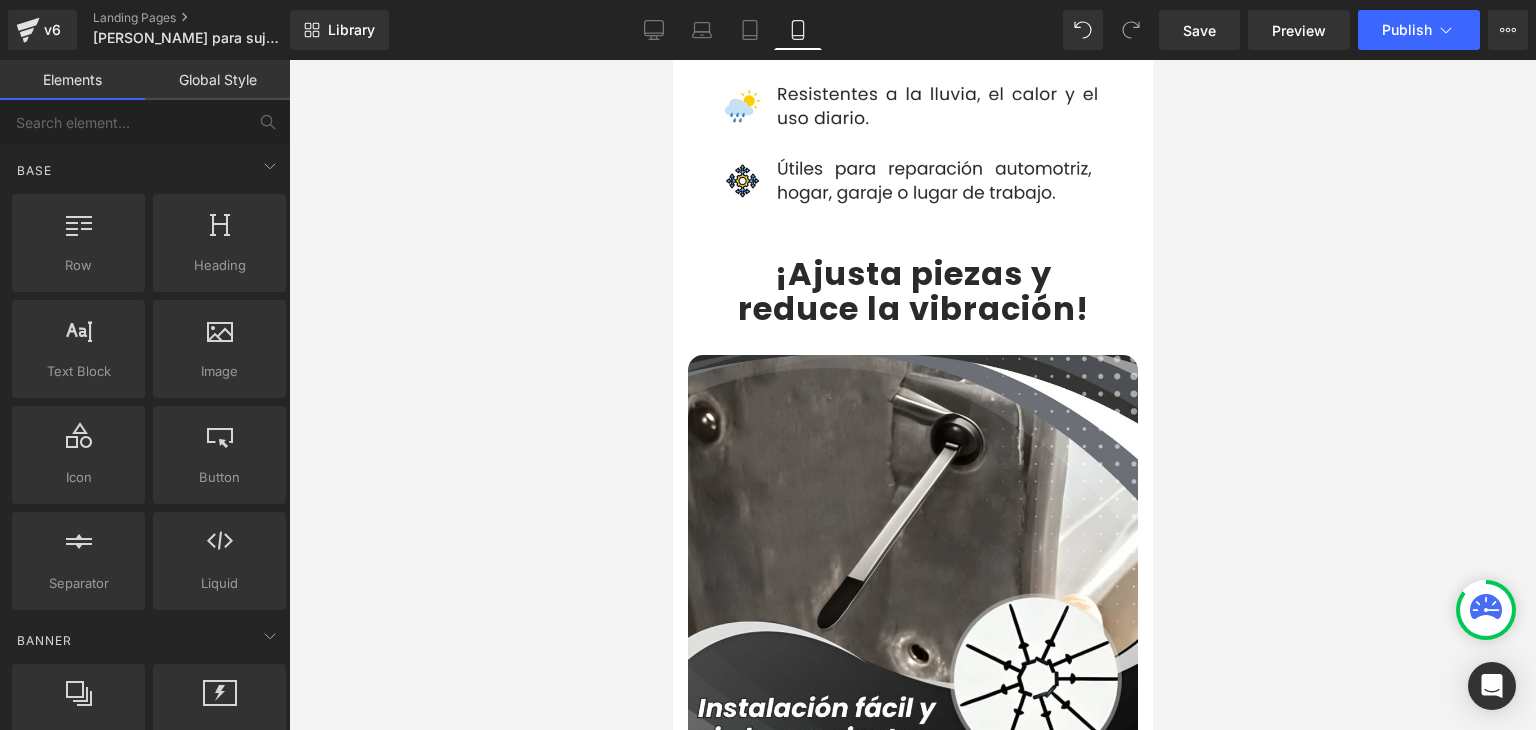 click on "Library Mobile Desktop Laptop Tablet Mobile Save Preview Publish Scheduled View Live Page View with current Template Save Template to Library Schedule Publish  Optimize  Publish Settings Shortcuts  Your page can’t be published   You've reached the maximum number of published pages on your plan  (0/0).  You need to upgrade your plan or unpublish all your pages to get 1 publish slot.   Unpublish pages   Upgrade plan" at bounding box center (913, 30) 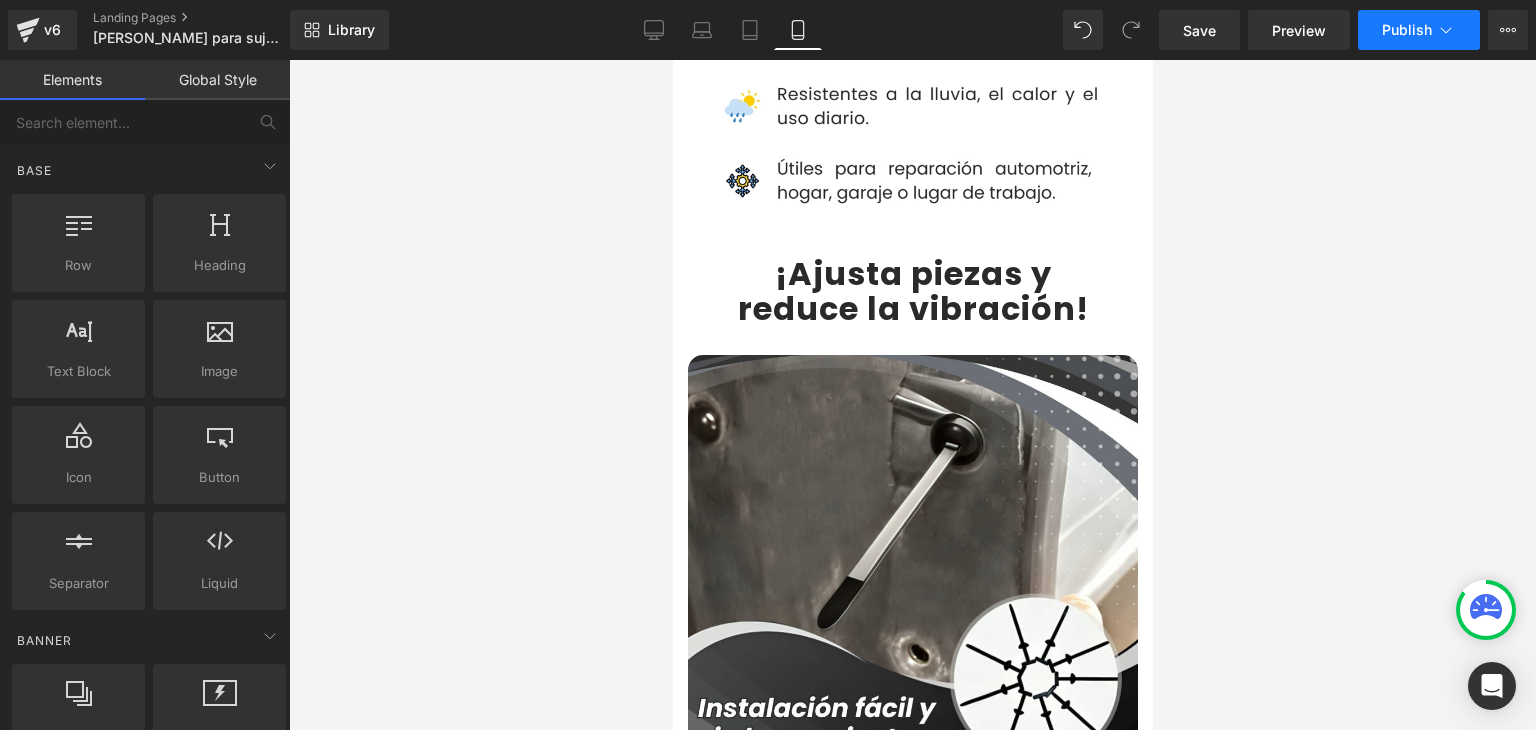 click on "Publish" at bounding box center [1407, 30] 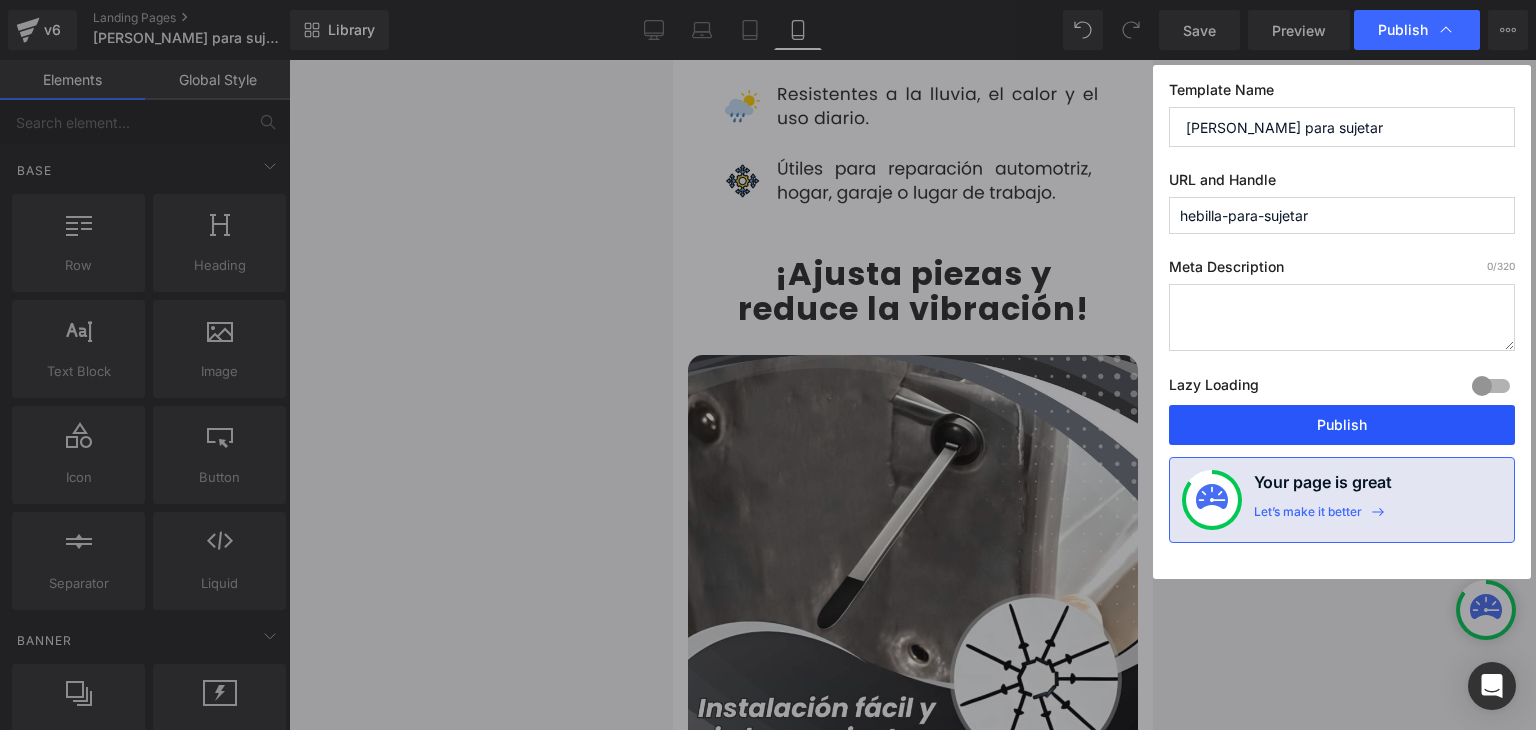 click on "Publish" at bounding box center (1342, 425) 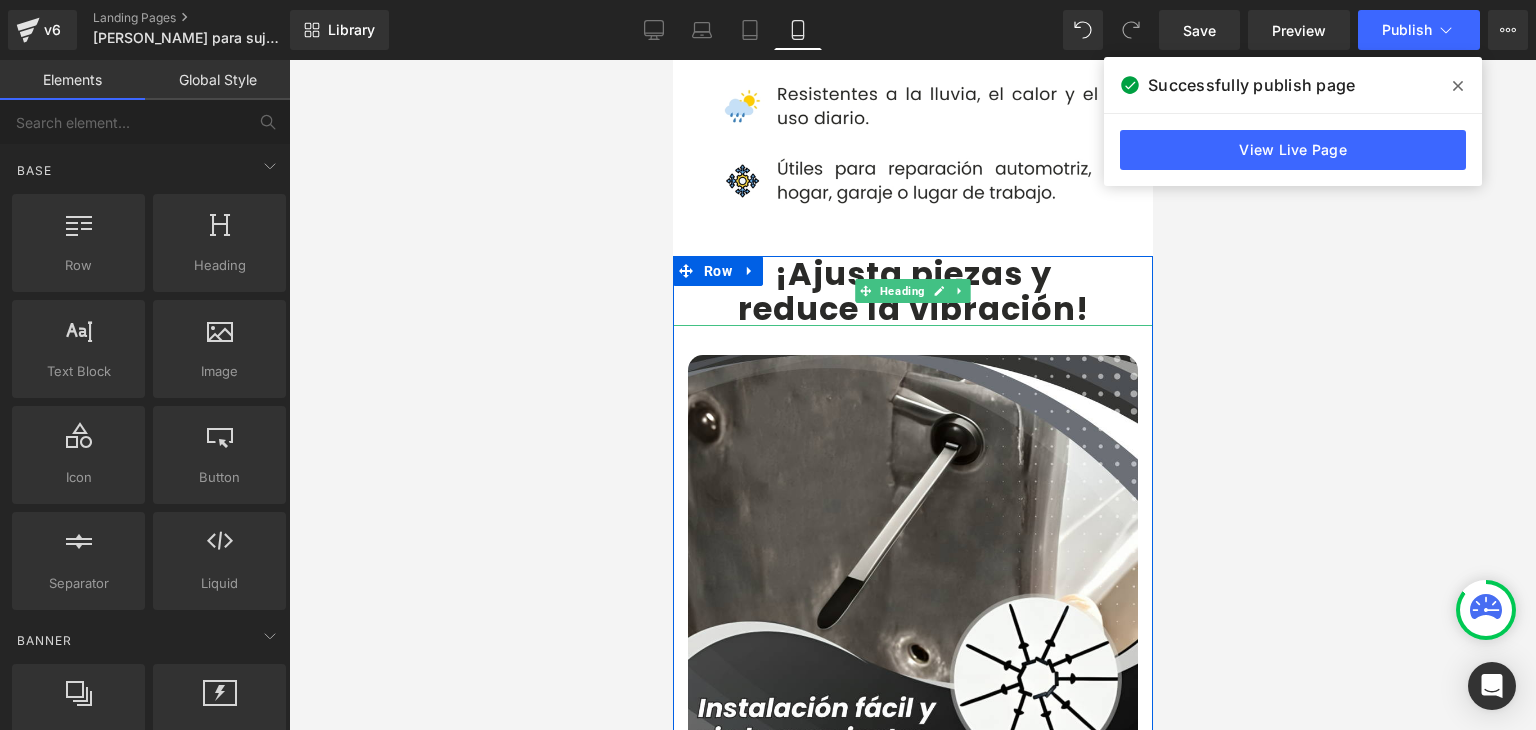 click on "¡Ajusta piezas y" at bounding box center (912, 273) 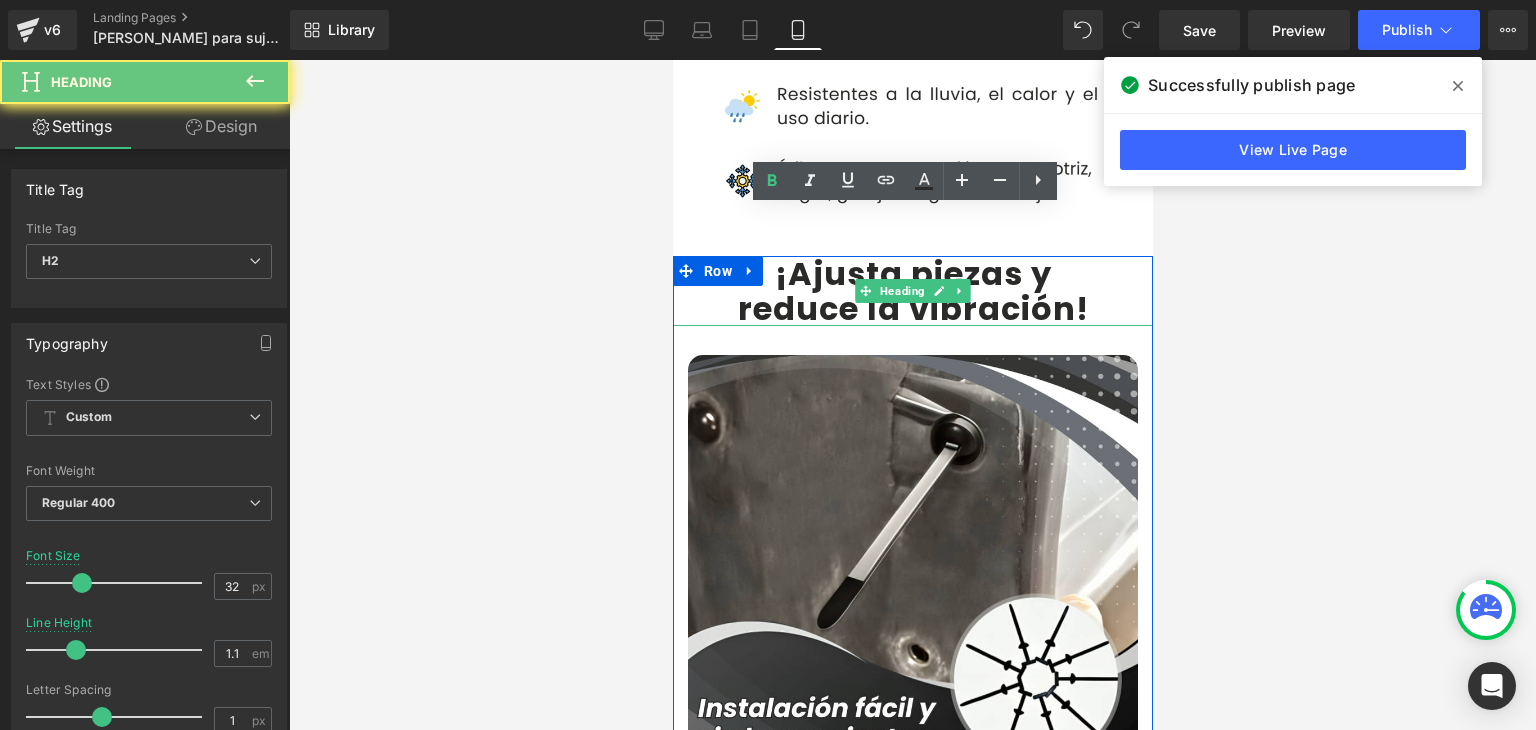 click on "¡Ajusta piezas y" at bounding box center [912, 273] 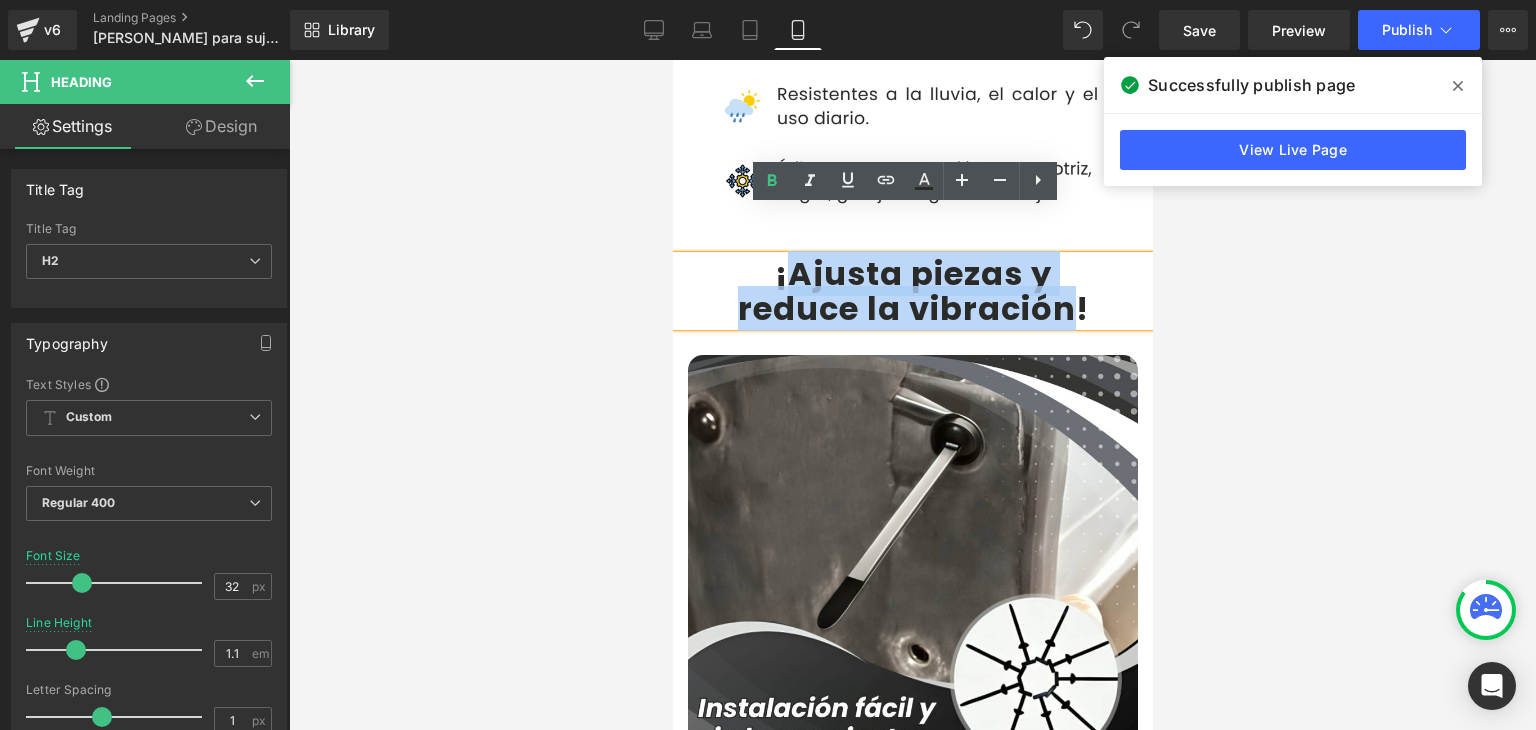 drag, startPoint x: 781, startPoint y: 226, endPoint x: 1061, endPoint y: 266, distance: 282.8427 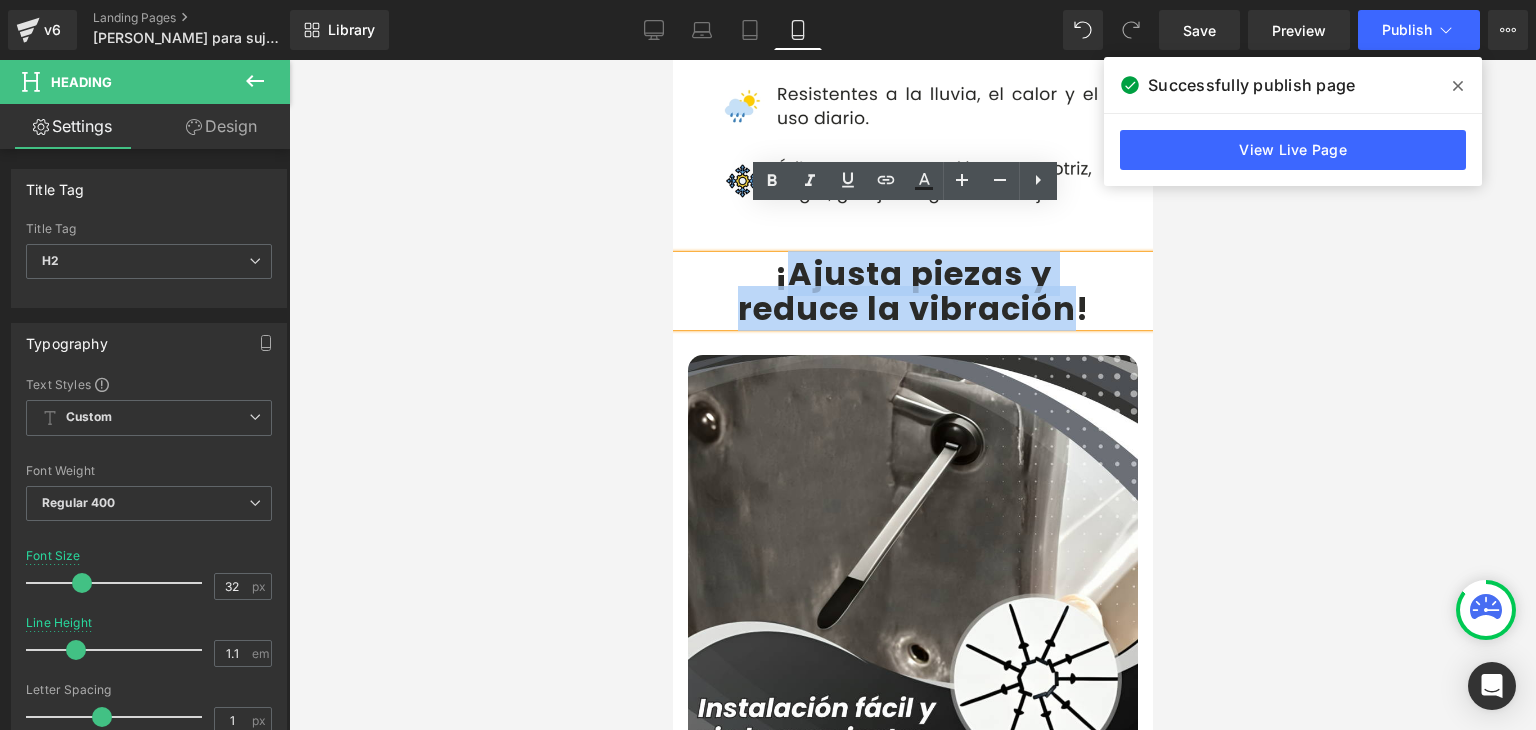 copy on "Ajusta piezas y  reduce la vibración" 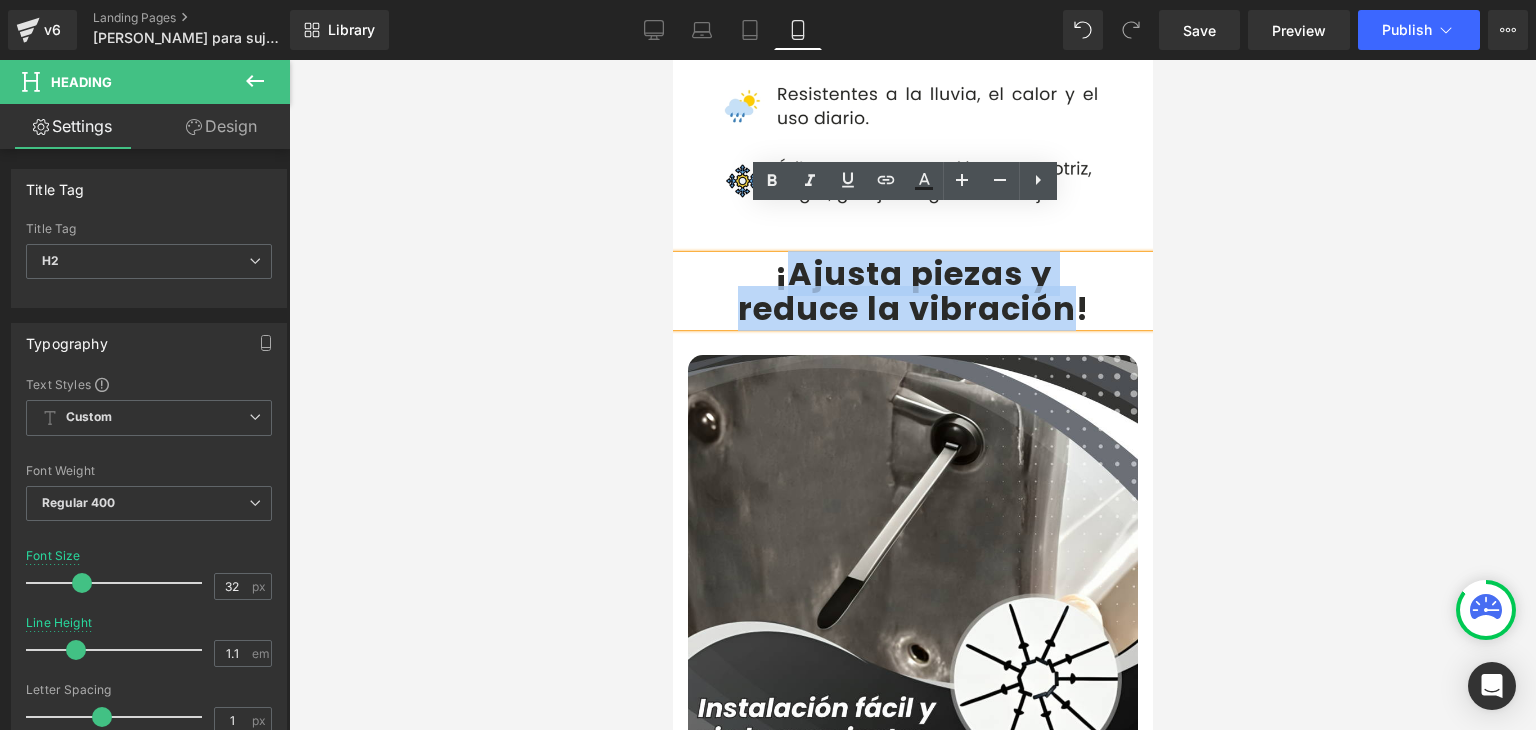 click on "¡Ajusta piezas y" at bounding box center [912, 273] 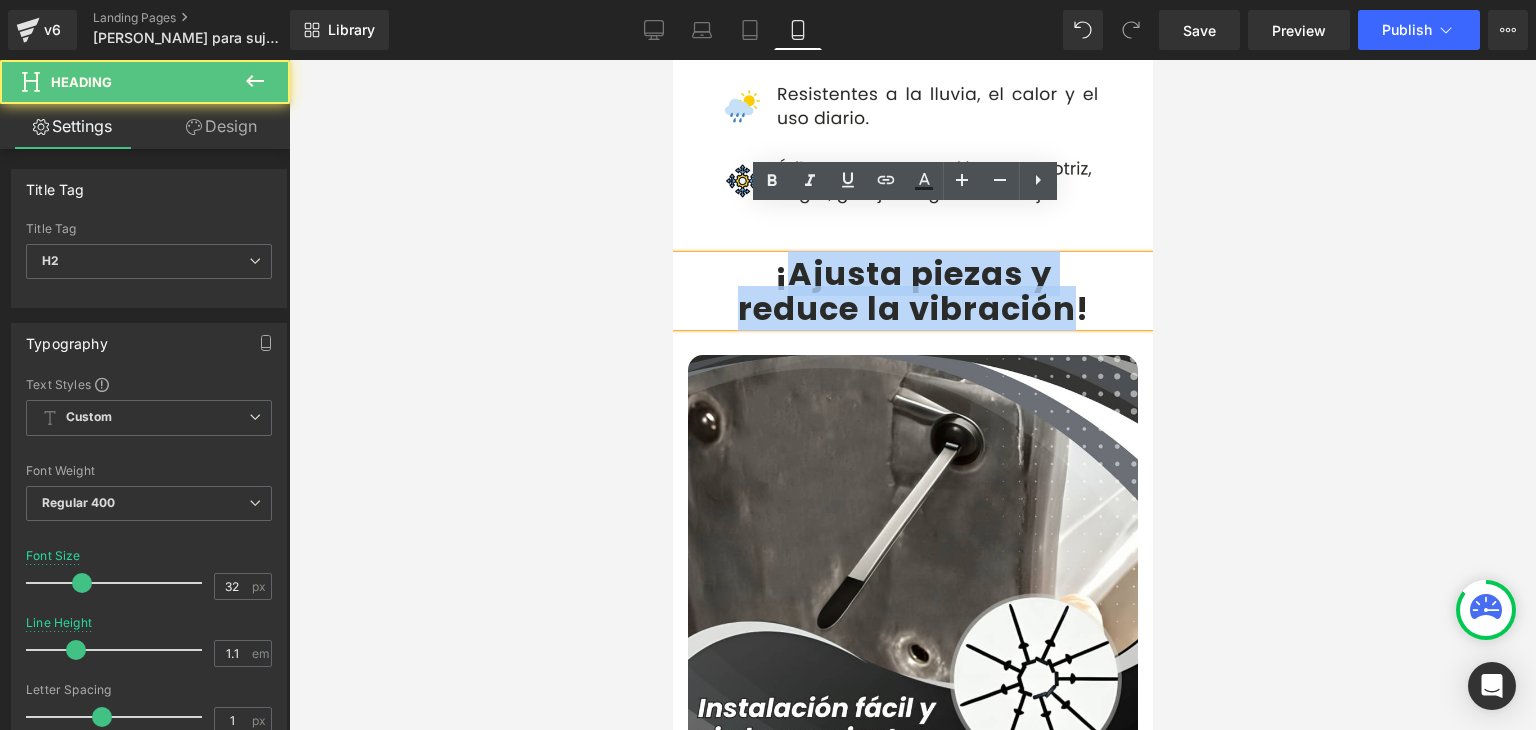 drag, startPoint x: 777, startPoint y: 229, endPoint x: 1065, endPoint y: 266, distance: 290.367 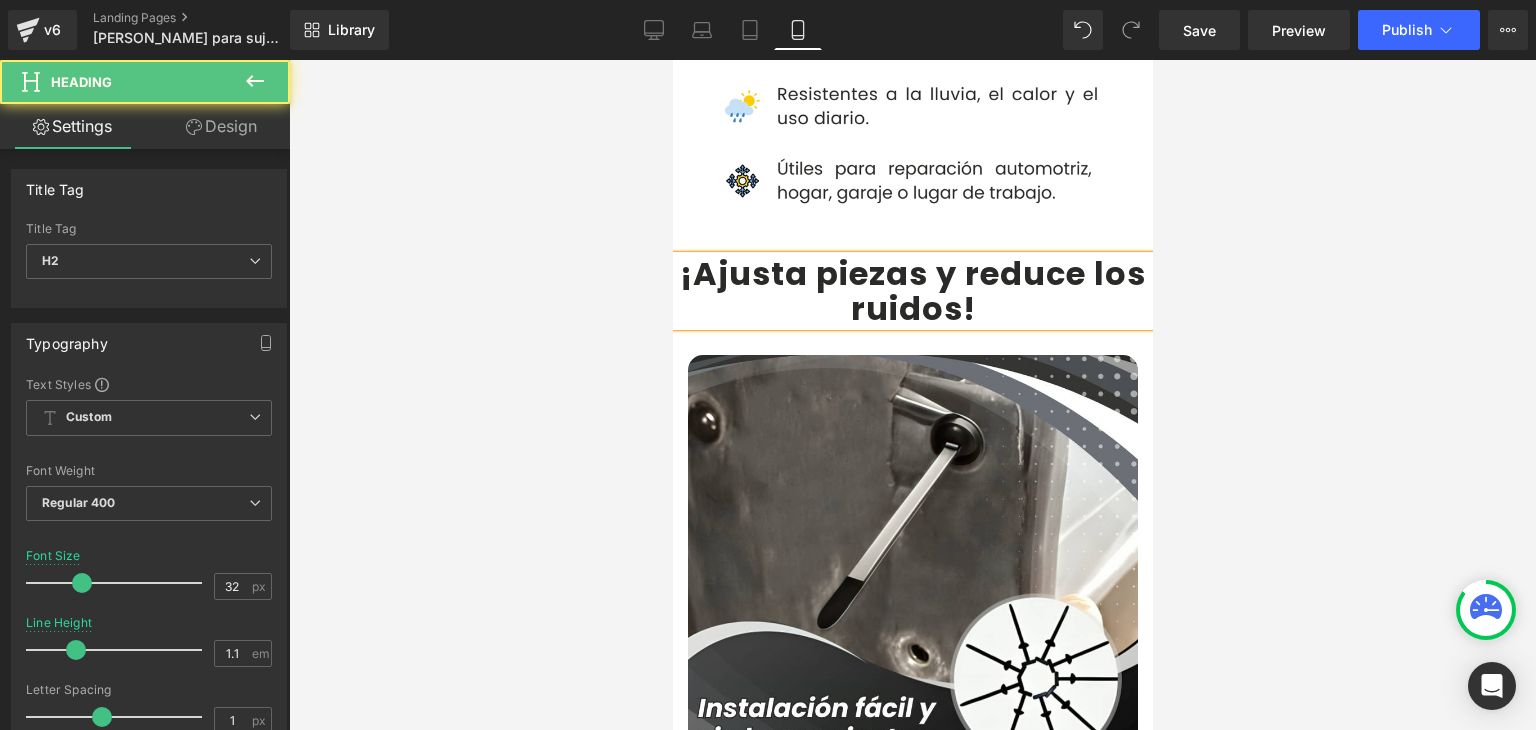 click on "¡Ajusta piezas y reduce los ruidos" at bounding box center (912, 291) 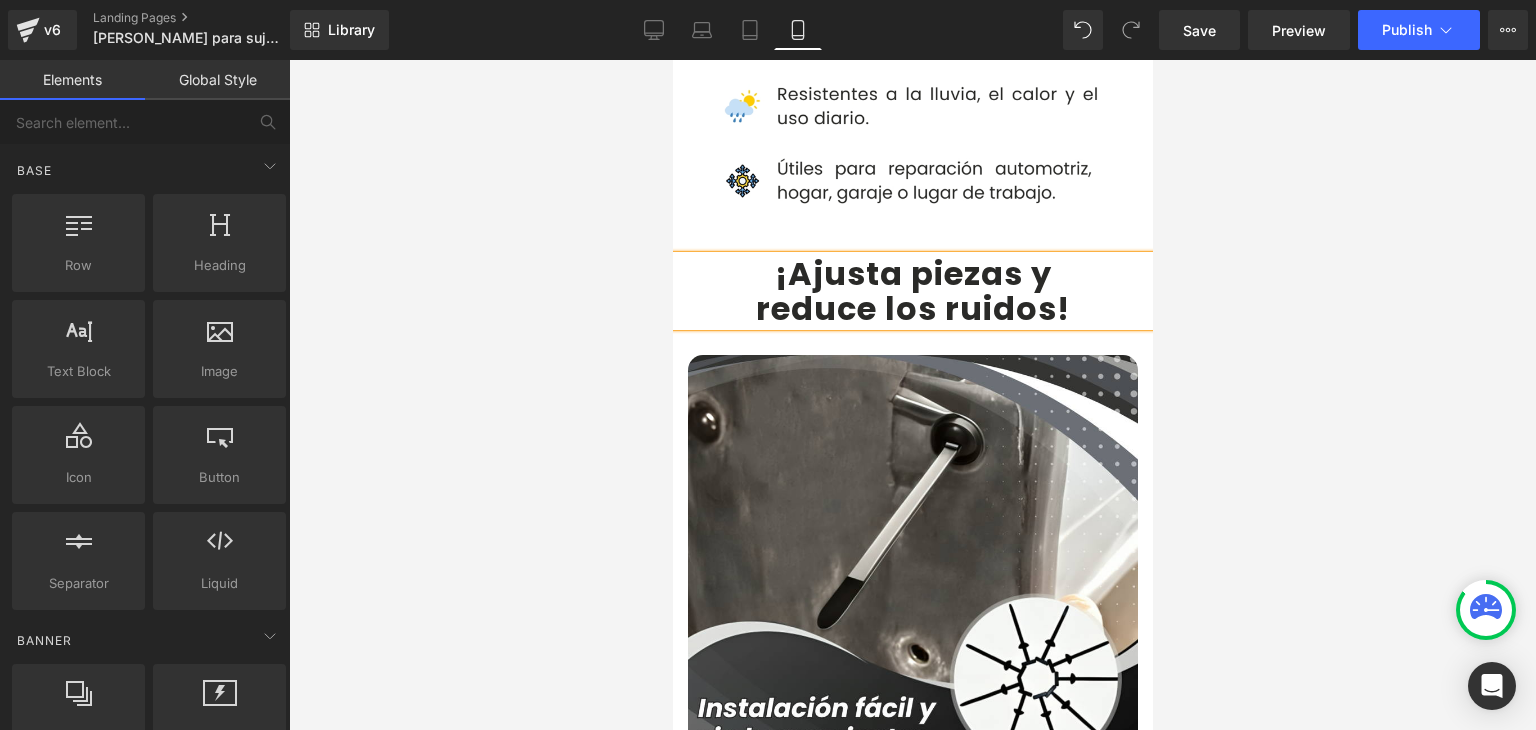 click at bounding box center (912, 395) 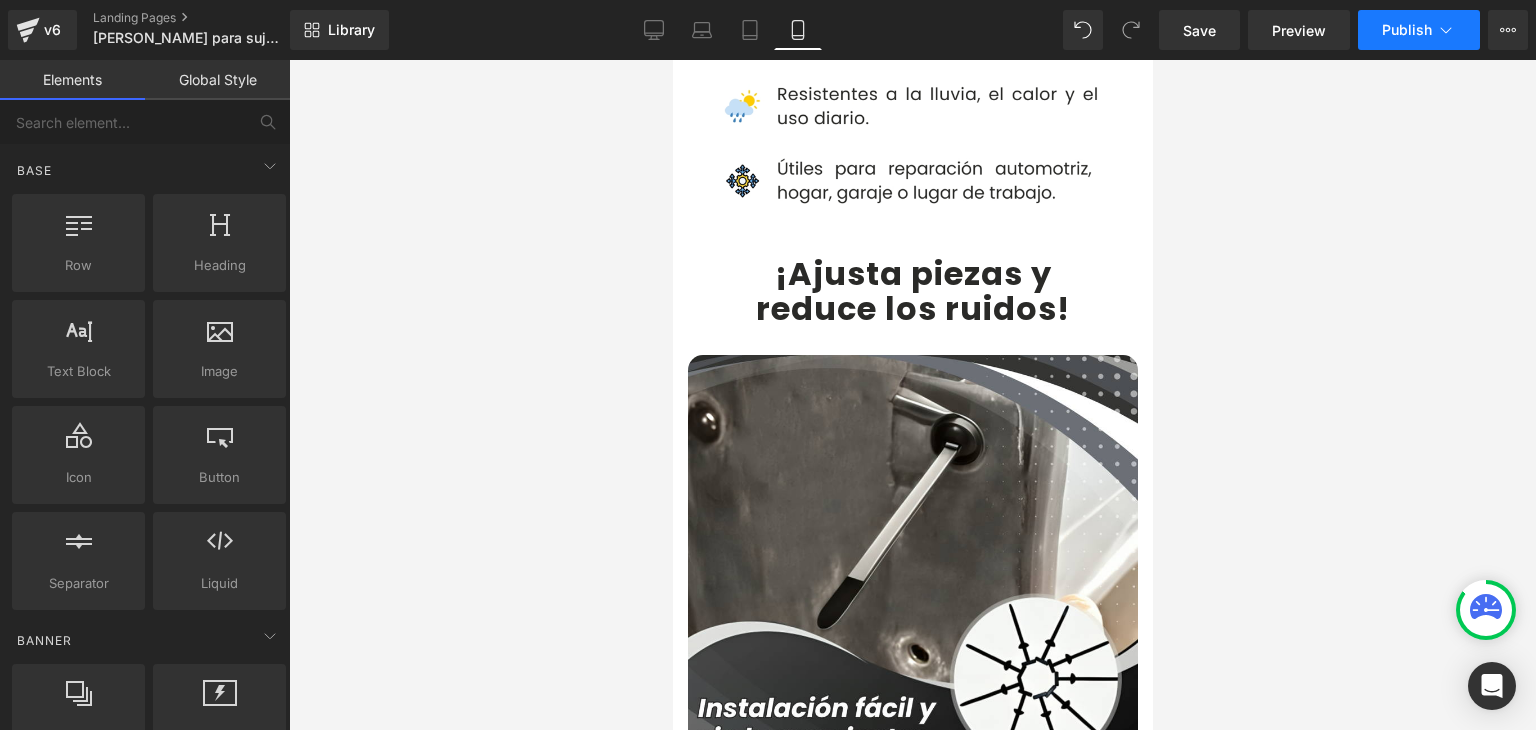 click on "Publish" at bounding box center [1407, 30] 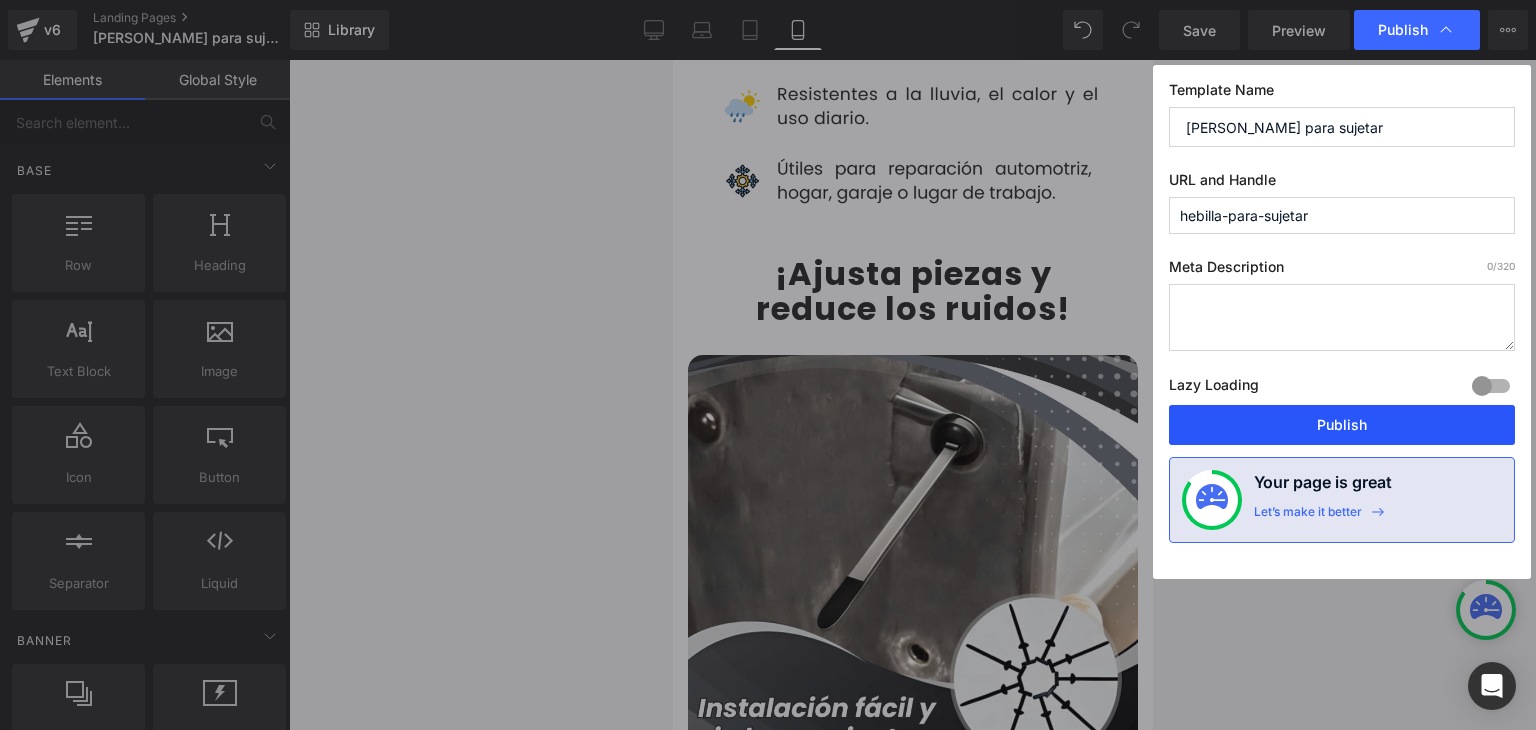 click on "Publish" at bounding box center (1342, 425) 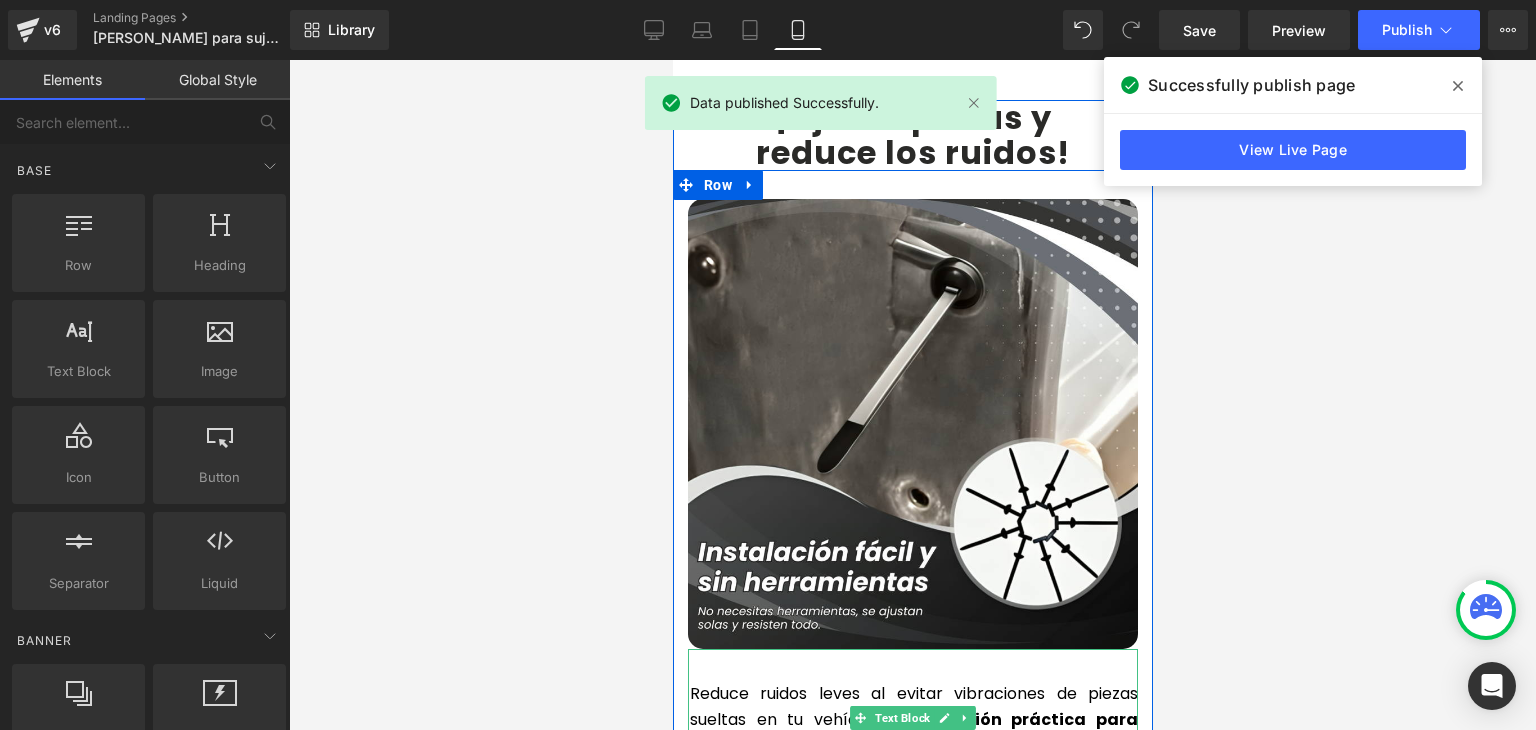 scroll, scrollTop: 4000, scrollLeft: 0, axis: vertical 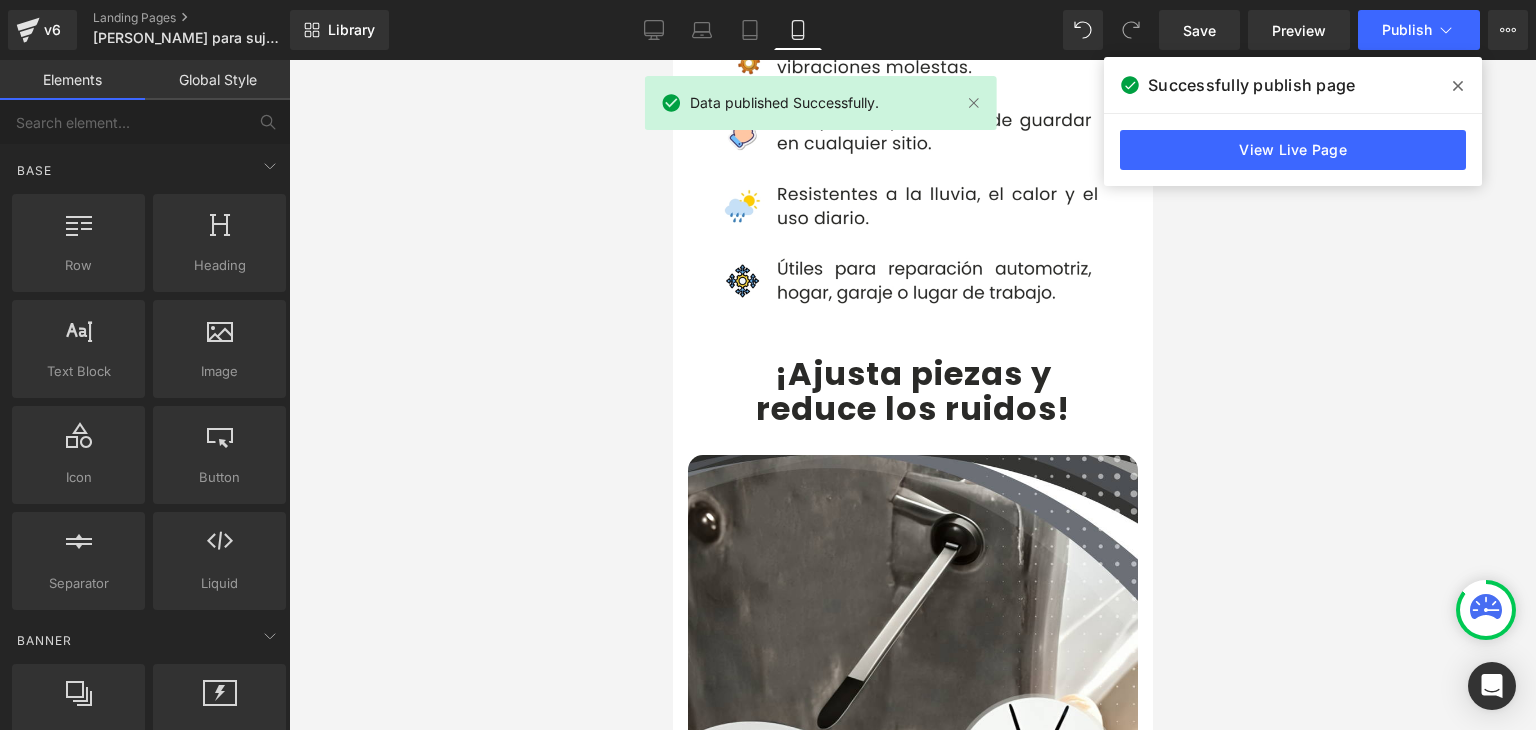 click at bounding box center [1458, 86] 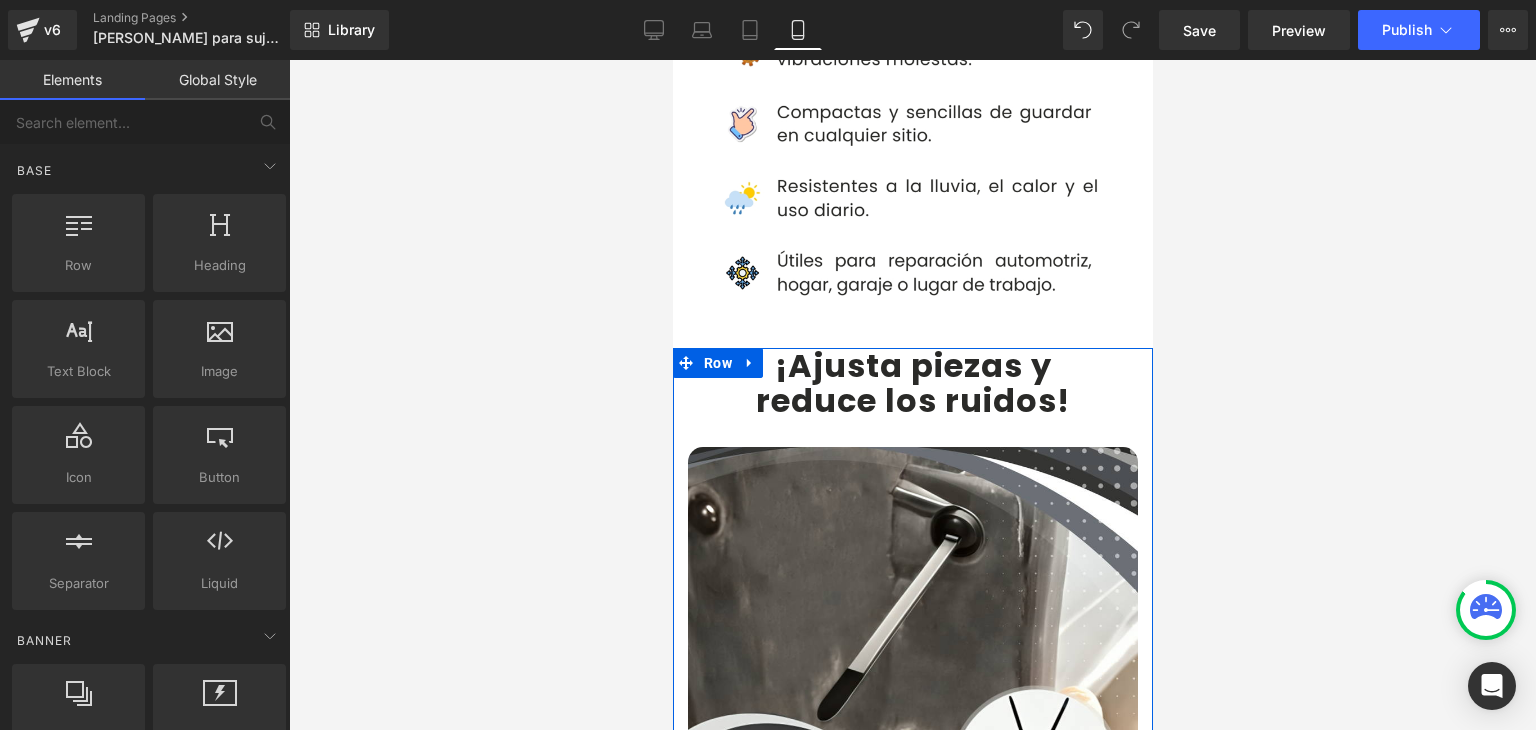 scroll, scrollTop: 4000, scrollLeft: 0, axis: vertical 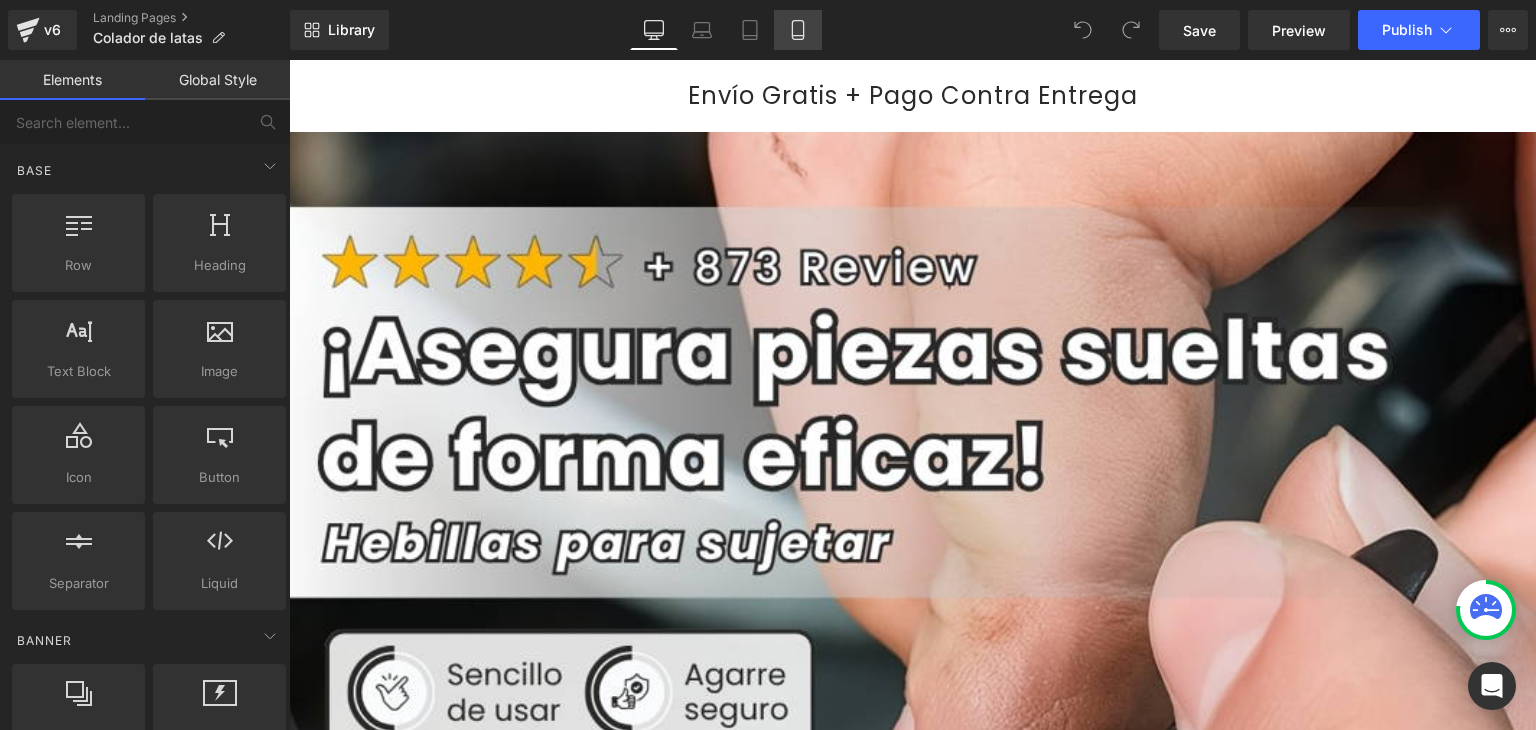 click 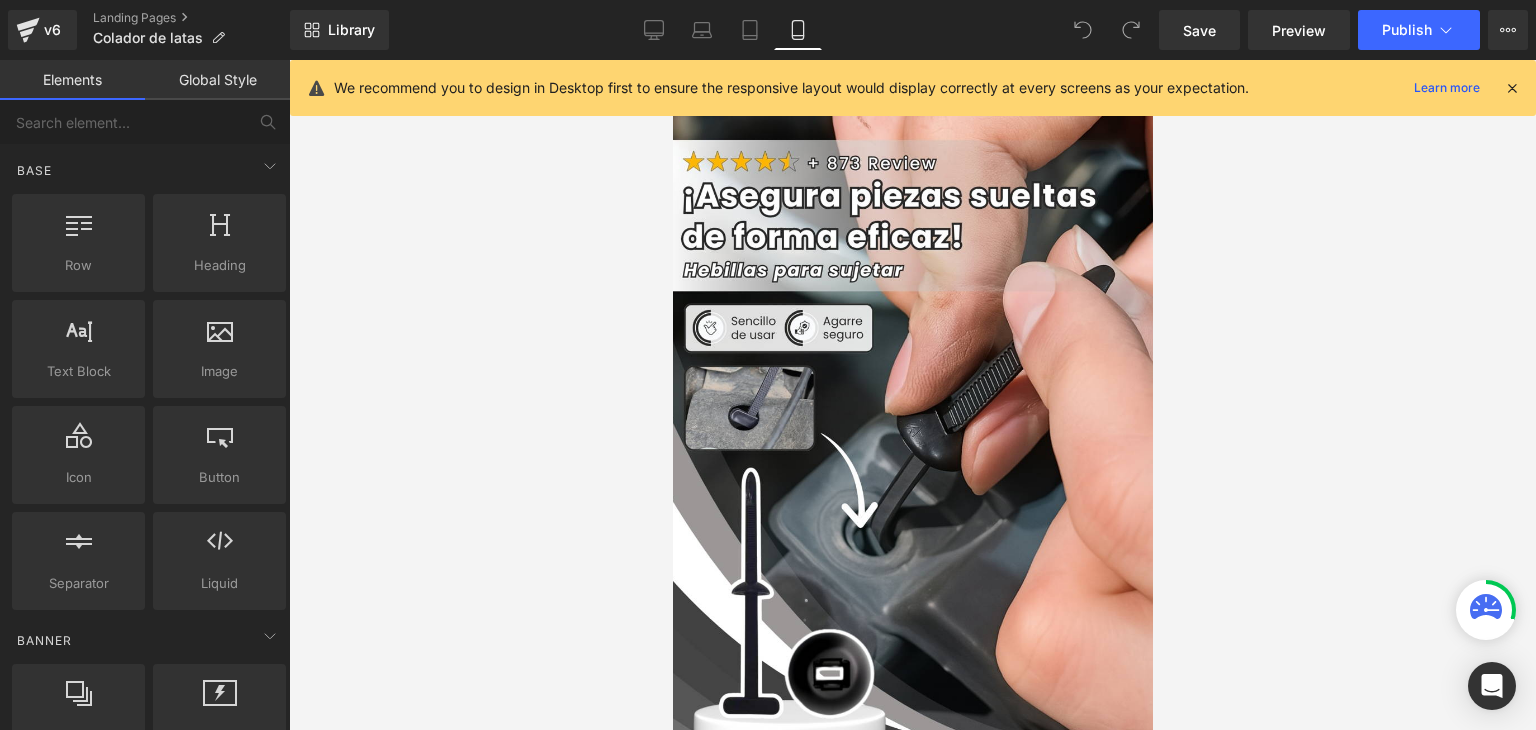 click at bounding box center (1512, 88) 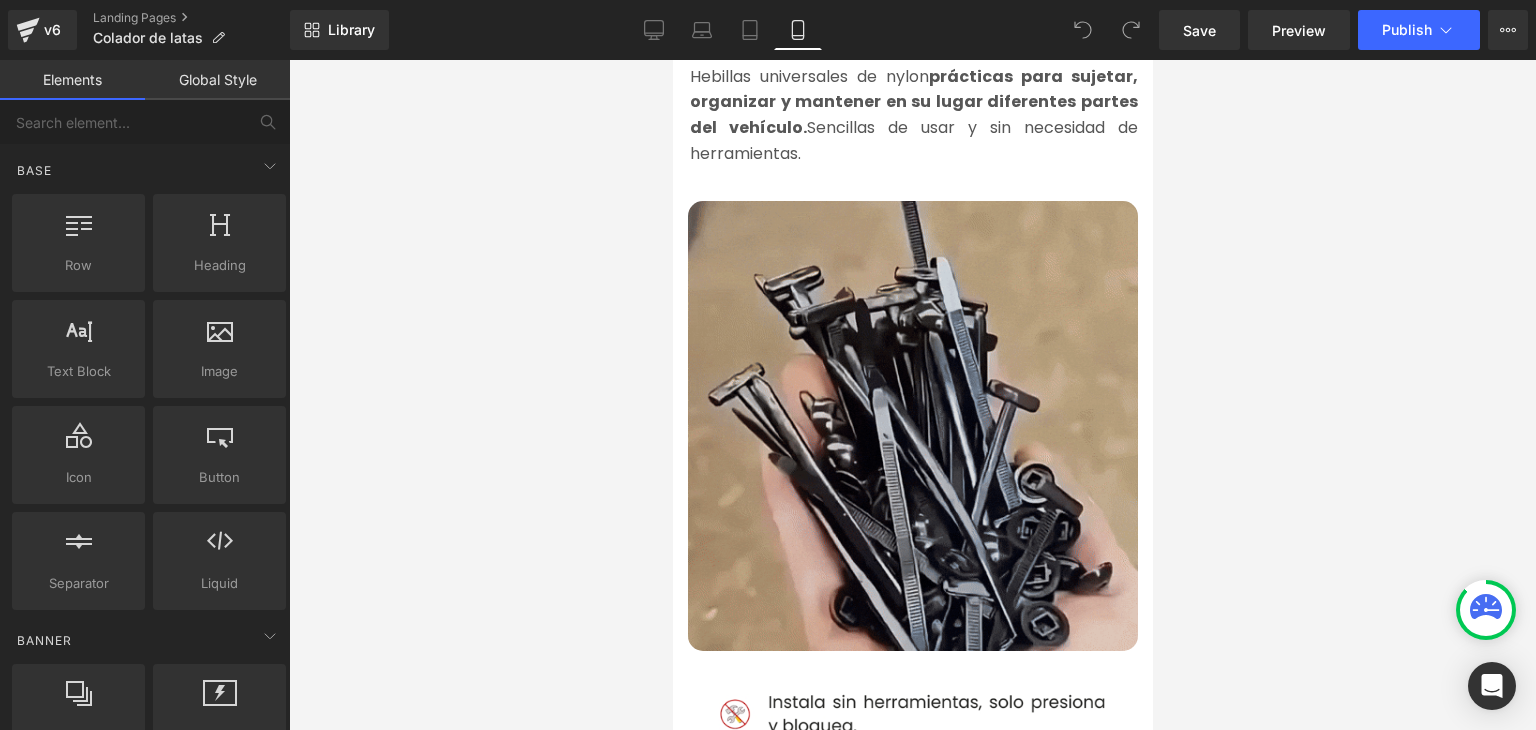scroll, scrollTop: 1100, scrollLeft: 0, axis: vertical 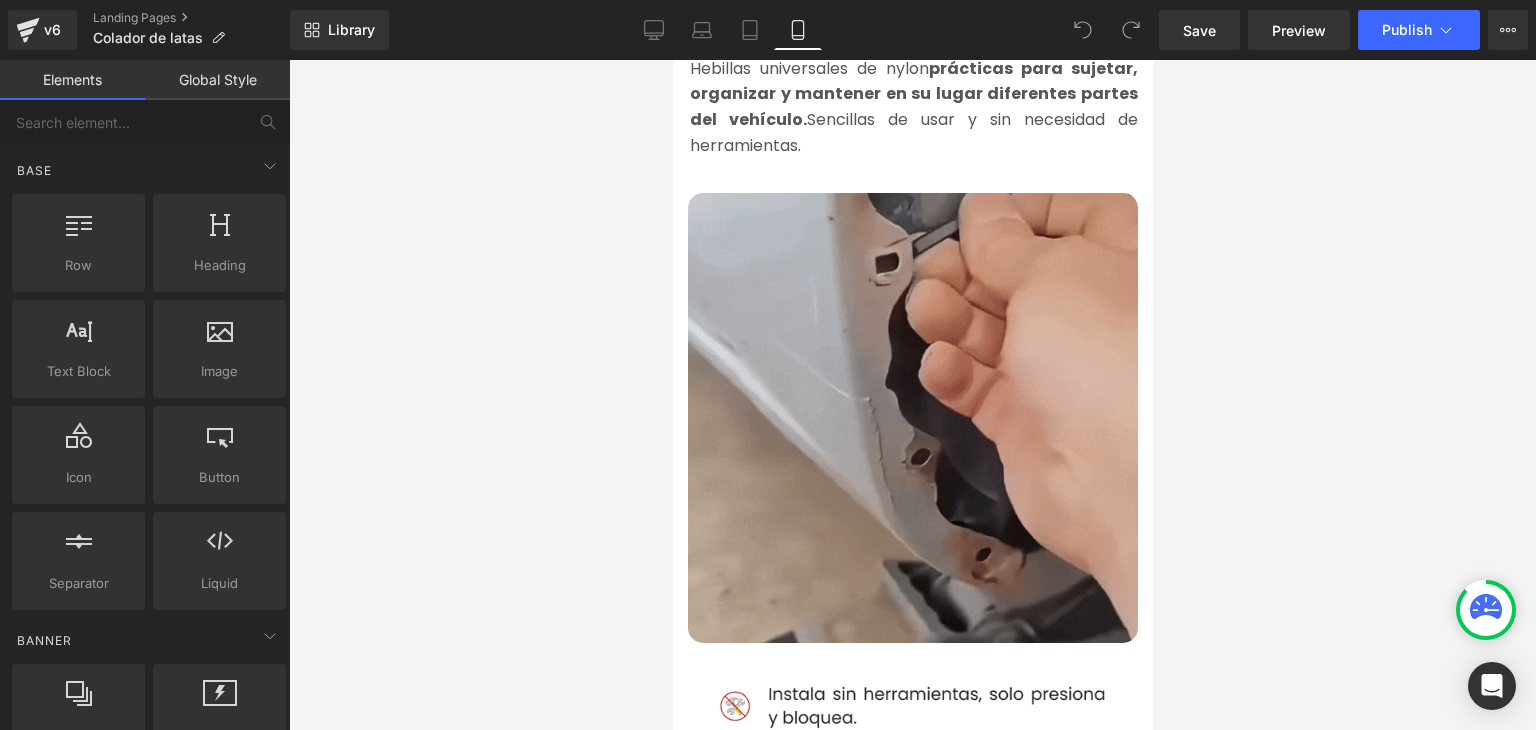 click at bounding box center (912, 418) 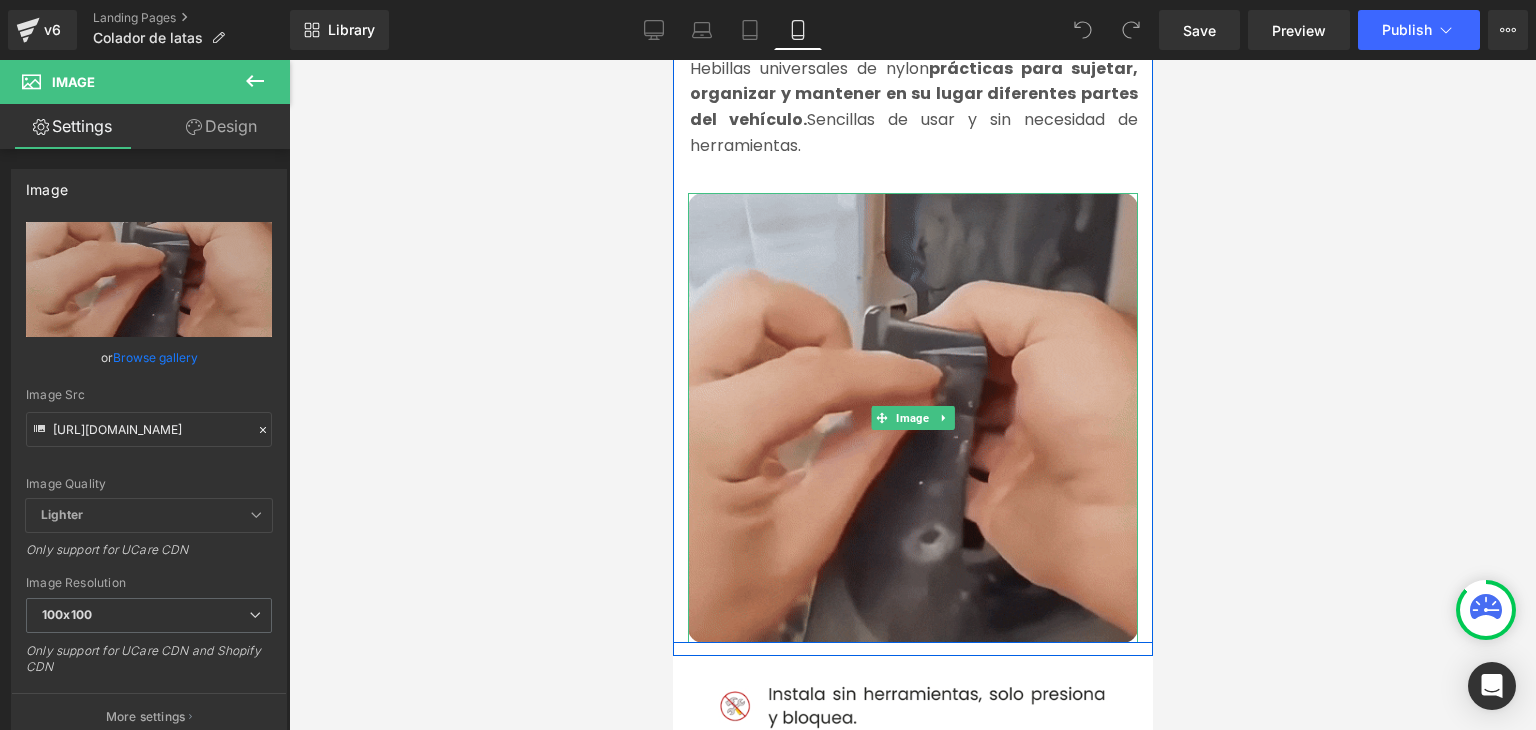 click at bounding box center (912, 418) 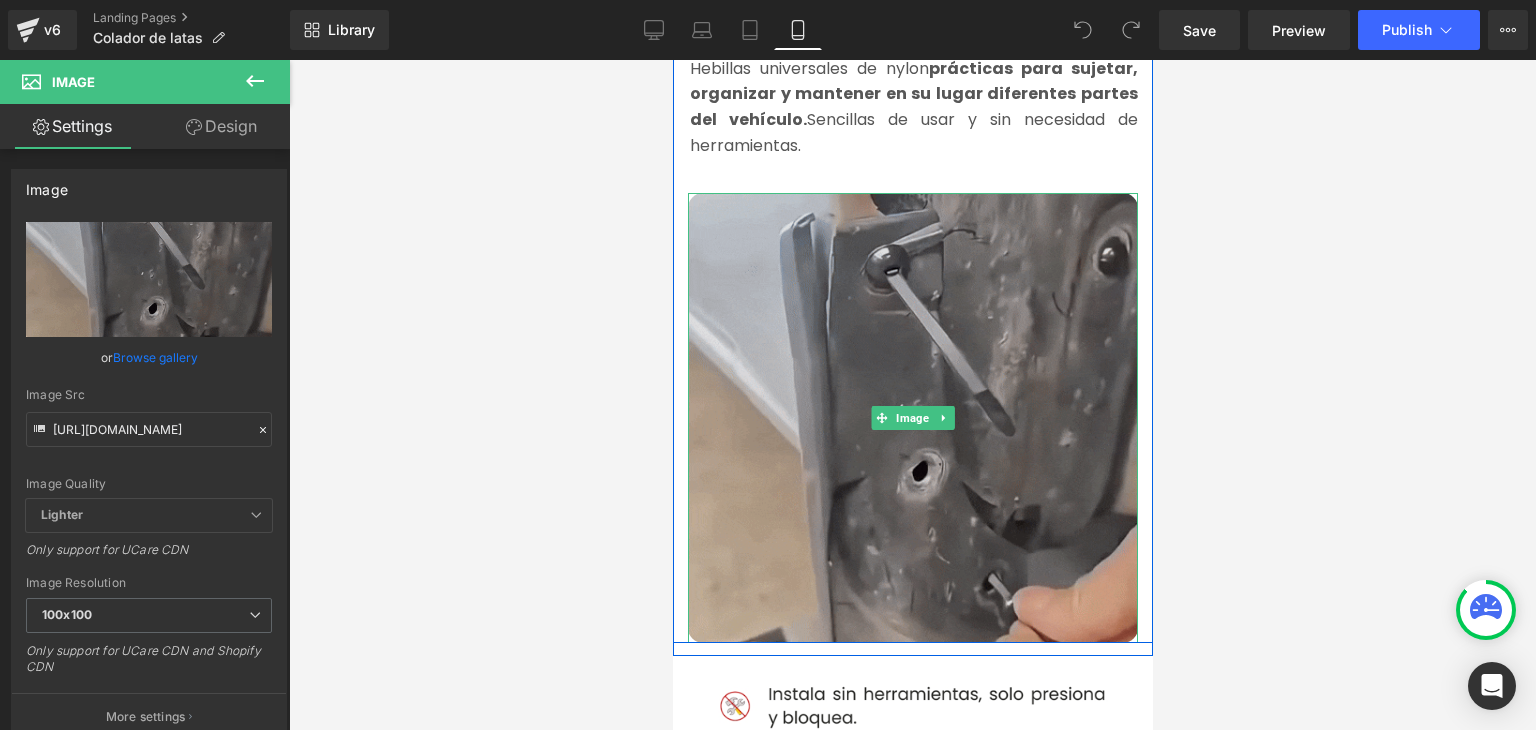 click at bounding box center (912, 418) 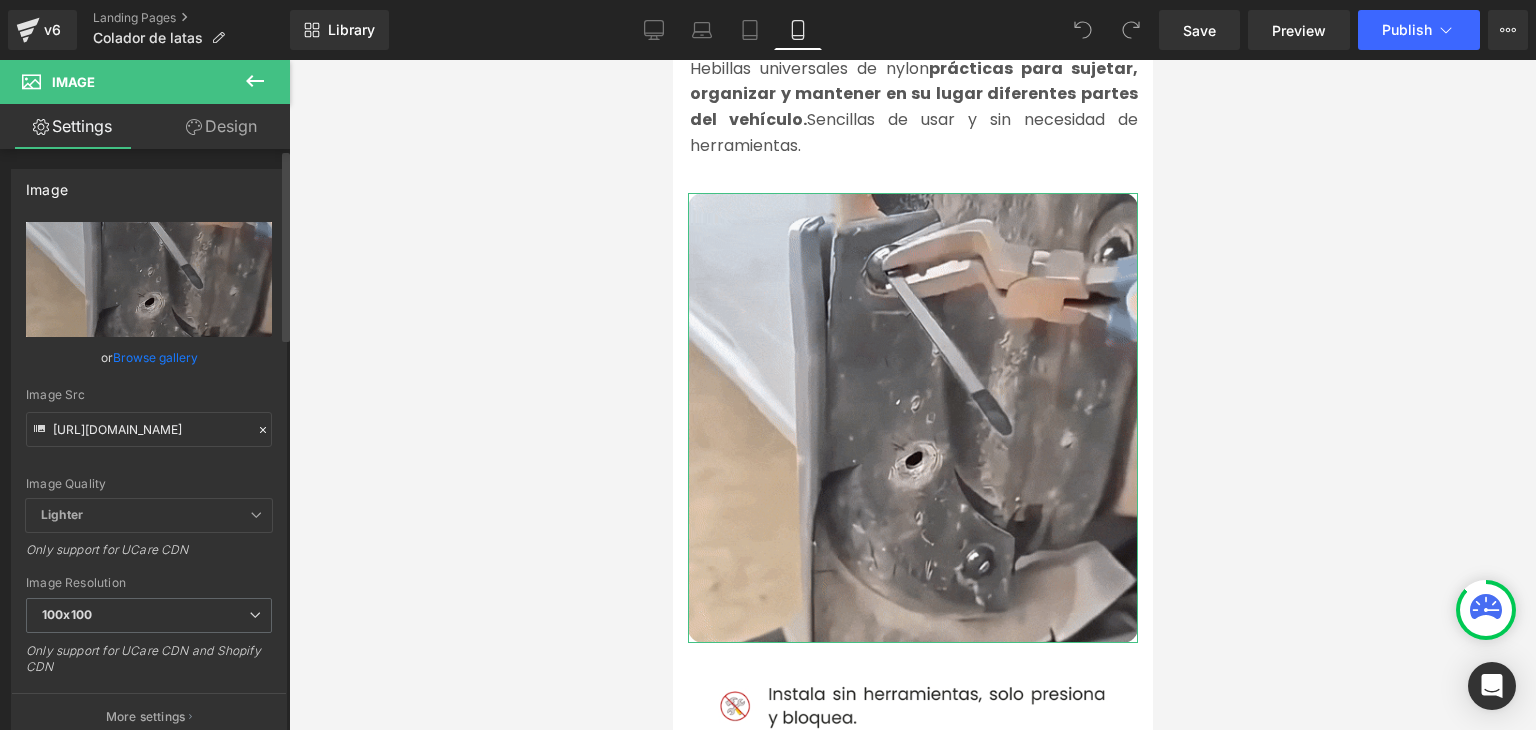 click 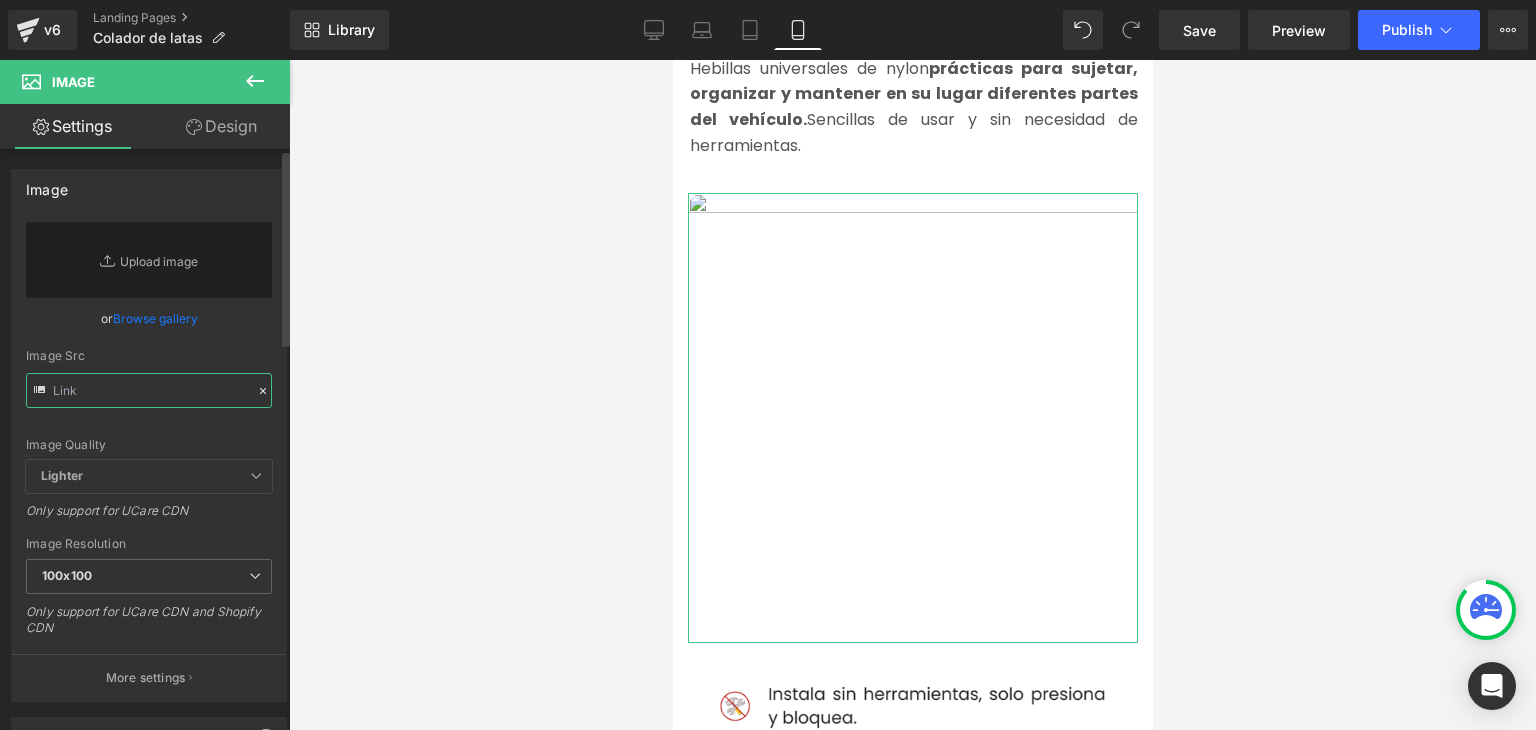 click at bounding box center [149, 390] 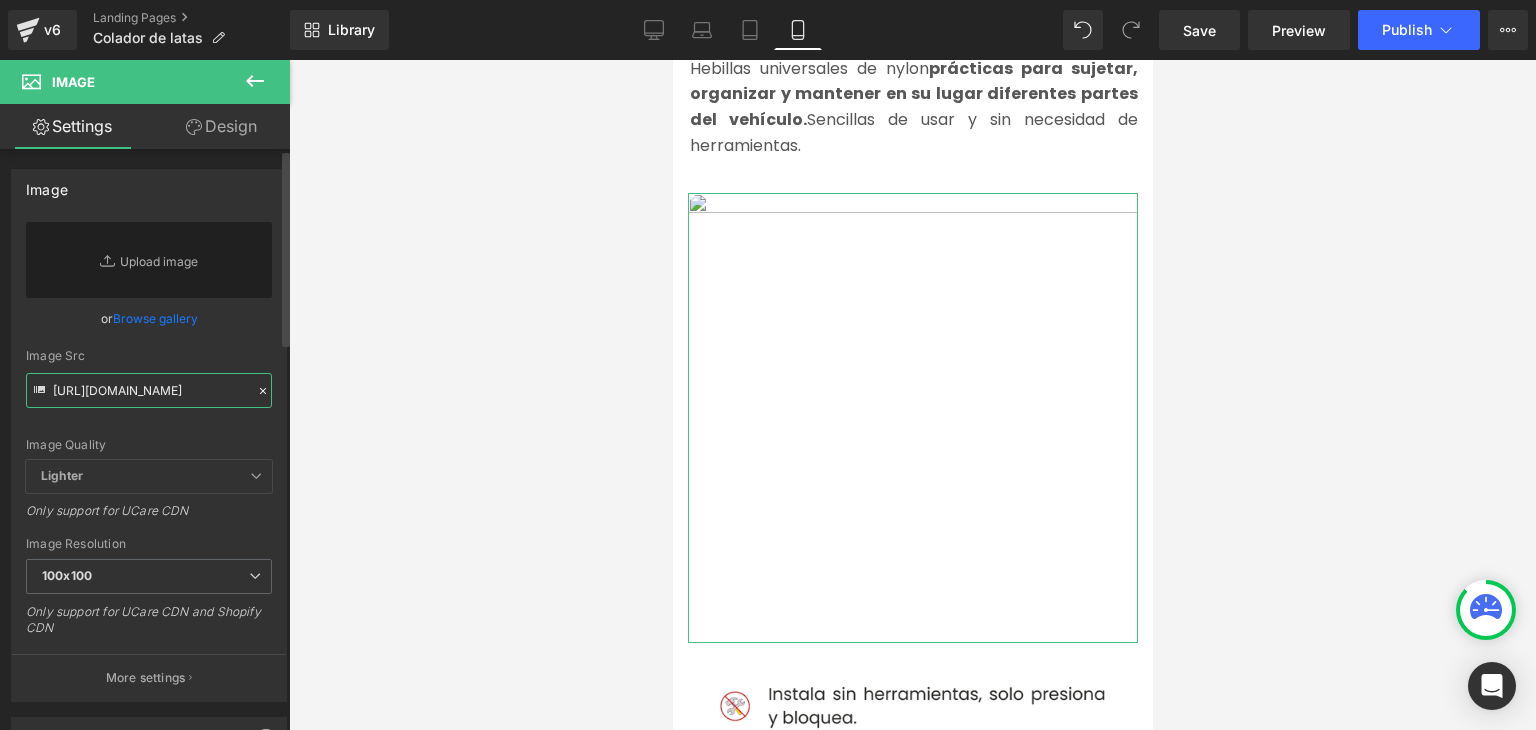 scroll, scrollTop: 0, scrollLeft: 1008, axis: horizontal 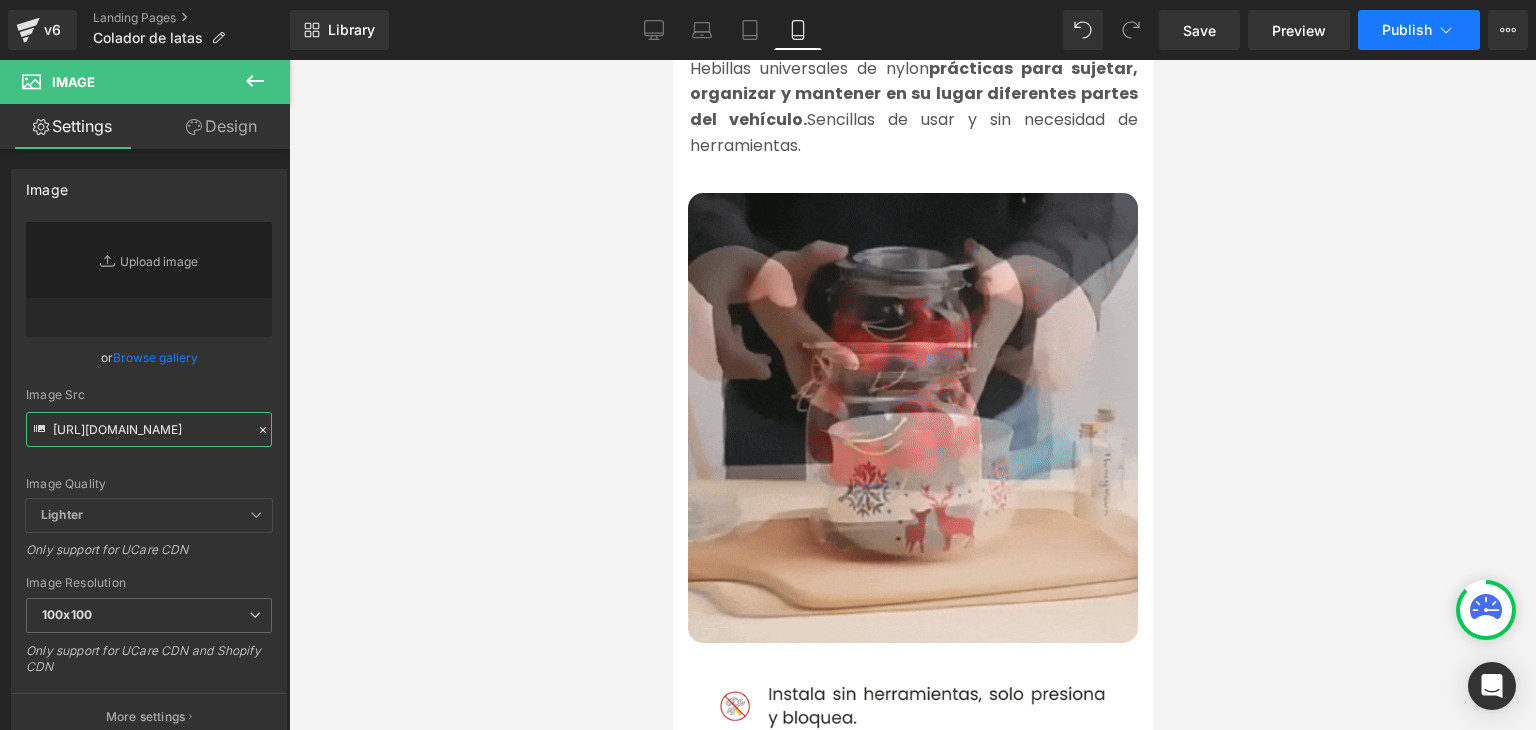 type on "[URL][DOMAIN_NAME]" 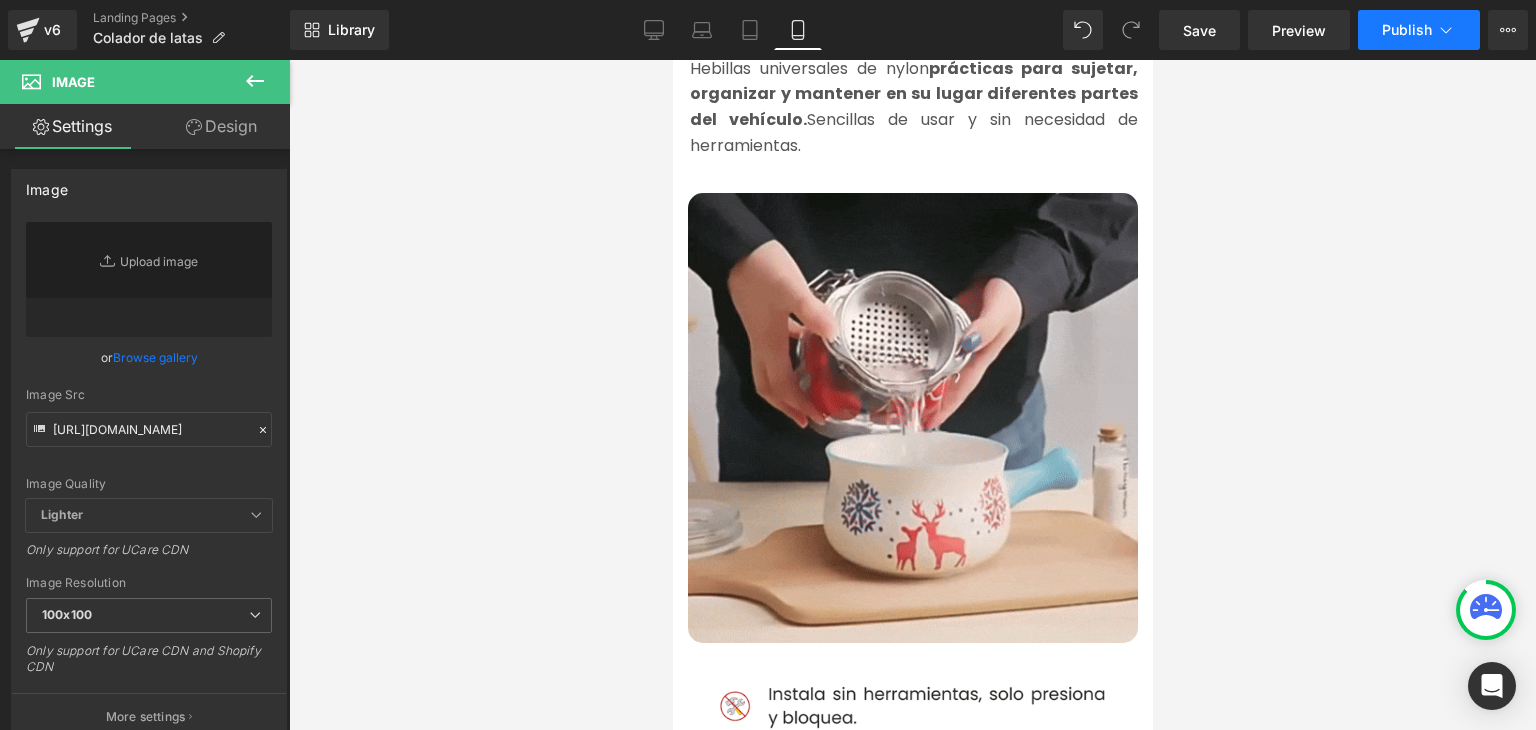 click on "Publish" at bounding box center [1407, 30] 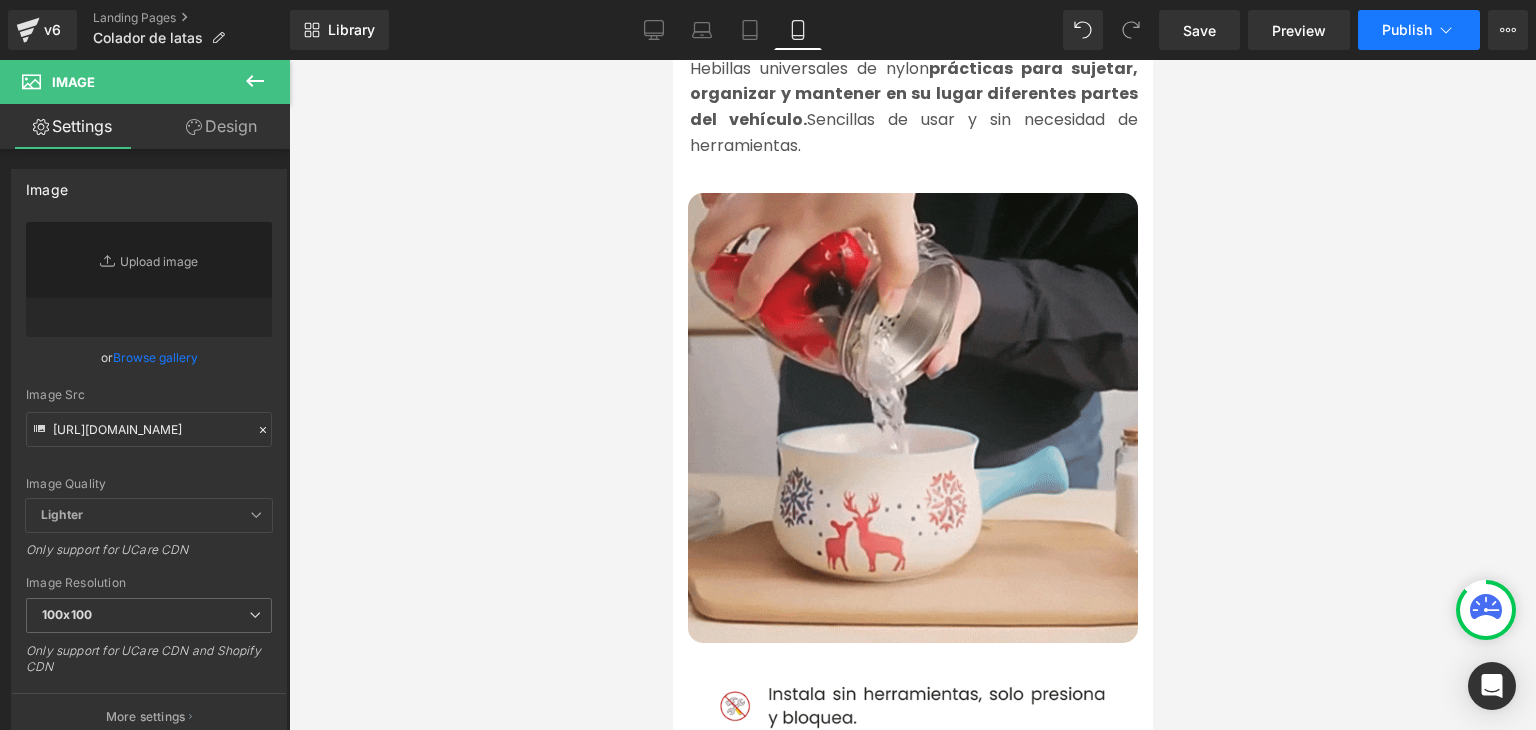 scroll, scrollTop: 0, scrollLeft: 0, axis: both 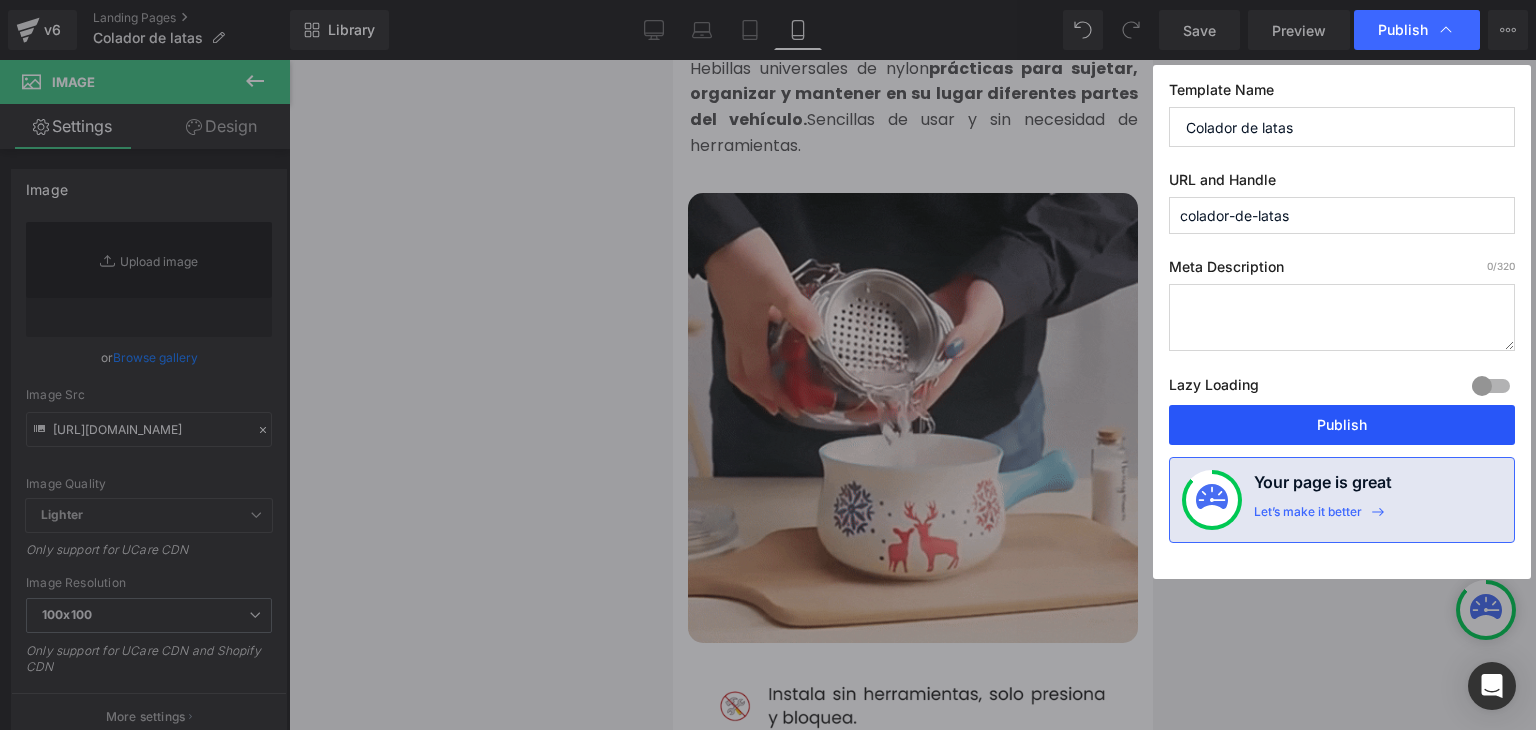 click on "Publish" at bounding box center (1342, 425) 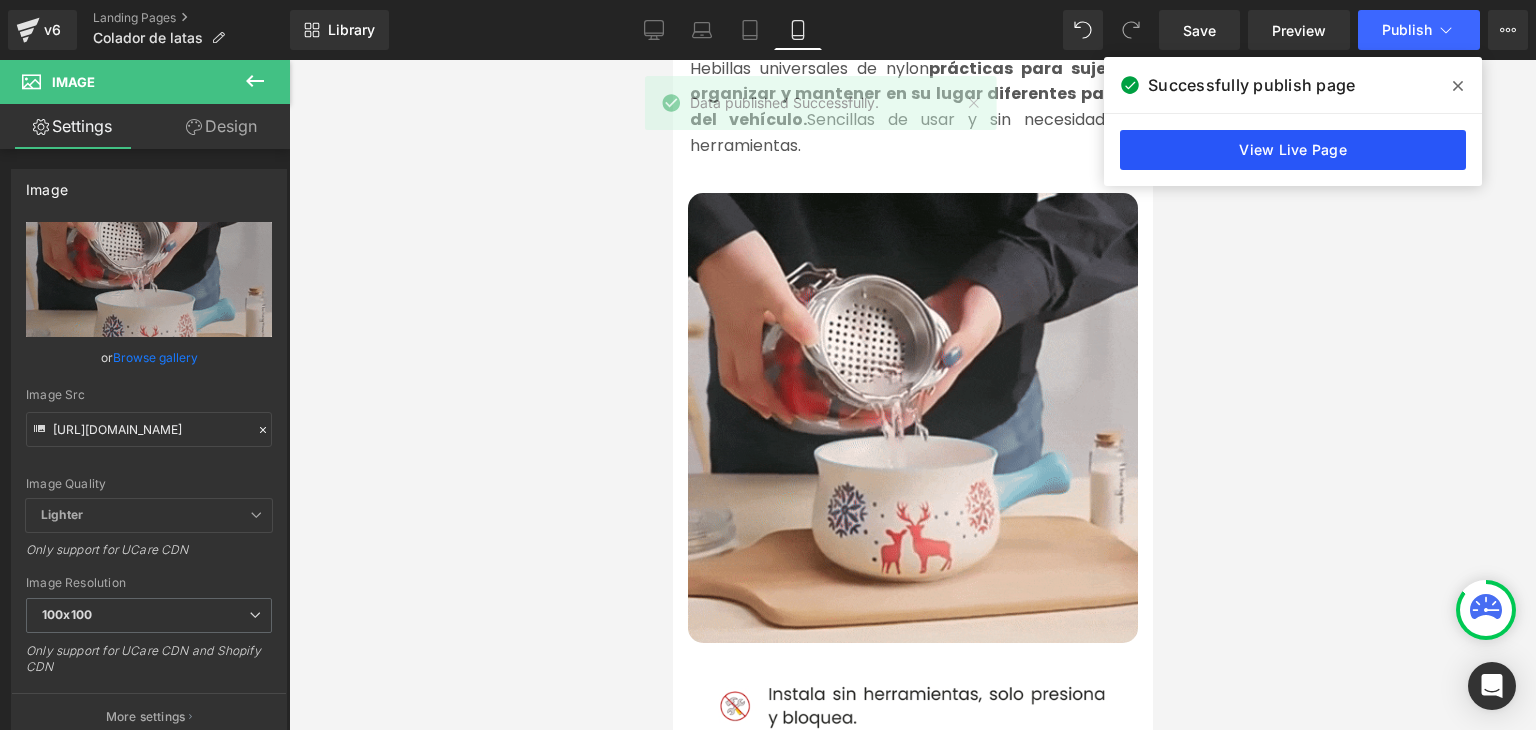 click on "View Live Page" at bounding box center (1293, 150) 